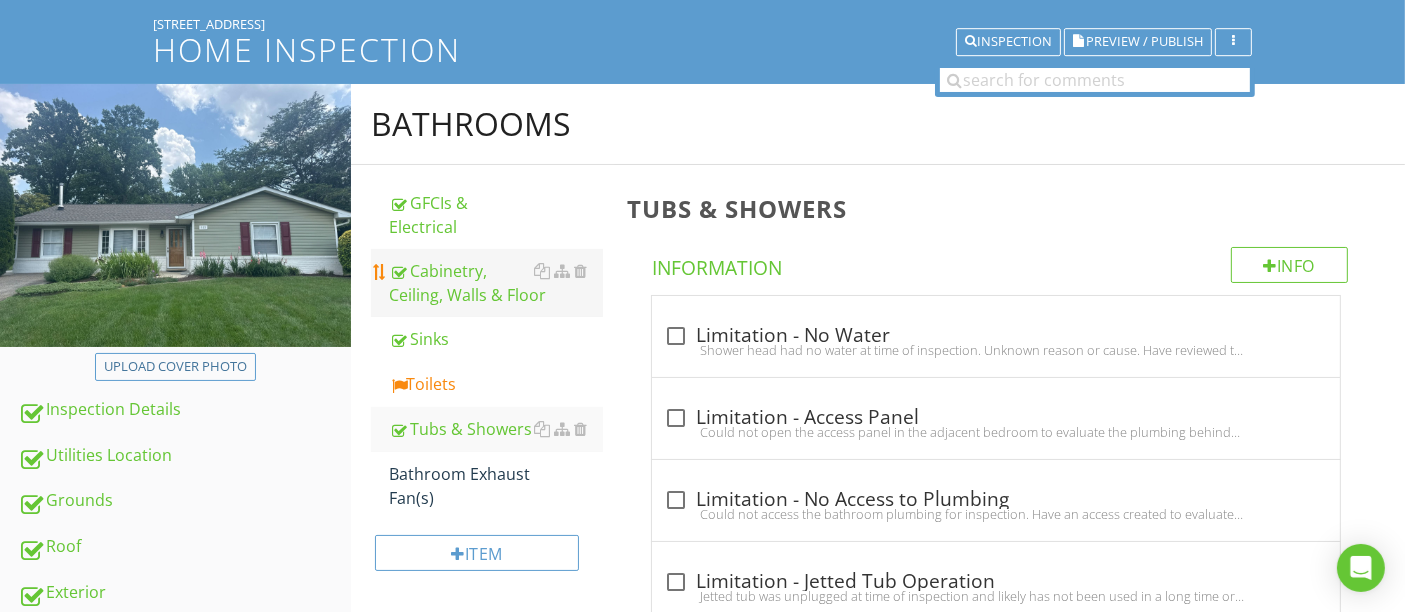 scroll, scrollTop: 222, scrollLeft: 0, axis: vertical 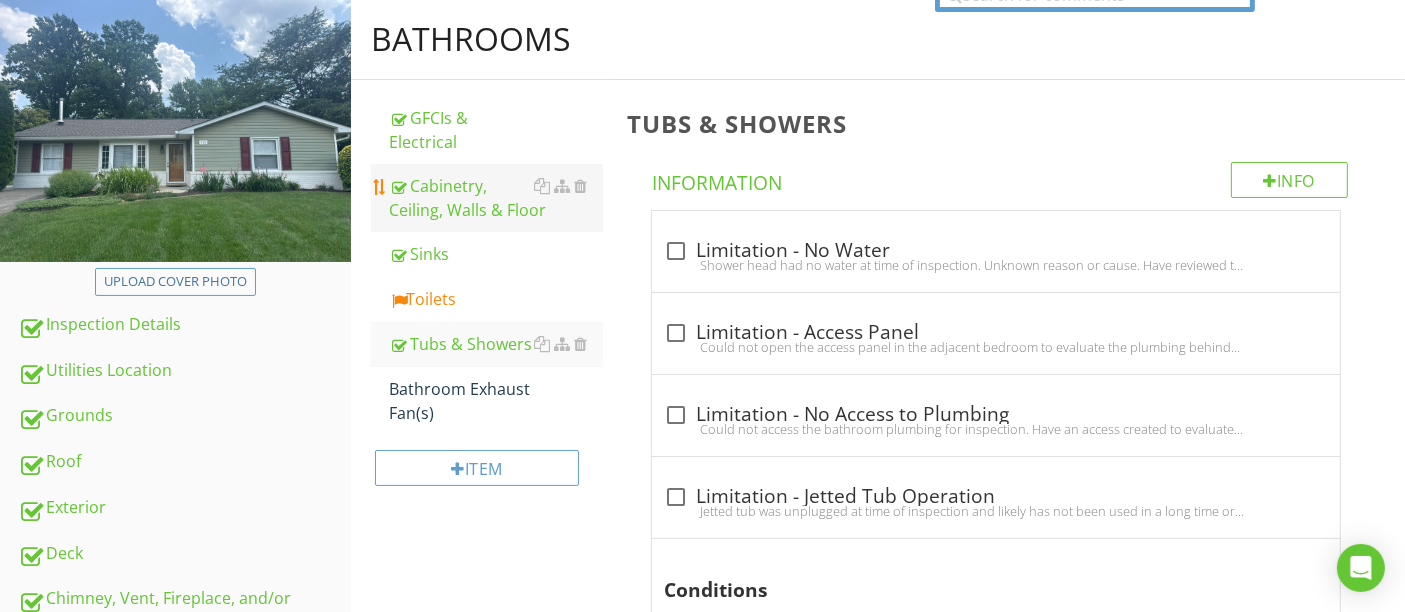 click on "Cabinetry, Ceiling, Walls & Floor" at bounding box center [495, 198] 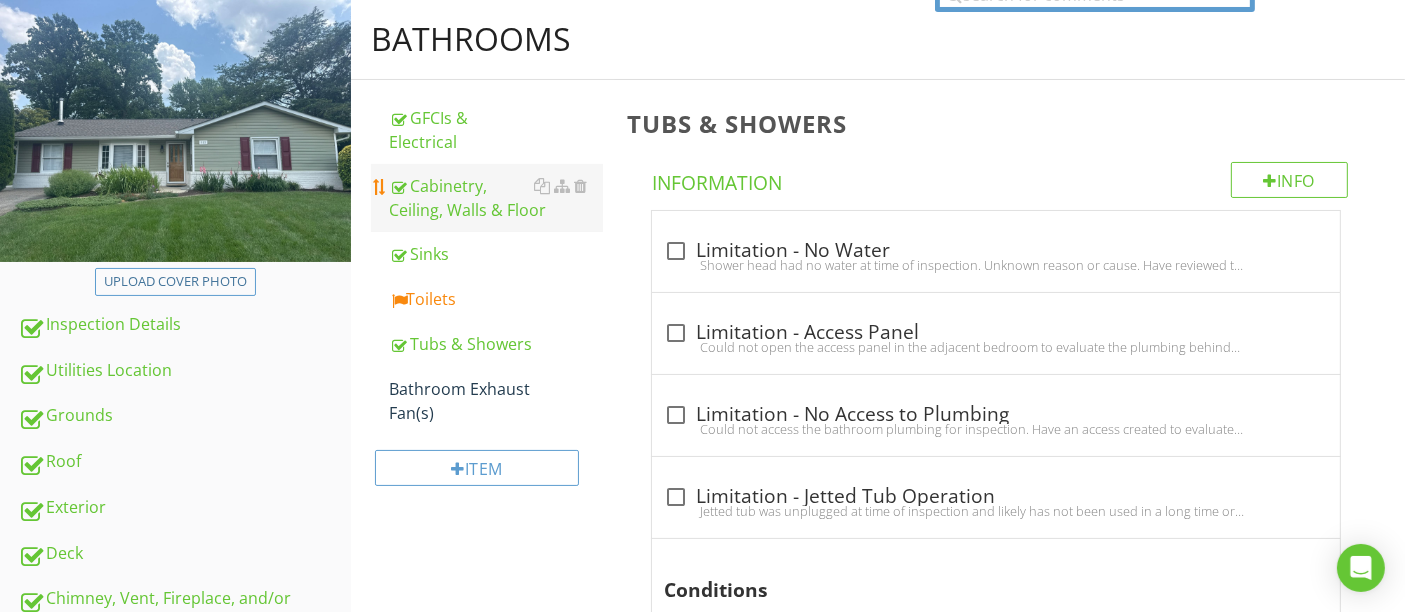 scroll, scrollTop: 0, scrollLeft: 0, axis: both 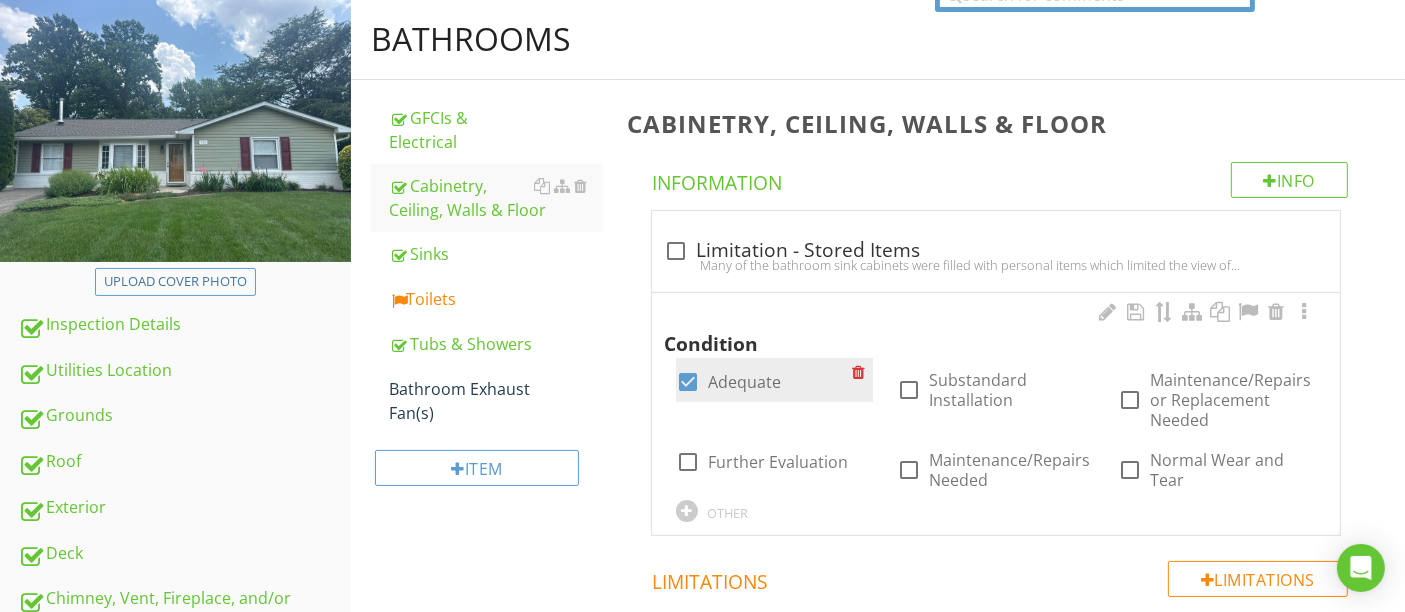 click at bounding box center [688, 382] 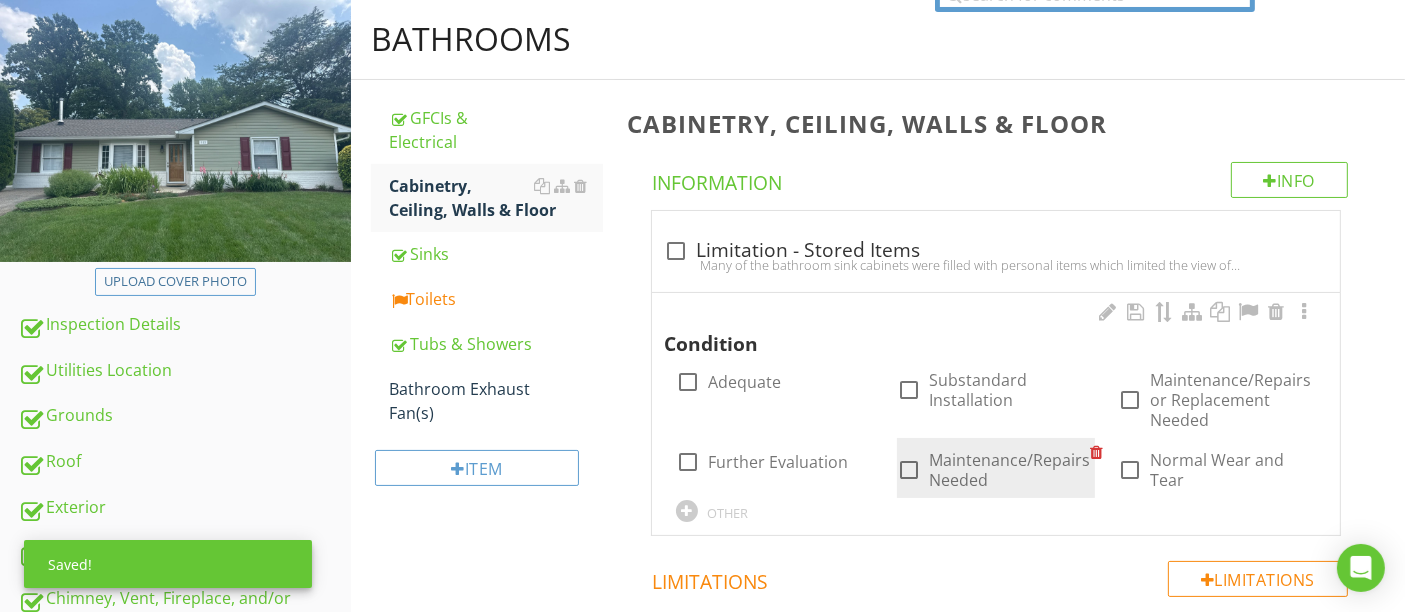 click on "Maintenance/Repairs Needed" at bounding box center [1009, 470] 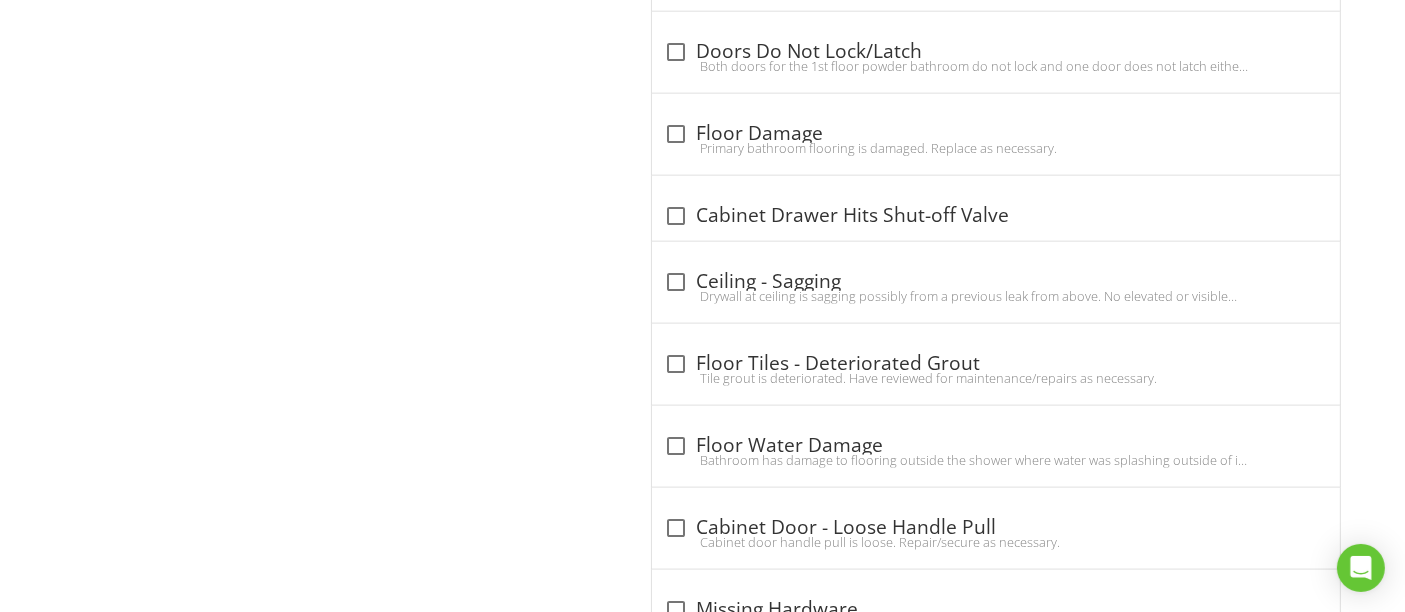 scroll, scrollTop: 2555, scrollLeft: 0, axis: vertical 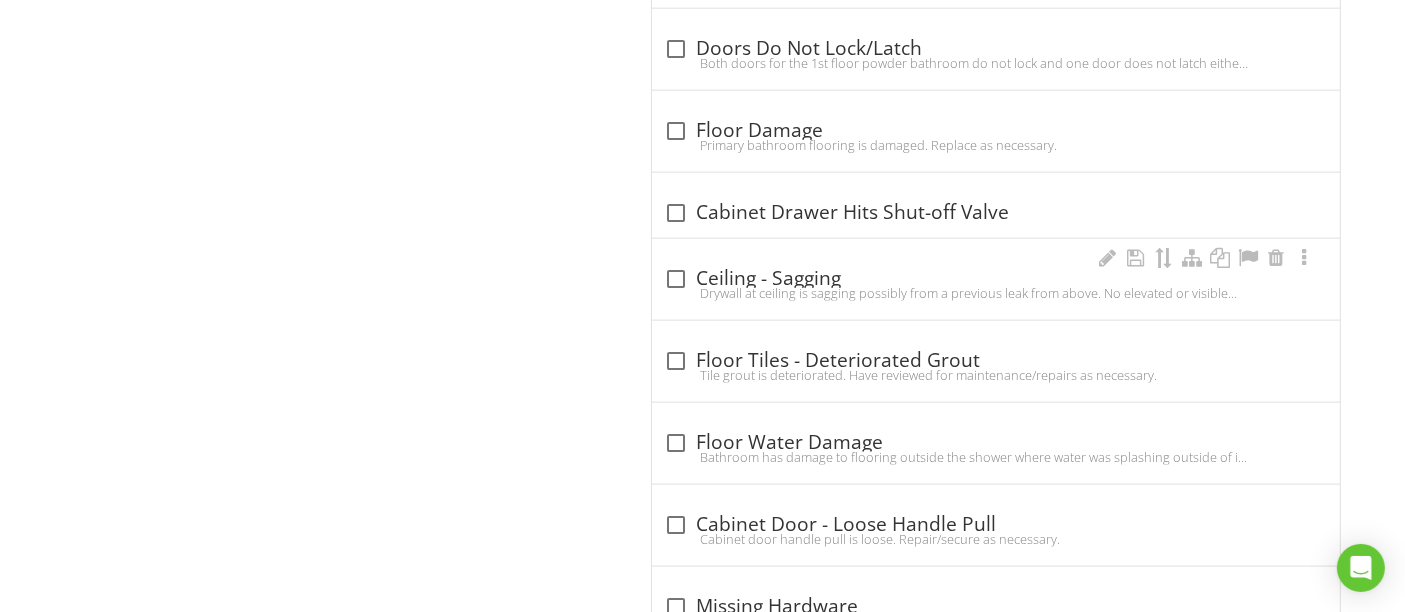 click at bounding box center [676, 279] 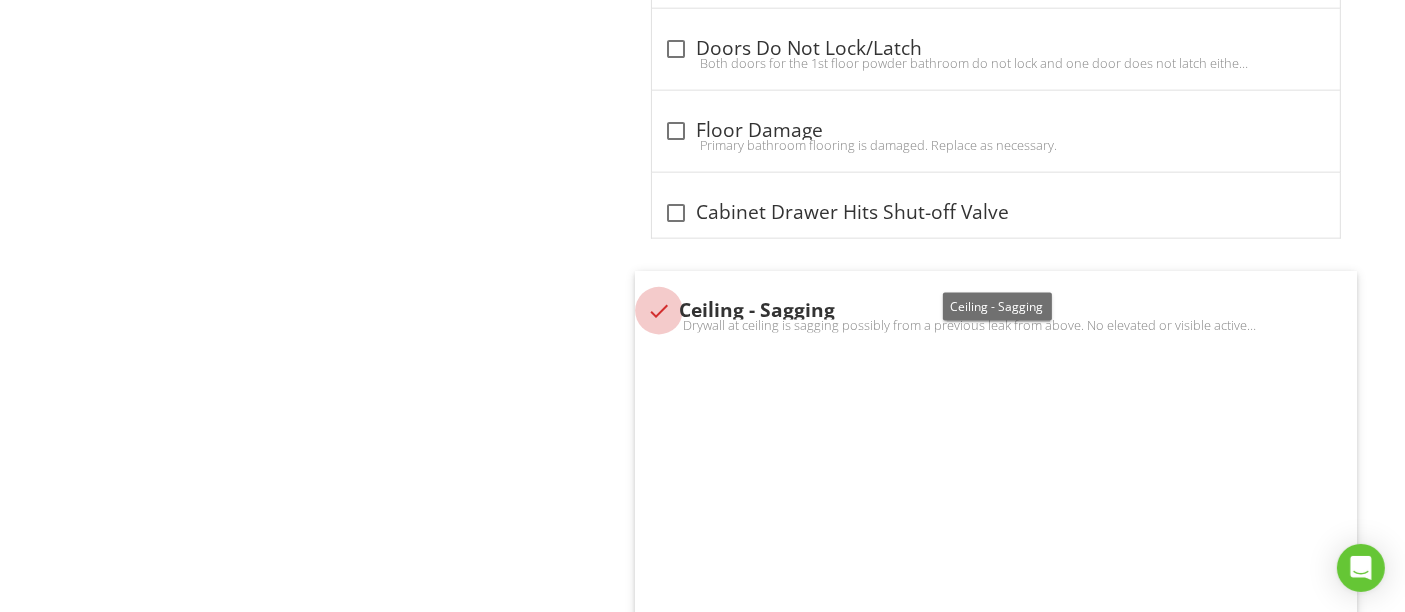 checkbox on "true" 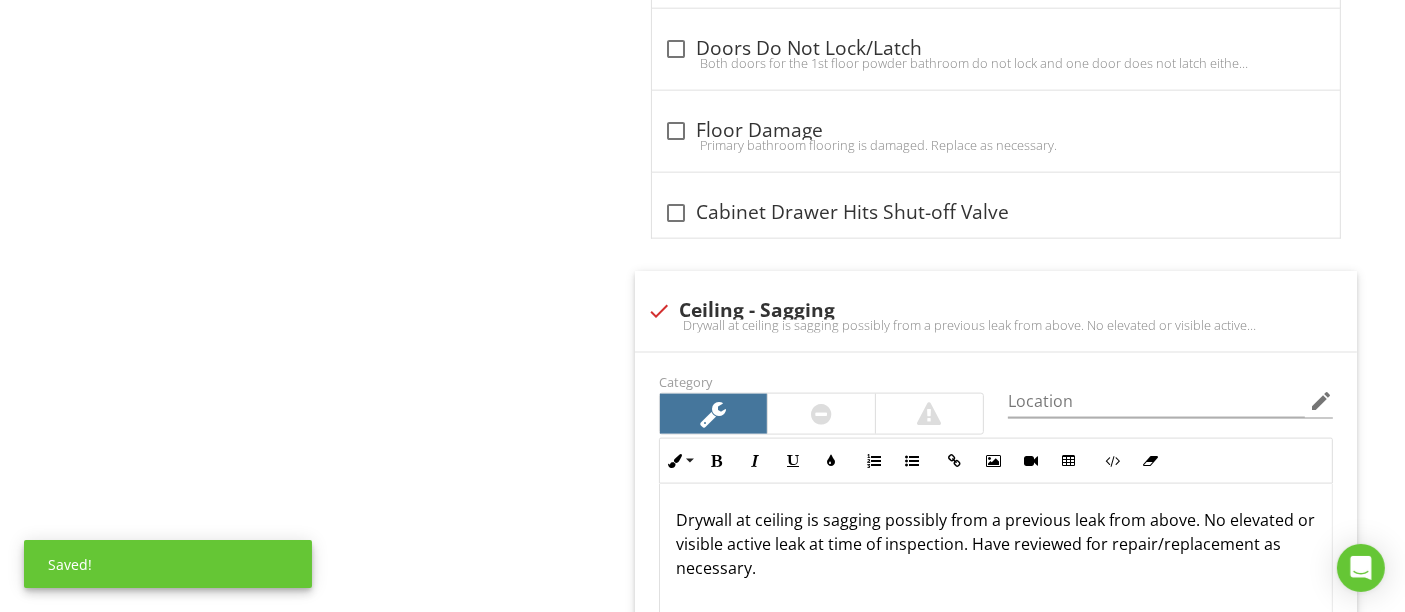 scroll, scrollTop: 2666, scrollLeft: 0, axis: vertical 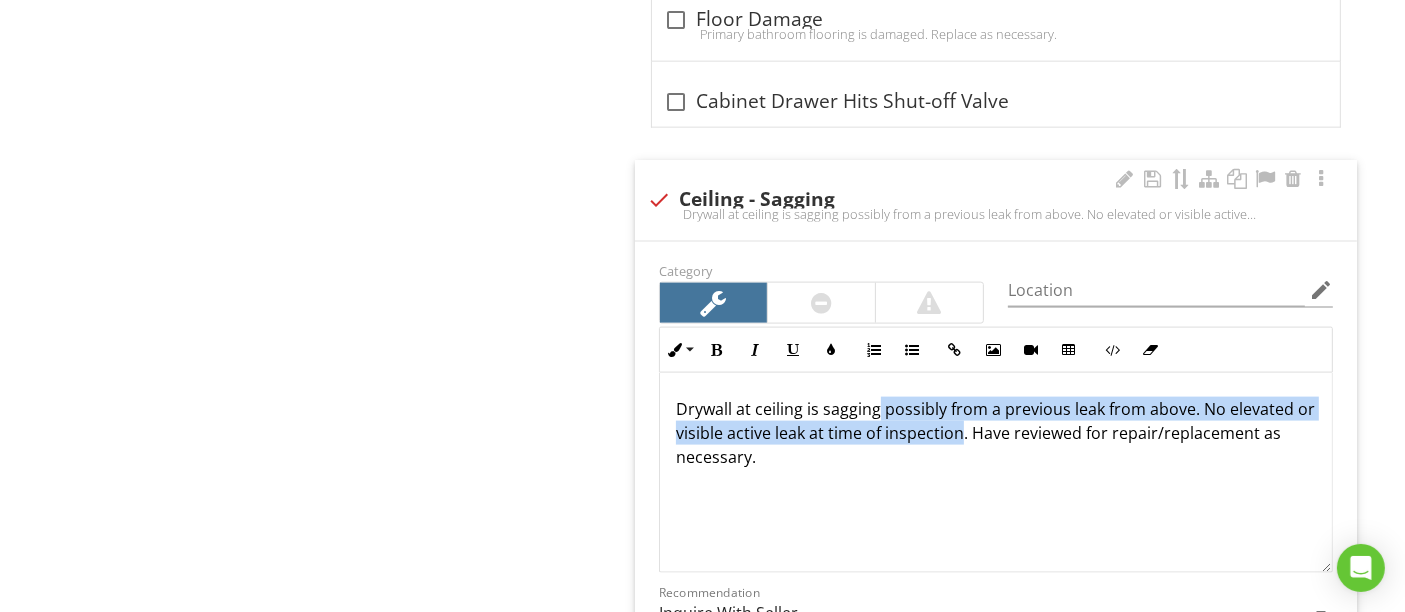 drag, startPoint x: 877, startPoint y: 398, endPoint x: 980, endPoint y: 434, distance: 109.11004 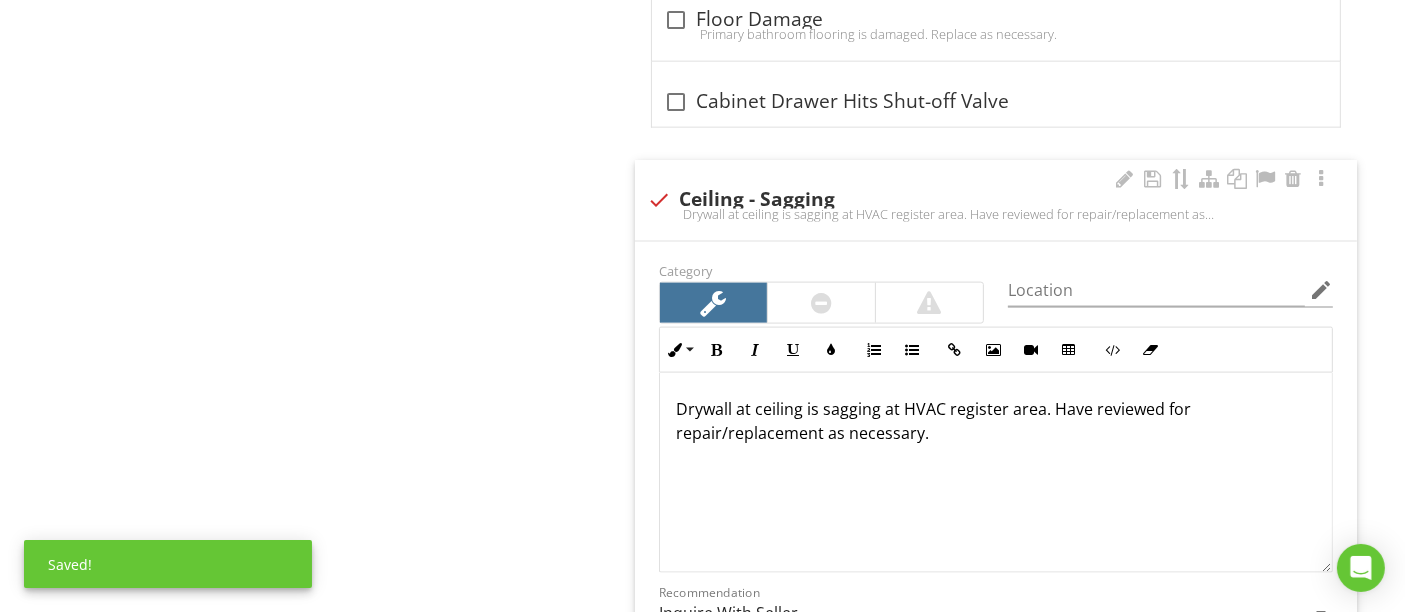 drag, startPoint x: 1045, startPoint y: 402, endPoint x: 1151, endPoint y: 462, distance: 121.80312 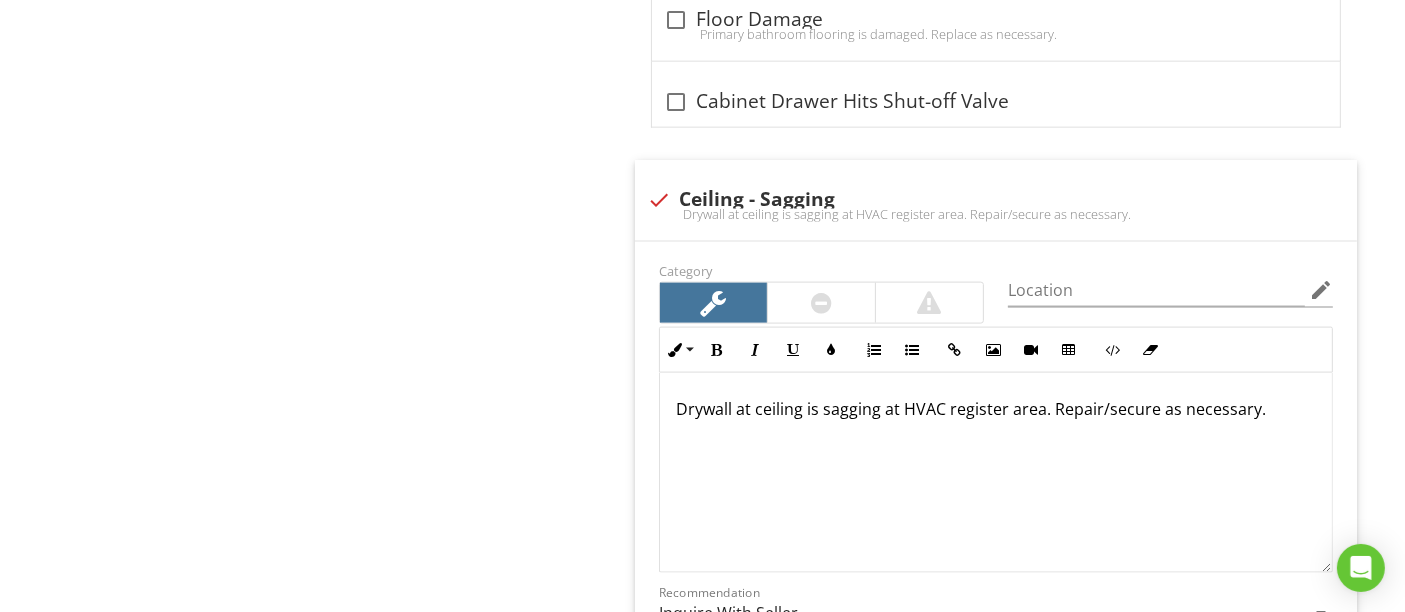 drag, startPoint x: 460, startPoint y: 395, endPoint x: 581, endPoint y: 315, distance: 145.05516 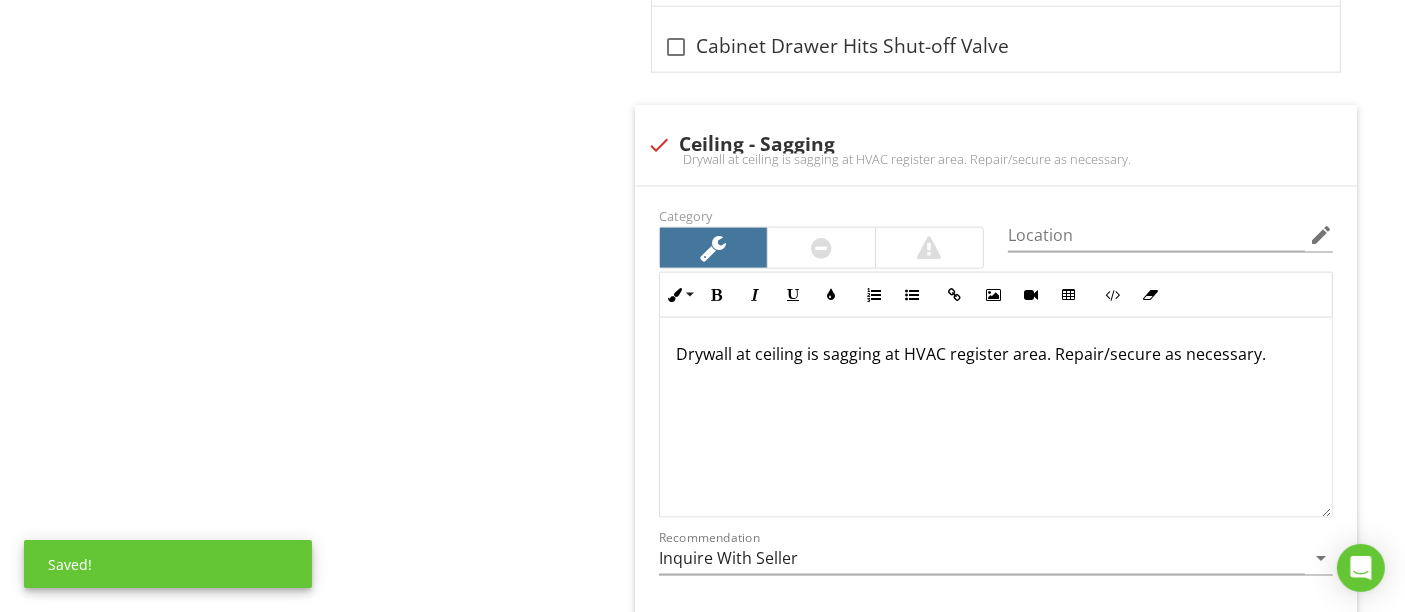 scroll, scrollTop: 2888, scrollLeft: 0, axis: vertical 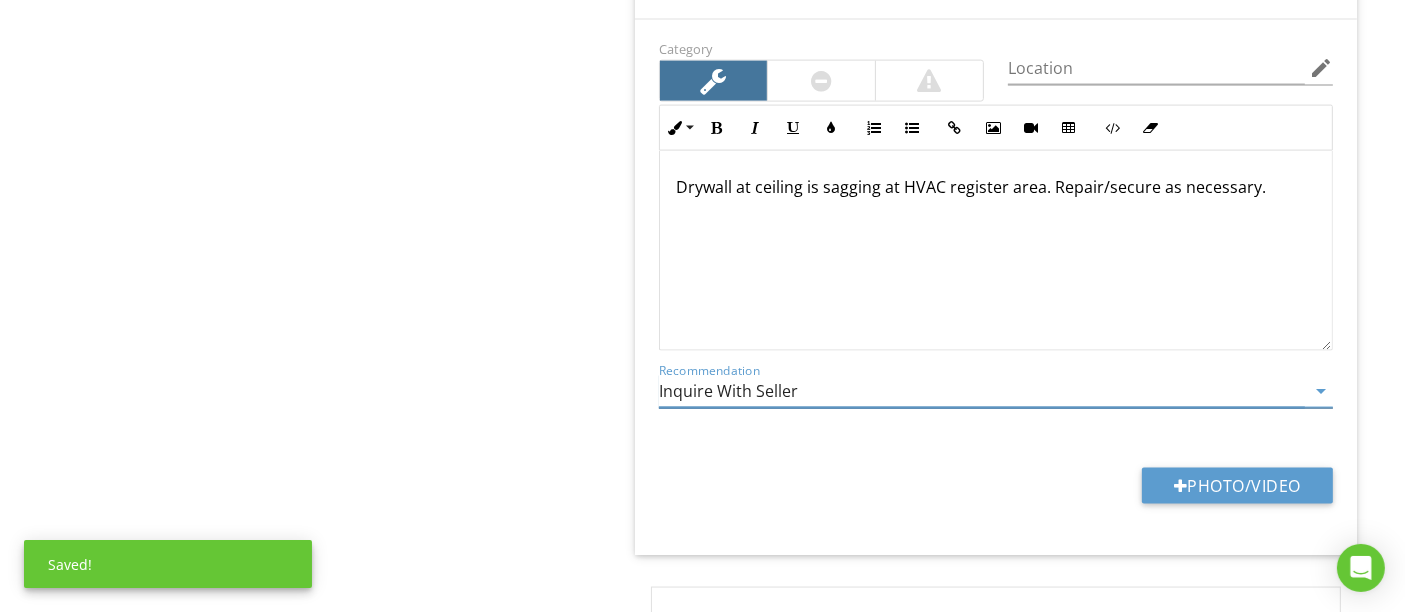 click on "Inquire With Seller" at bounding box center [982, 391] 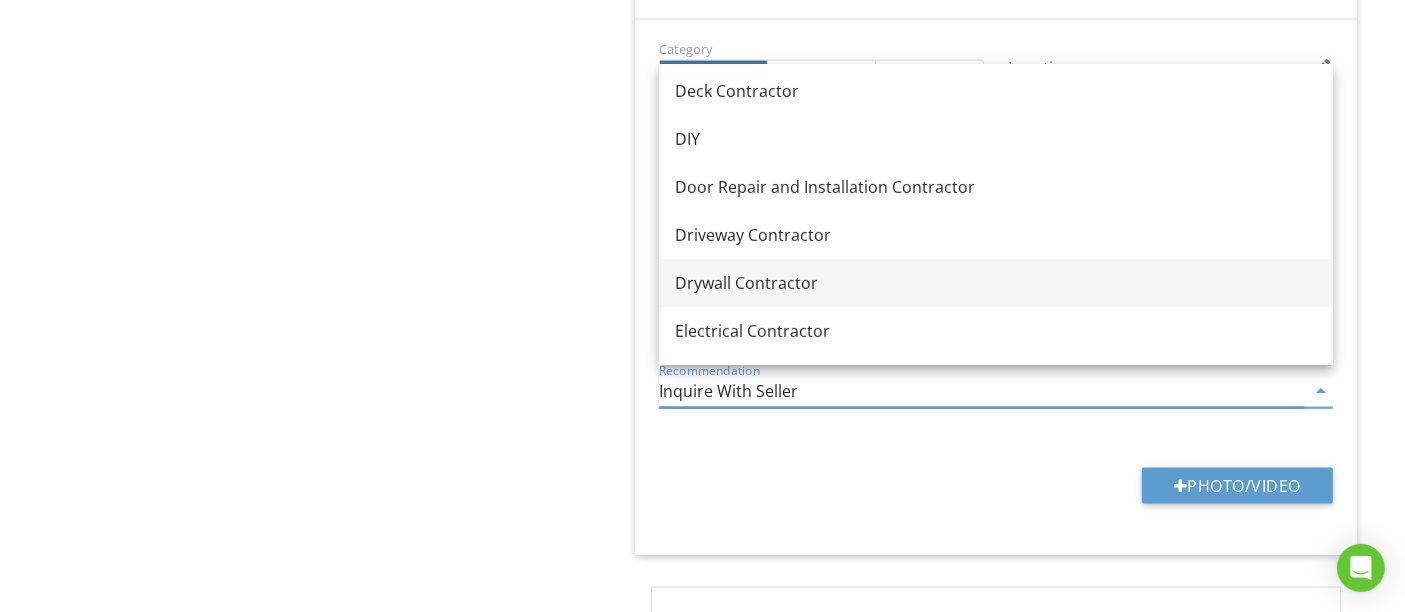scroll, scrollTop: 555, scrollLeft: 0, axis: vertical 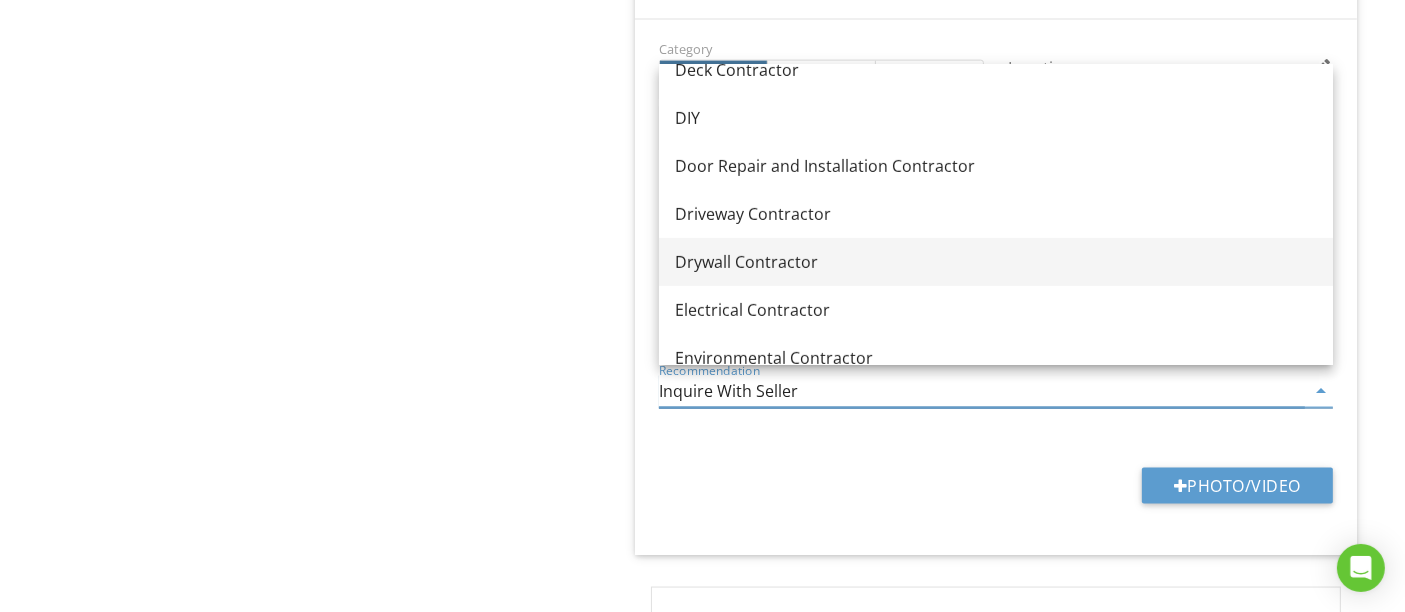 click on "Drywall Contractor" at bounding box center (996, 262) 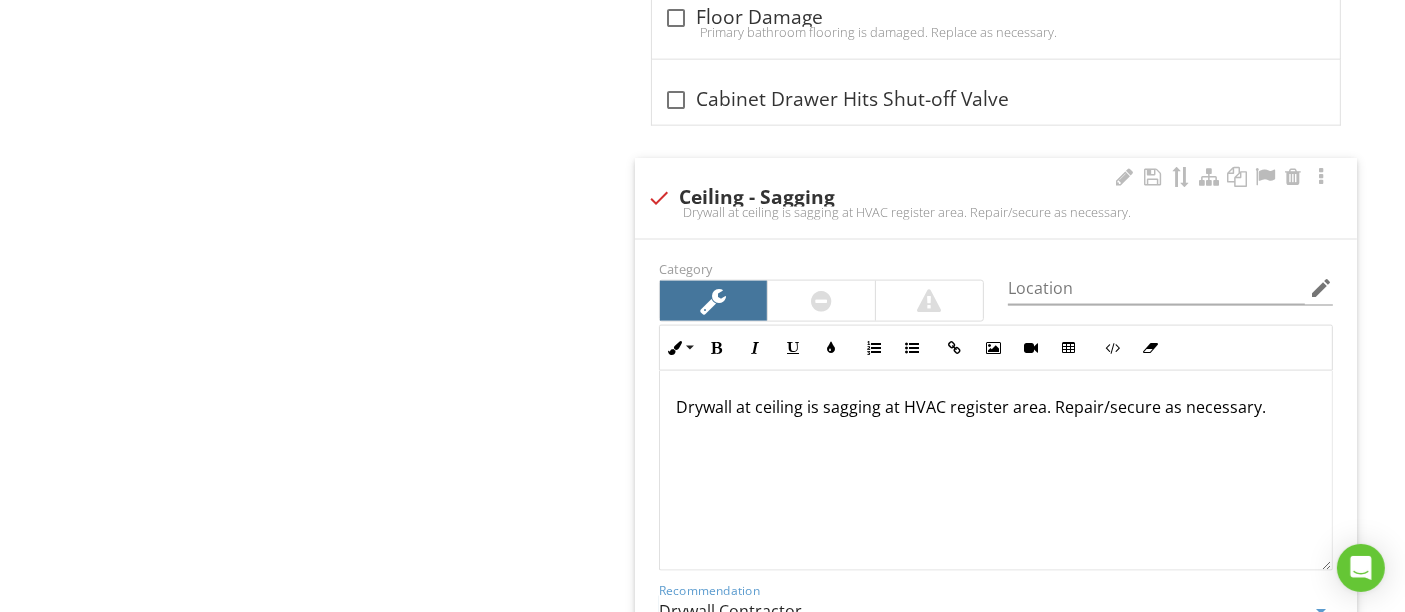 scroll, scrollTop: 2666, scrollLeft: 0, axis: vertical 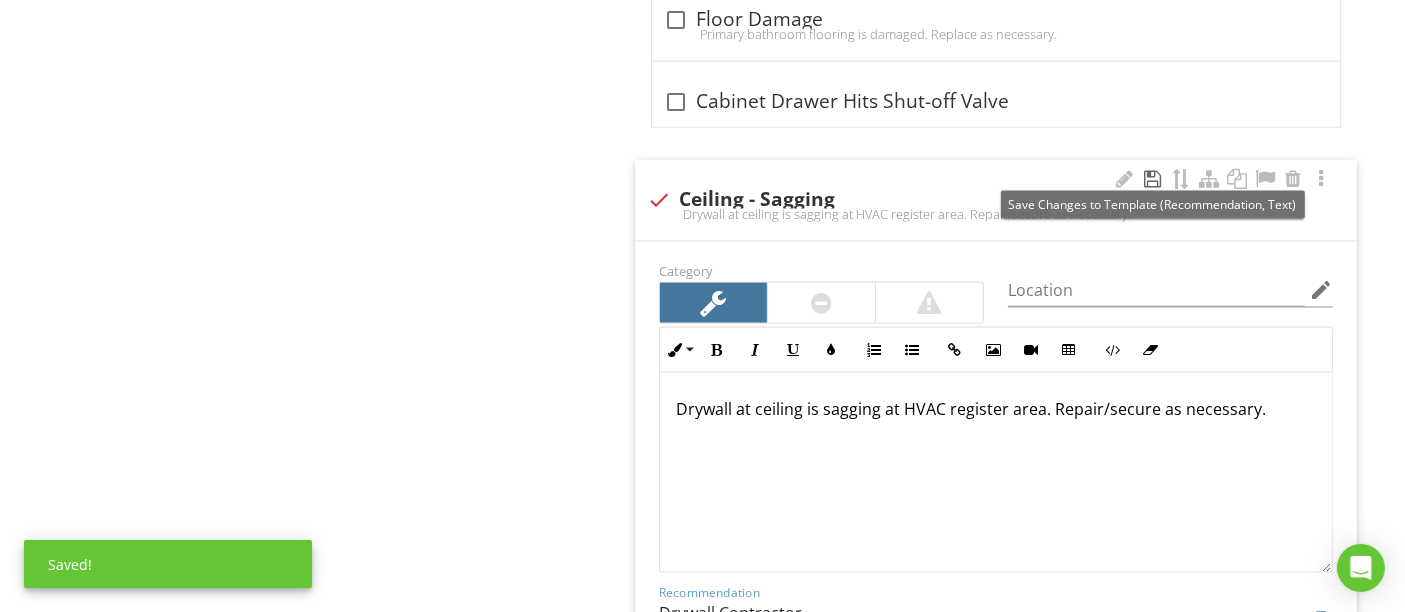 click at bounding box center (1153, 179) 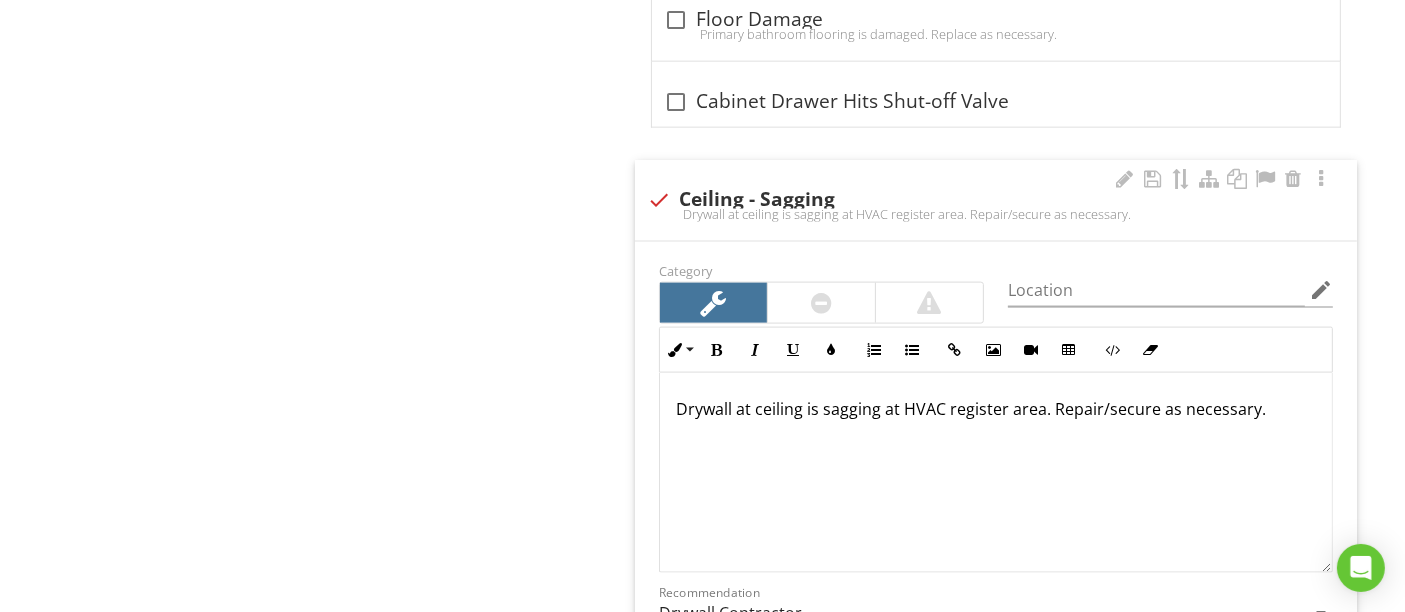 scroll, scrollTop: 0, scrollLeft: 0, axis: both 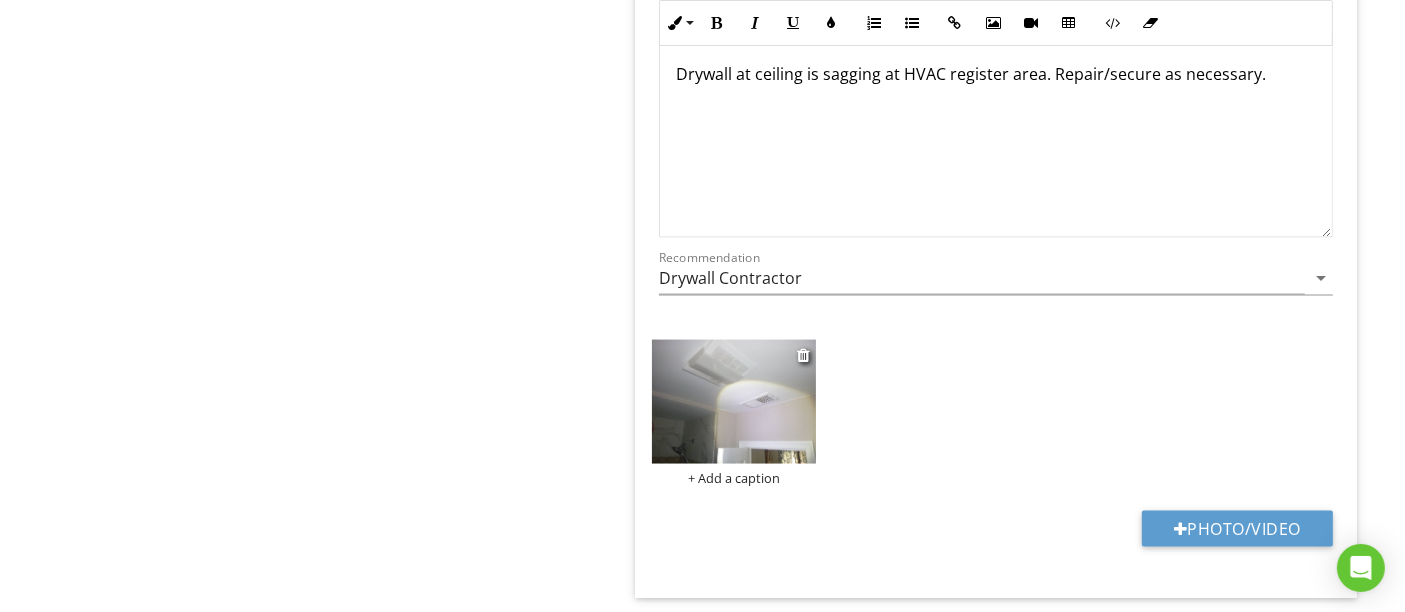 click at bounding box center [734, 401] 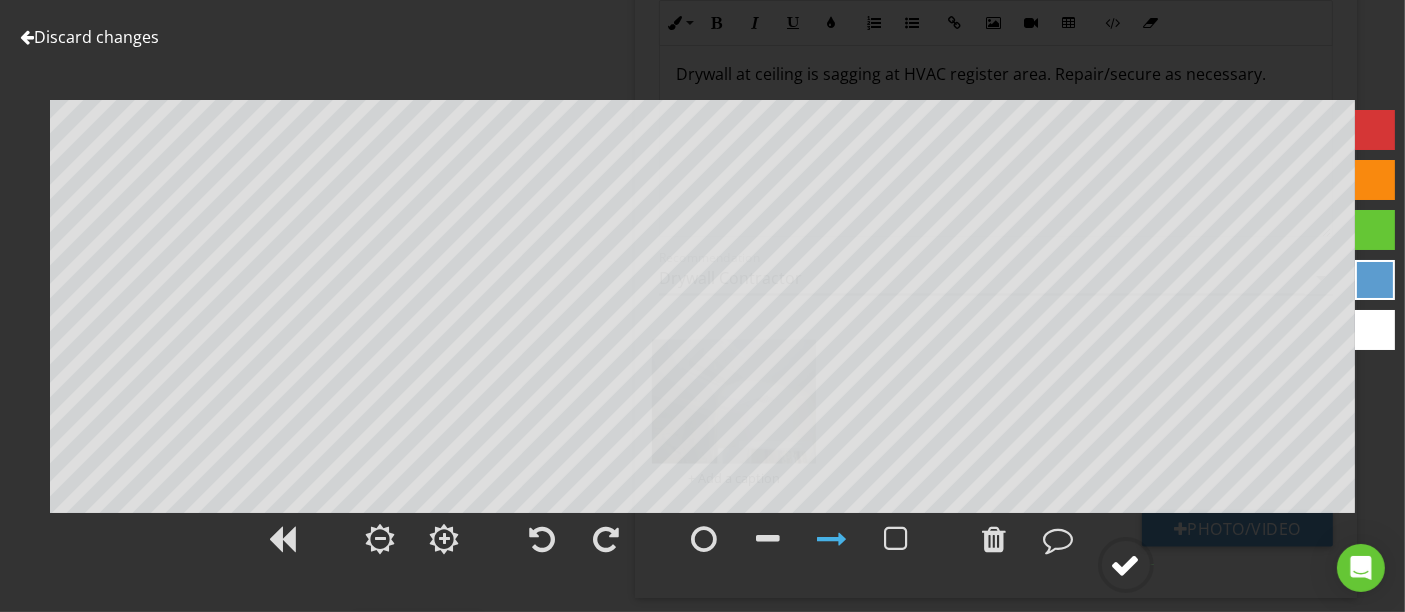 click at bounding box center (1126, 565) 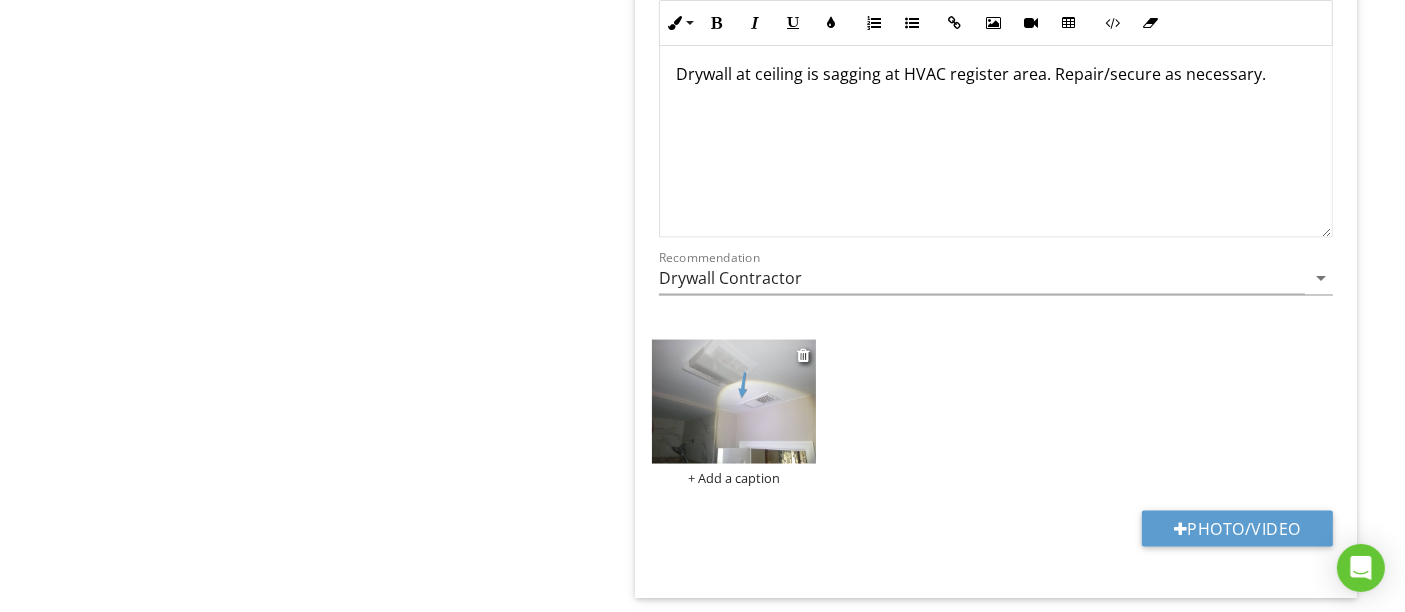 click on "+ Add a caption" at bounding box center (996, 412) 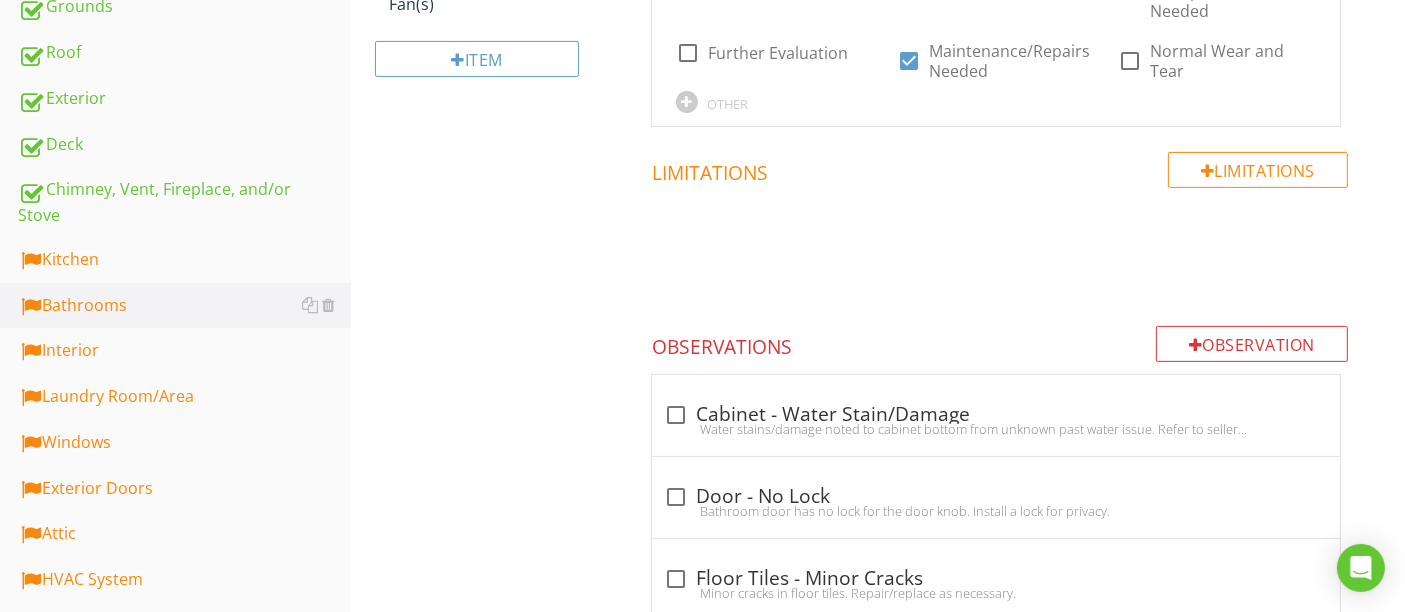 scroll, scrollTop: 666, scrollLeft: 0, axis: vertical 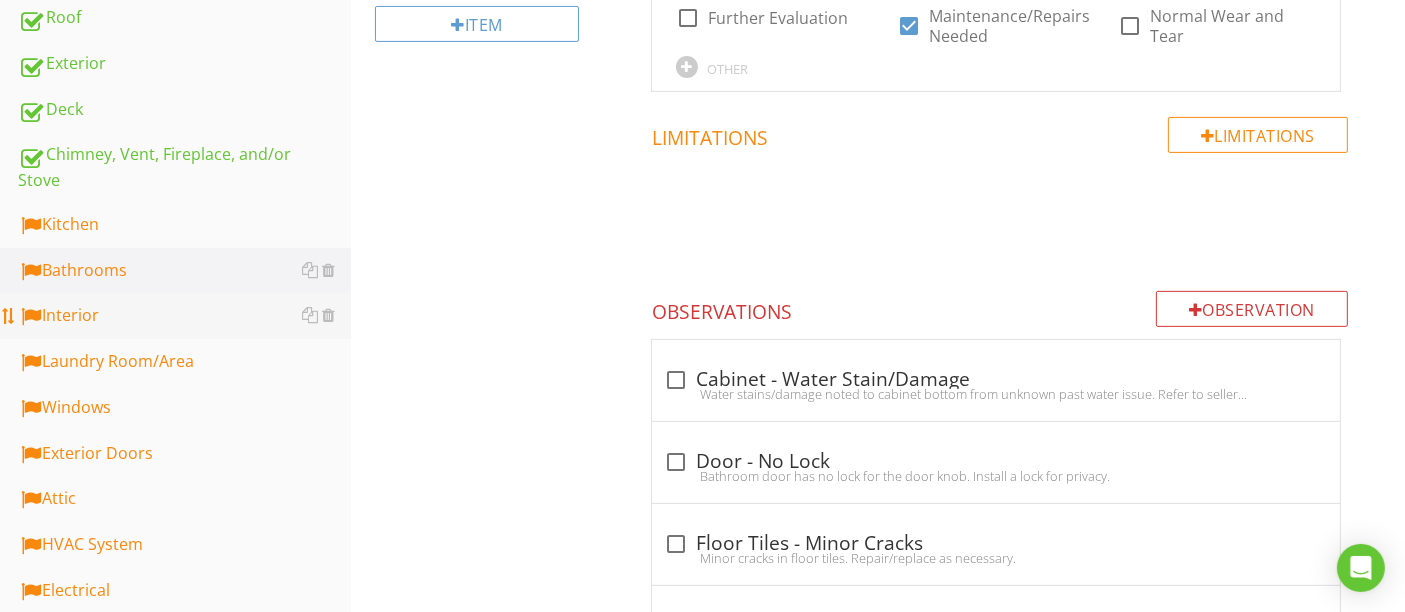 click on "Interior" at bounding box center (184, 316) 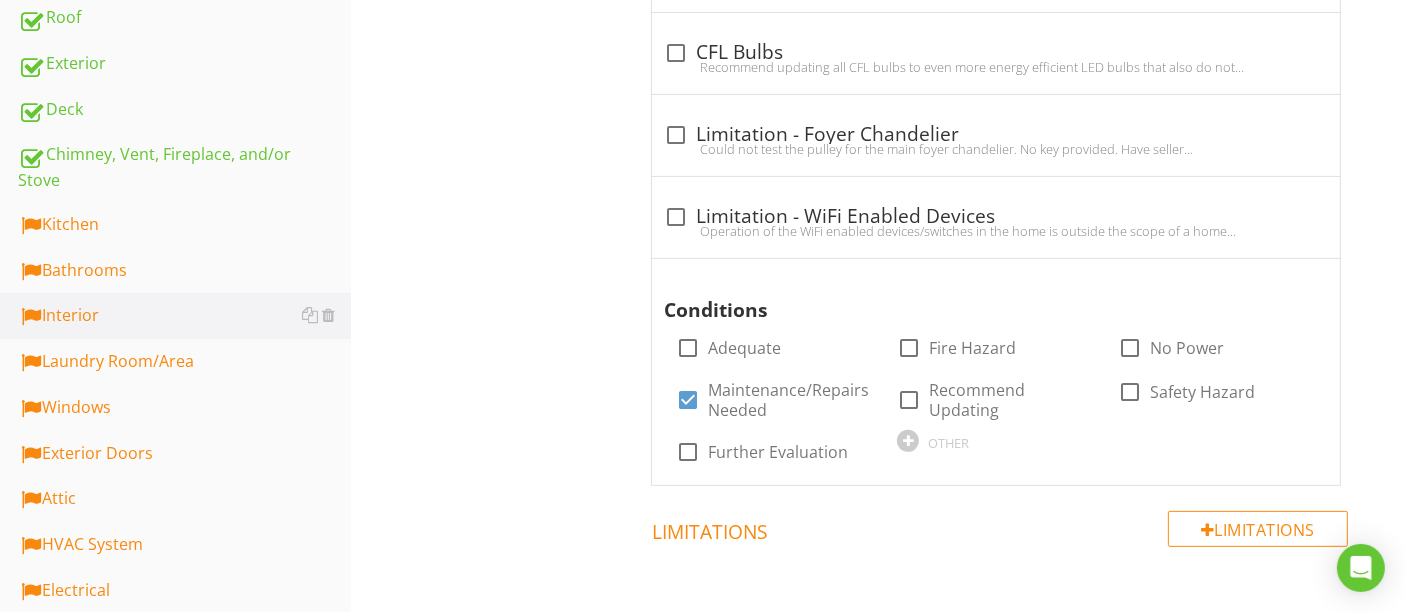 scroll, scrollTop: 333, scrollLeft: 0, axis: vertical 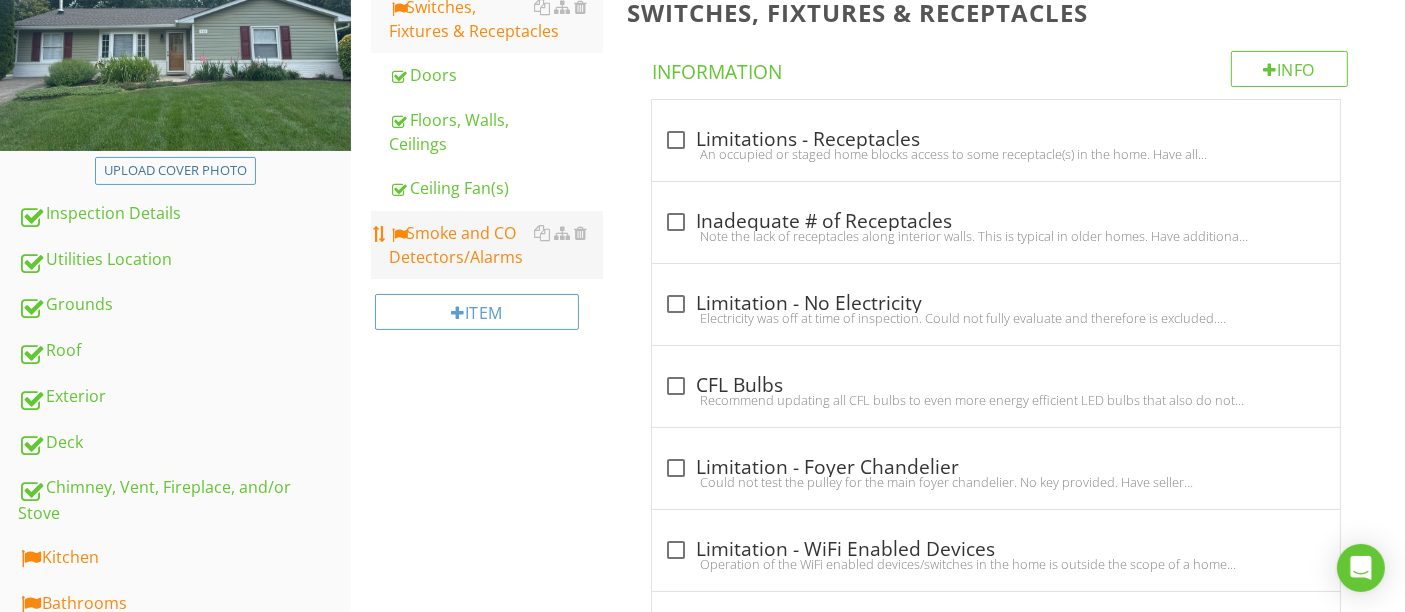 click on "Smoke and CO Detectors/Alarms" at bounding box center (495, 245) 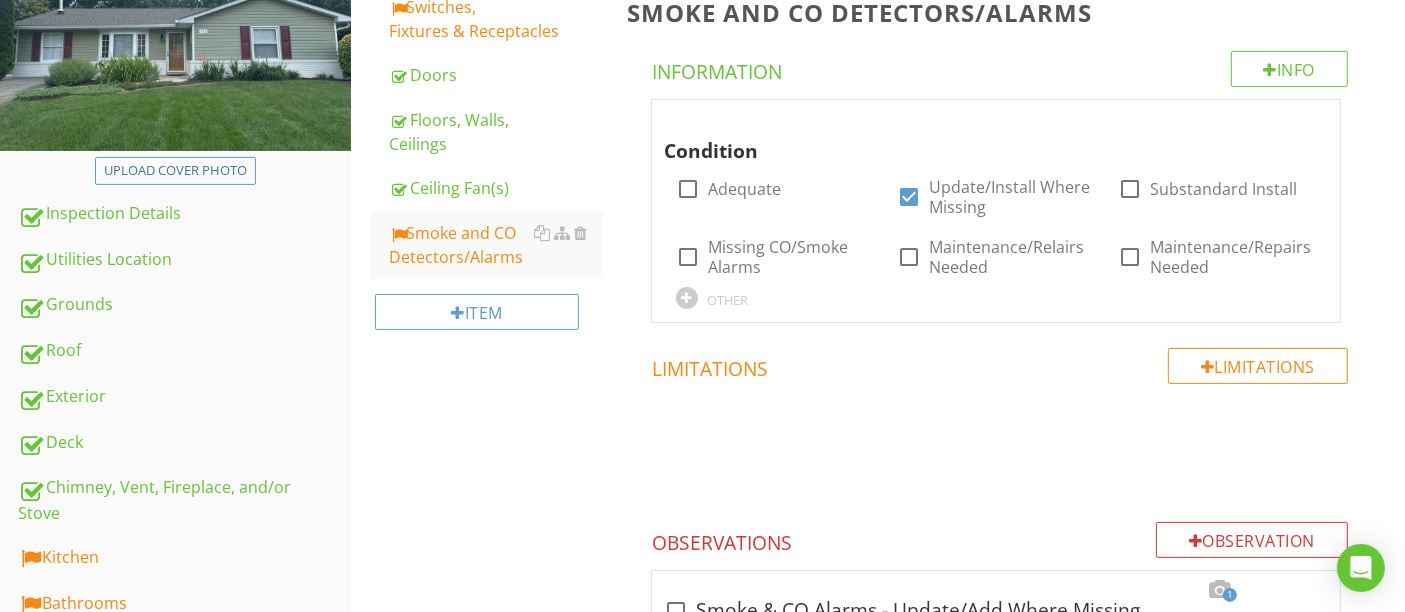 scroll, scrollTop: 888, scrollLeft: 0, axis: vertical 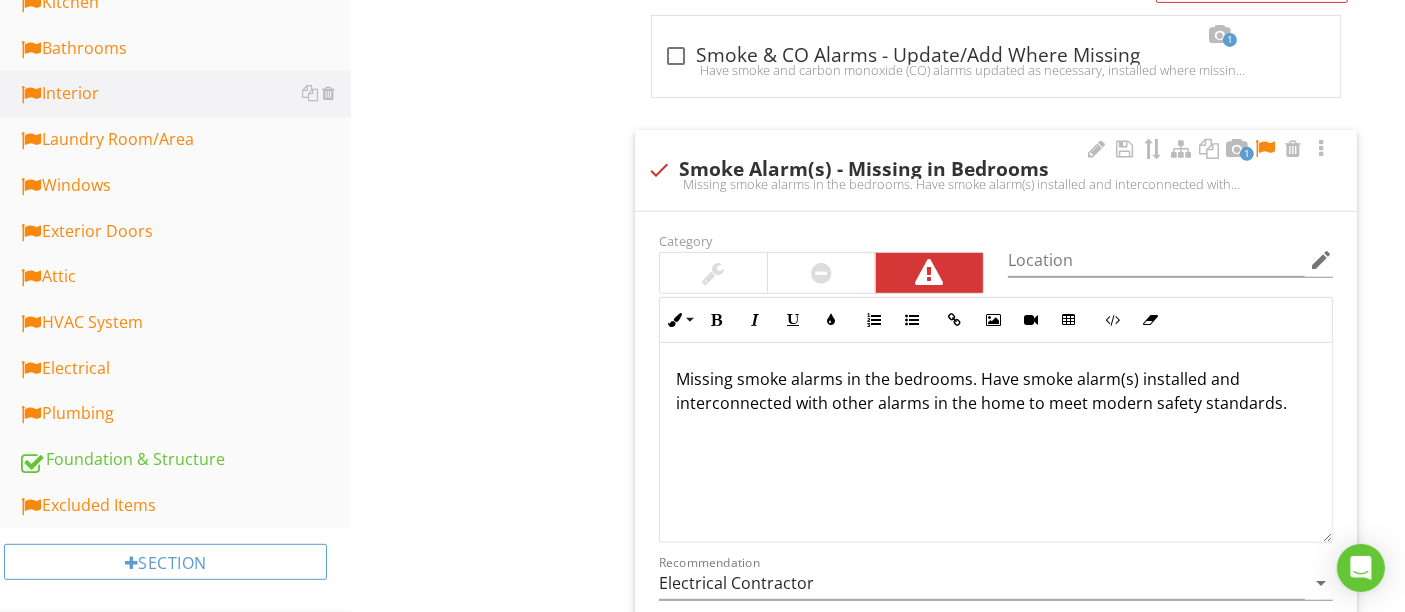 click at bounding box center (1265, 149) 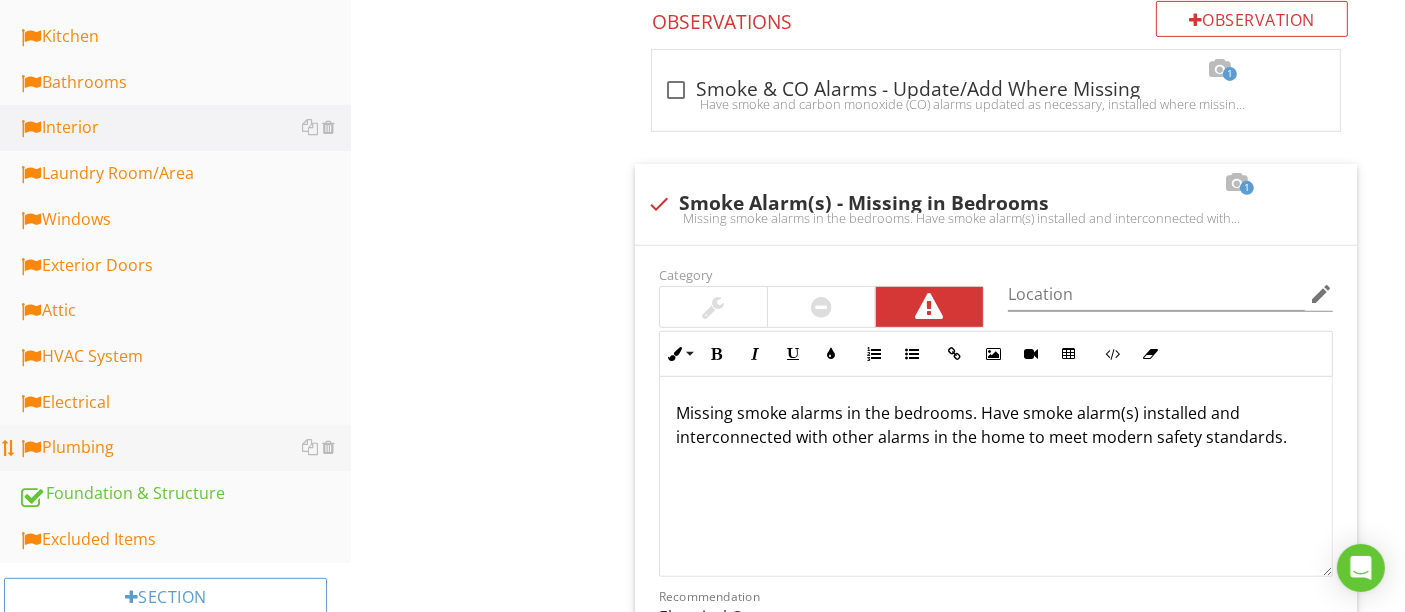 scroll, scrollTop: 888, scrollLeft: 0, axis: vertical 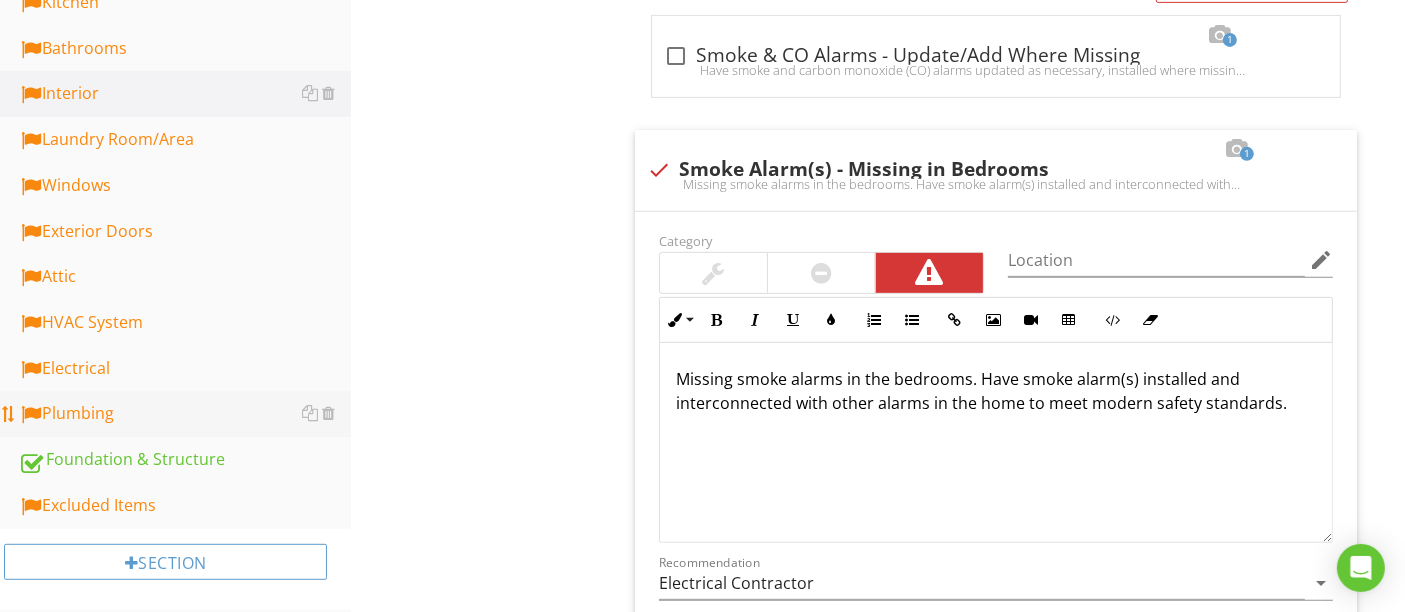 click on "Plumbing" at bounding box center (184, 414) 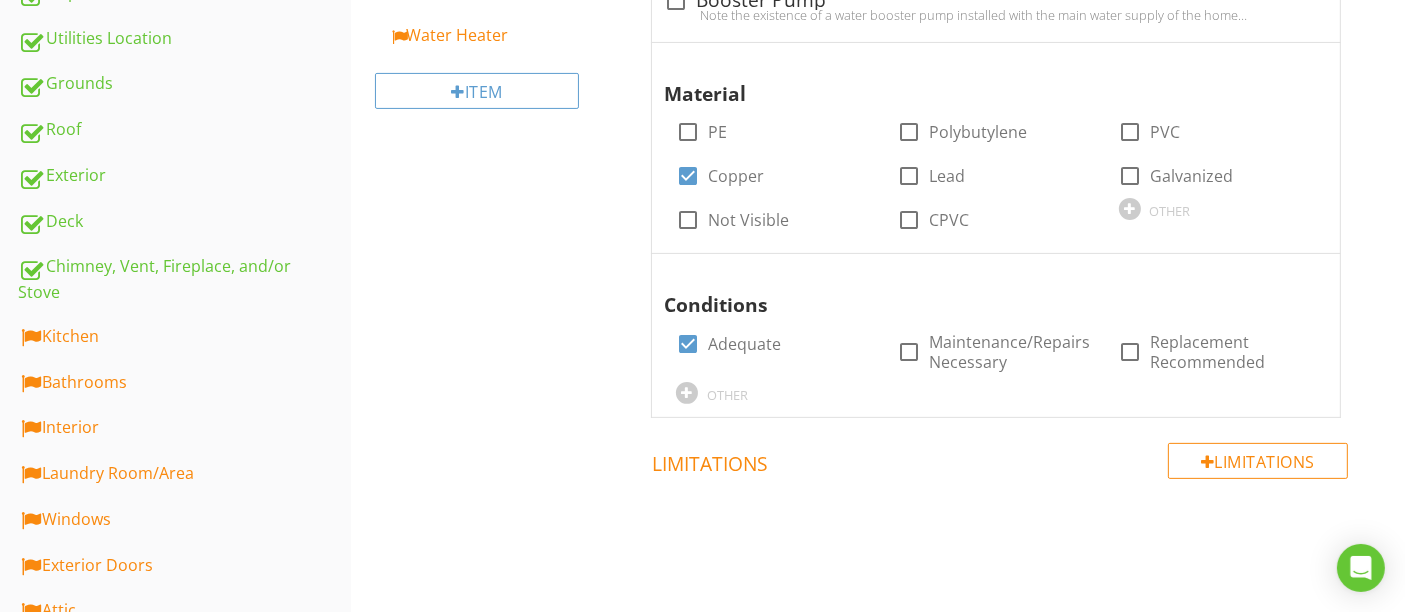 scroll, scrollTop: 333, scrollLeft: 0, axis: vertical 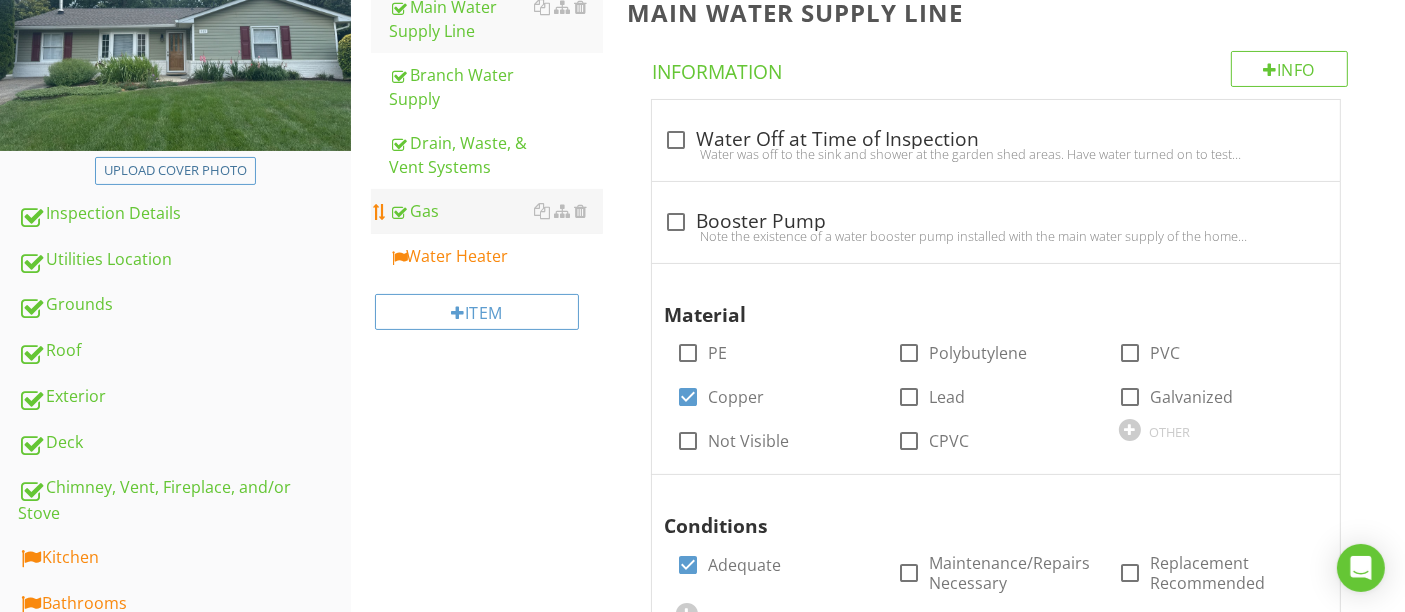 click on "Gas" at bounding box center (495, 211) 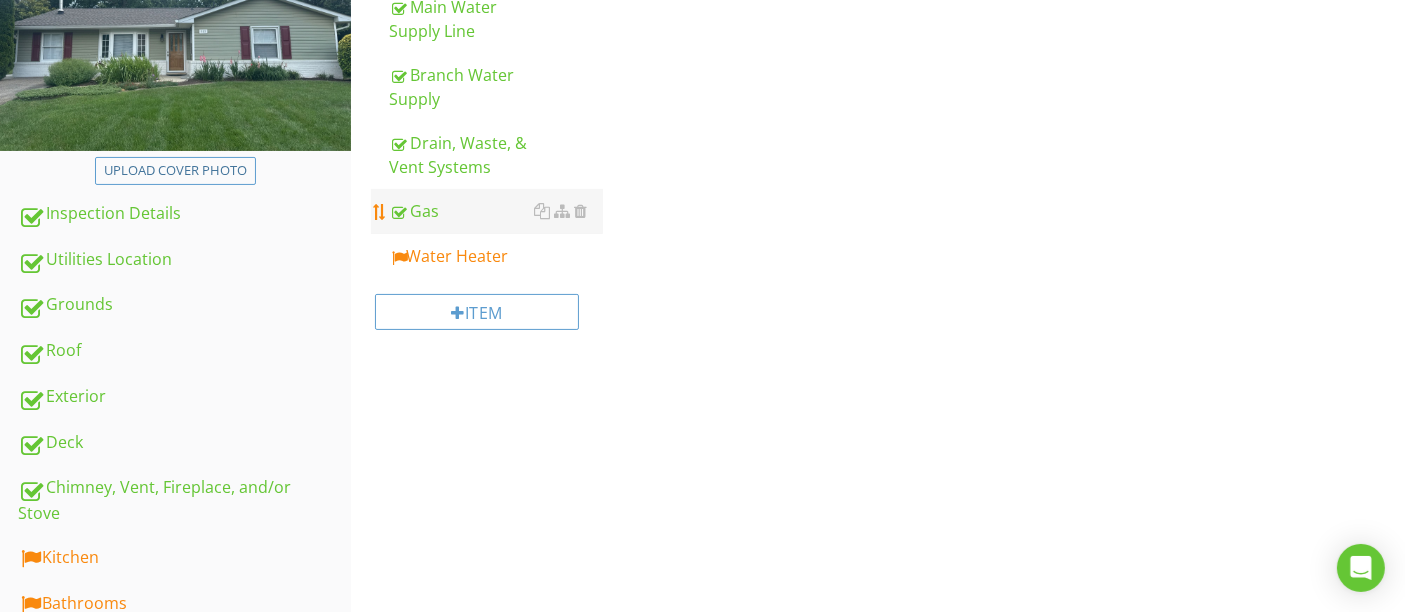 type on "Utility Room" 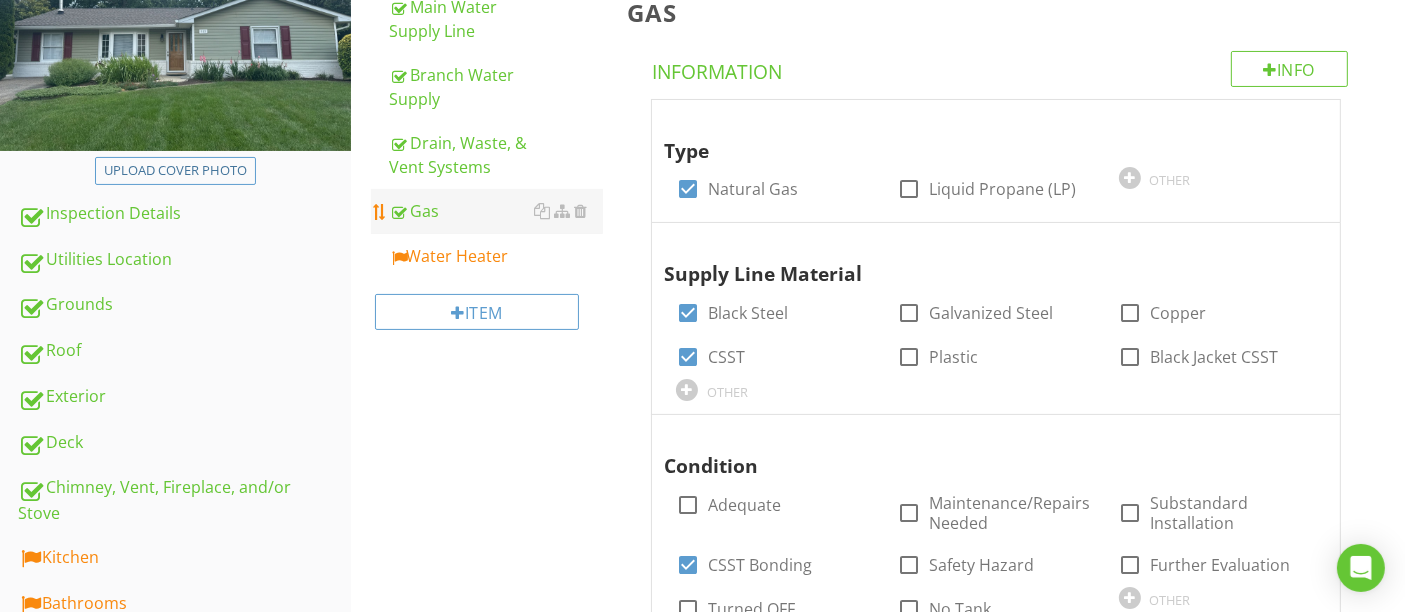 type on "Utility Room" 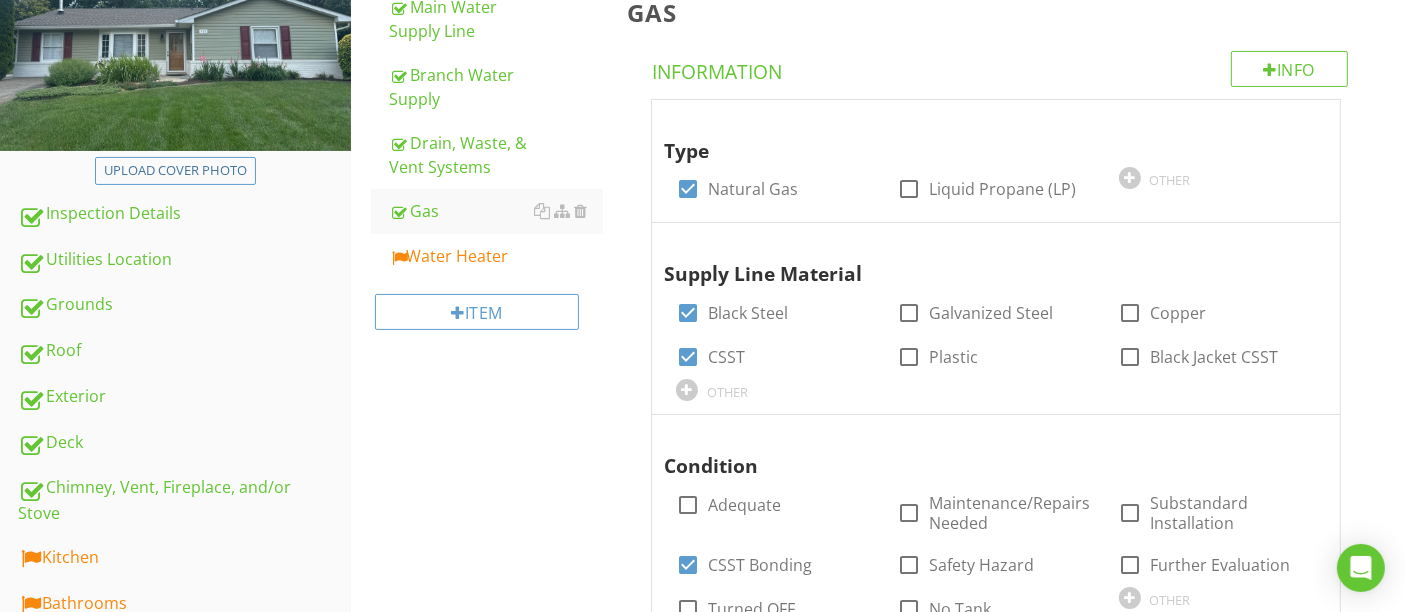 type on "Utility Room" 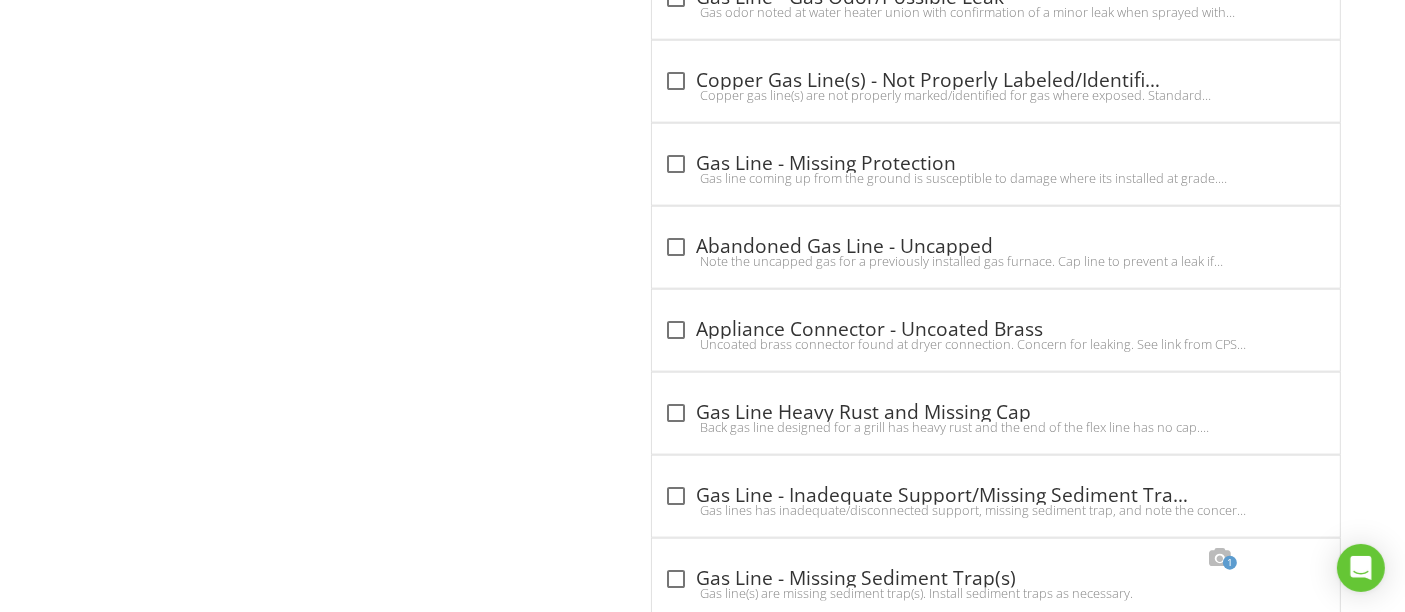scroll, scrollTop: 2378, scrollLeft: 0, axis: vertical 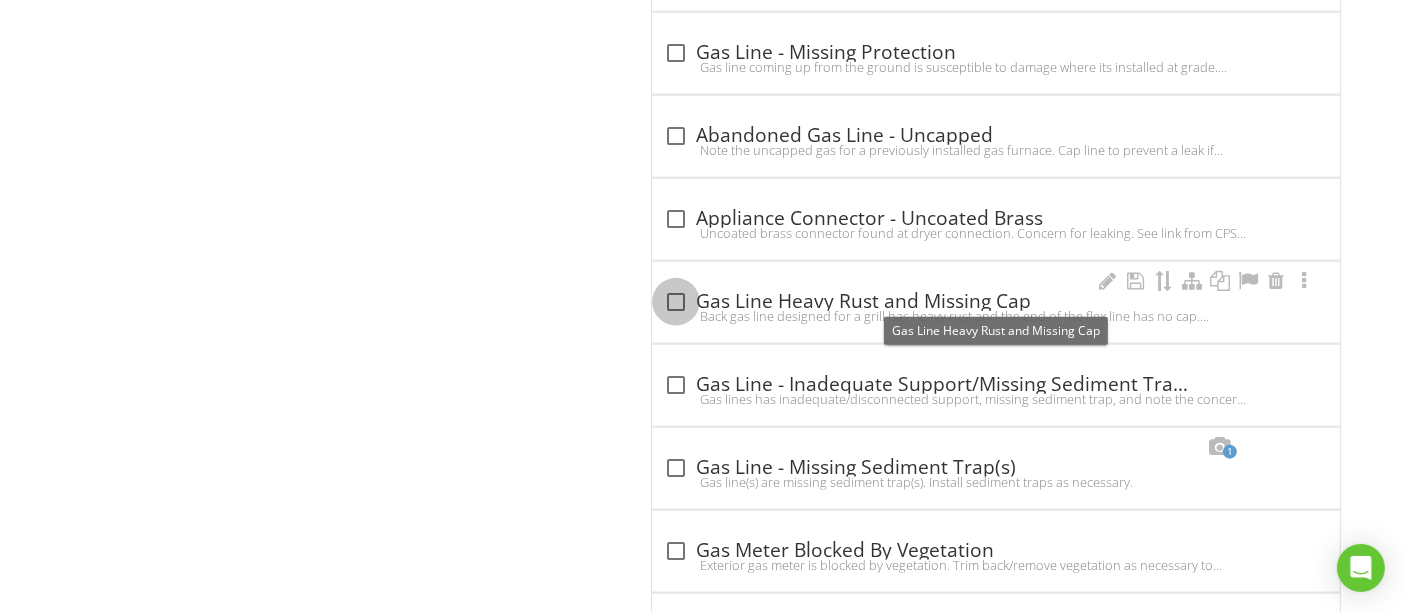 click at bounding box center (676, 302) 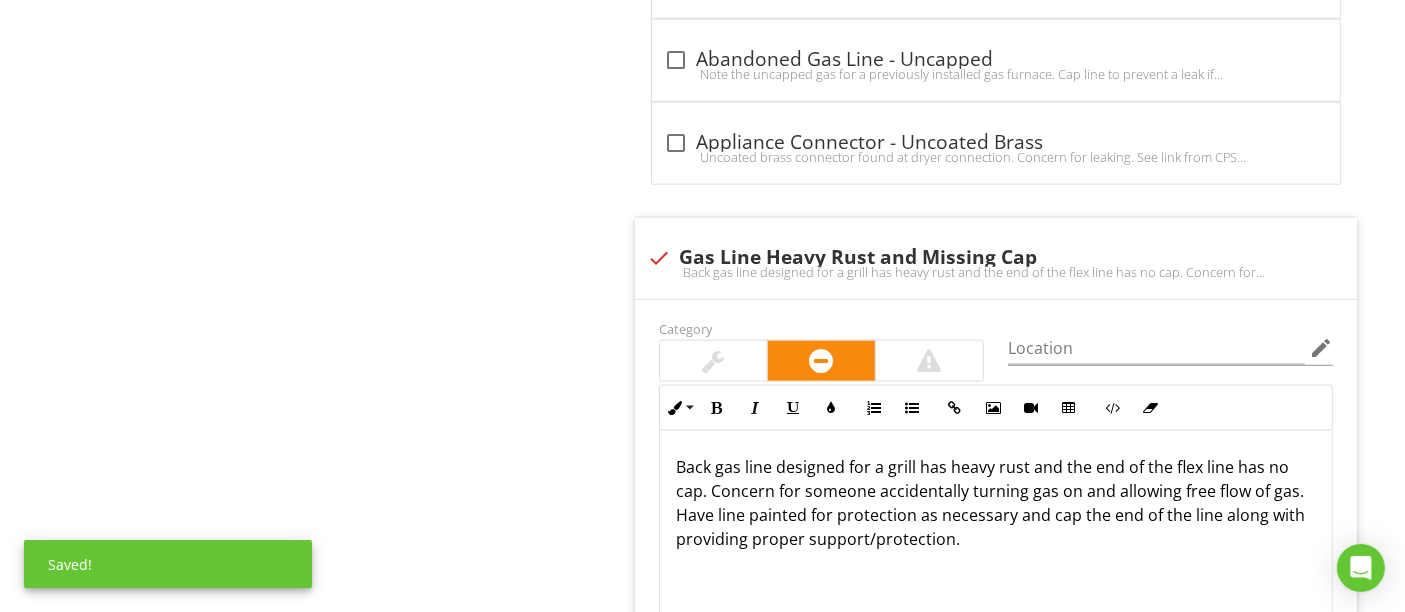 scroll, scrollTop: 2489, scrollLeft: 0, axis: vertical 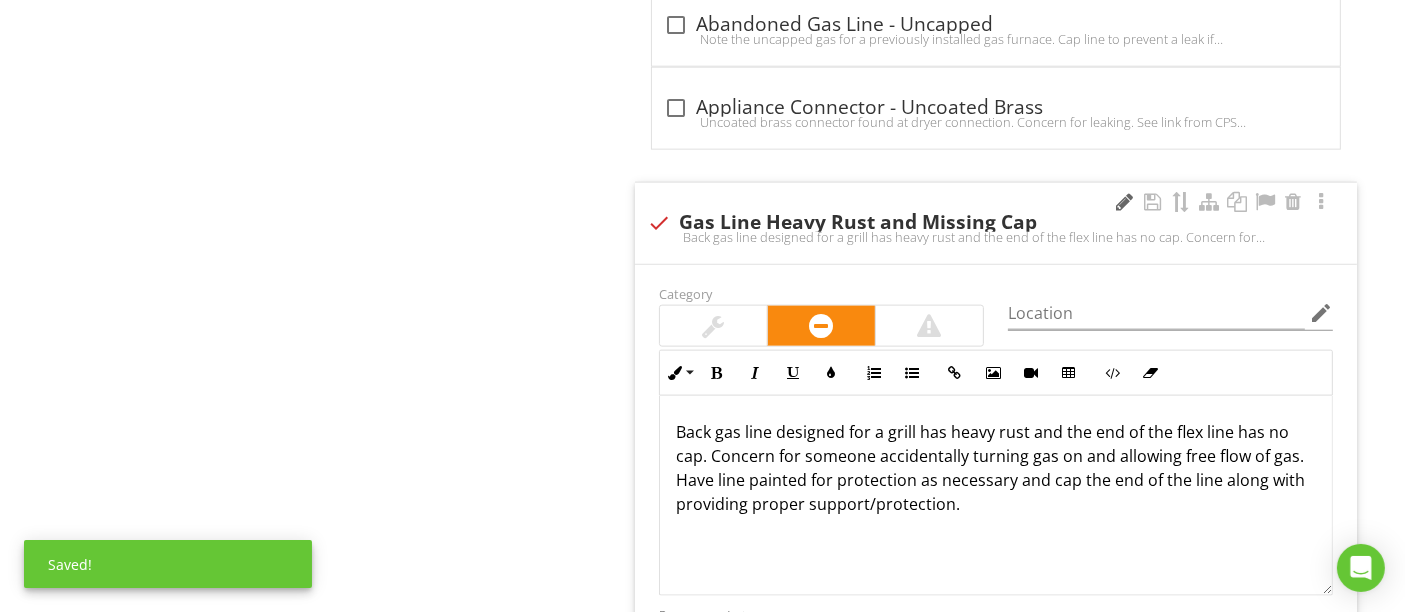 click at bounding box center (1125, 202) 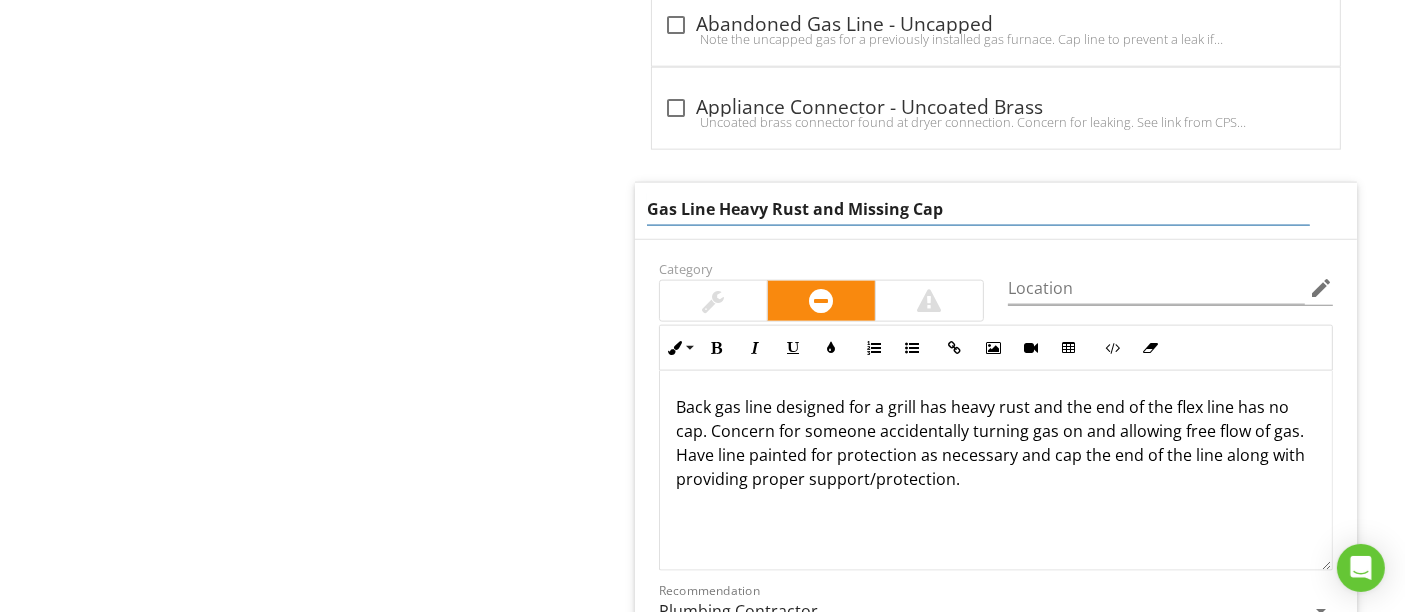 drag, startPoint x: 720, startPoint y: 198, endPoint x: 963, endPoint y: 195, distance: 243.01852 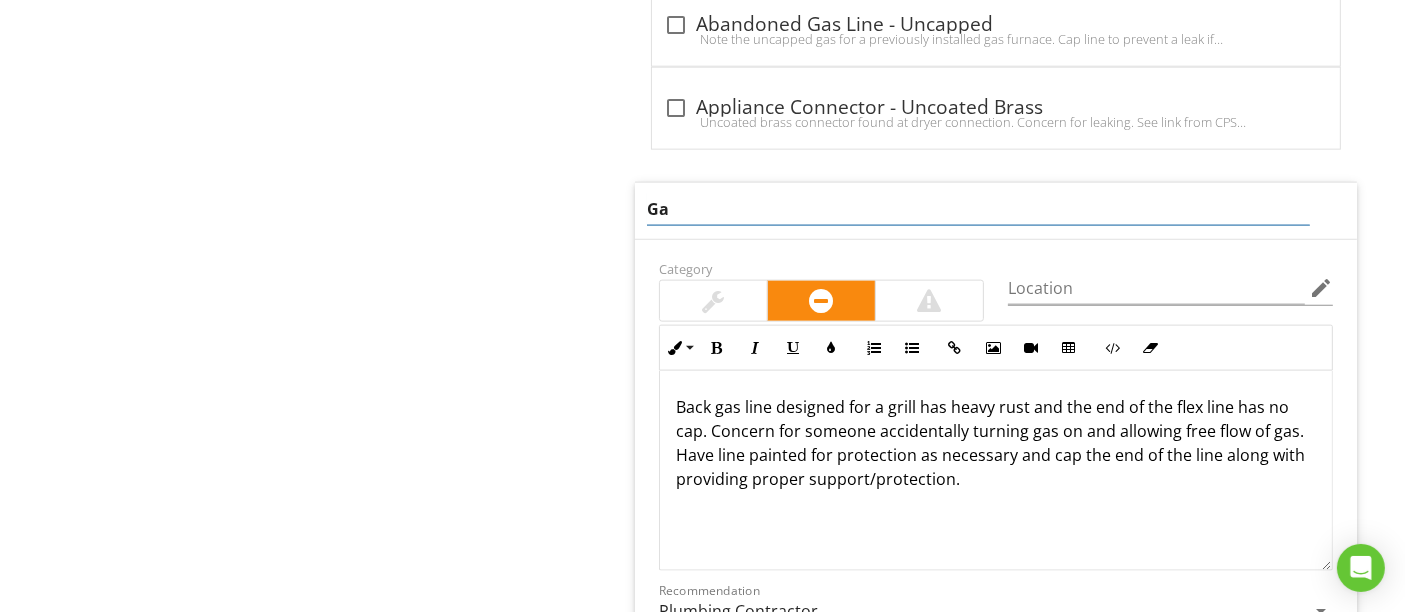 type on "G" 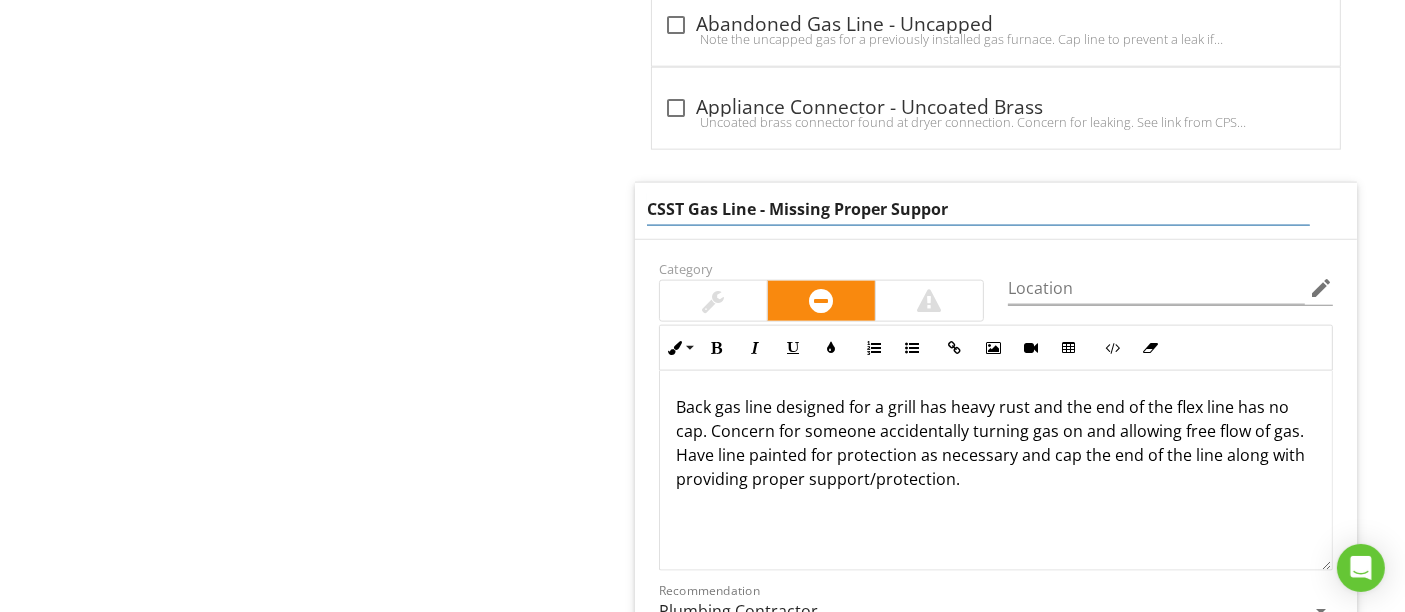 type on "CSST Gas Line - Missing Proper Support" 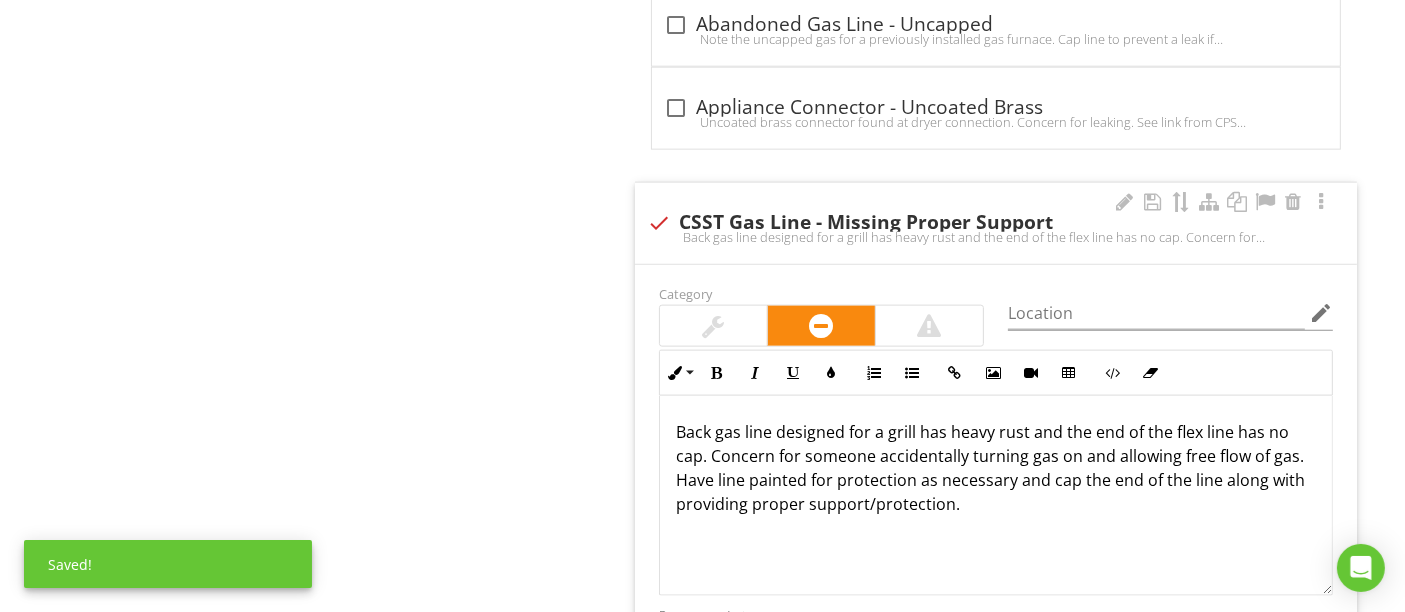 drag, startPoint x: 674, startPoint y: 398, endPoint x: 1016, endPoint y: 521, distance: 363.446 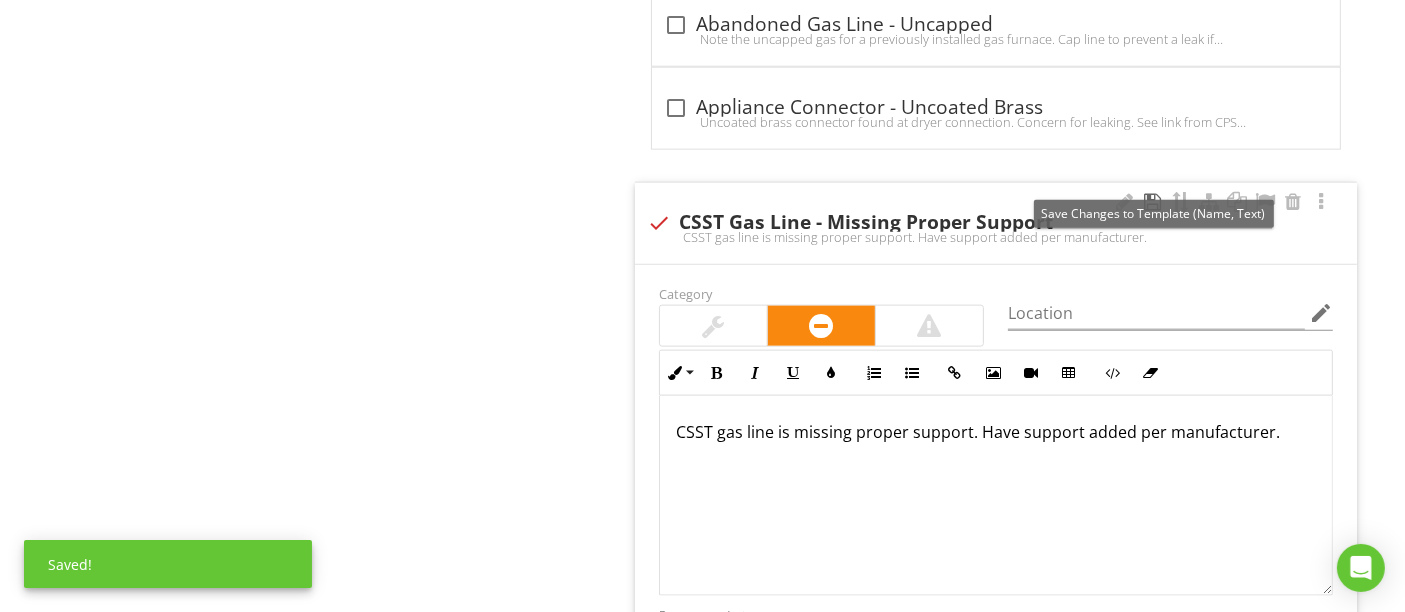 click at bounding box center (1153, 202) 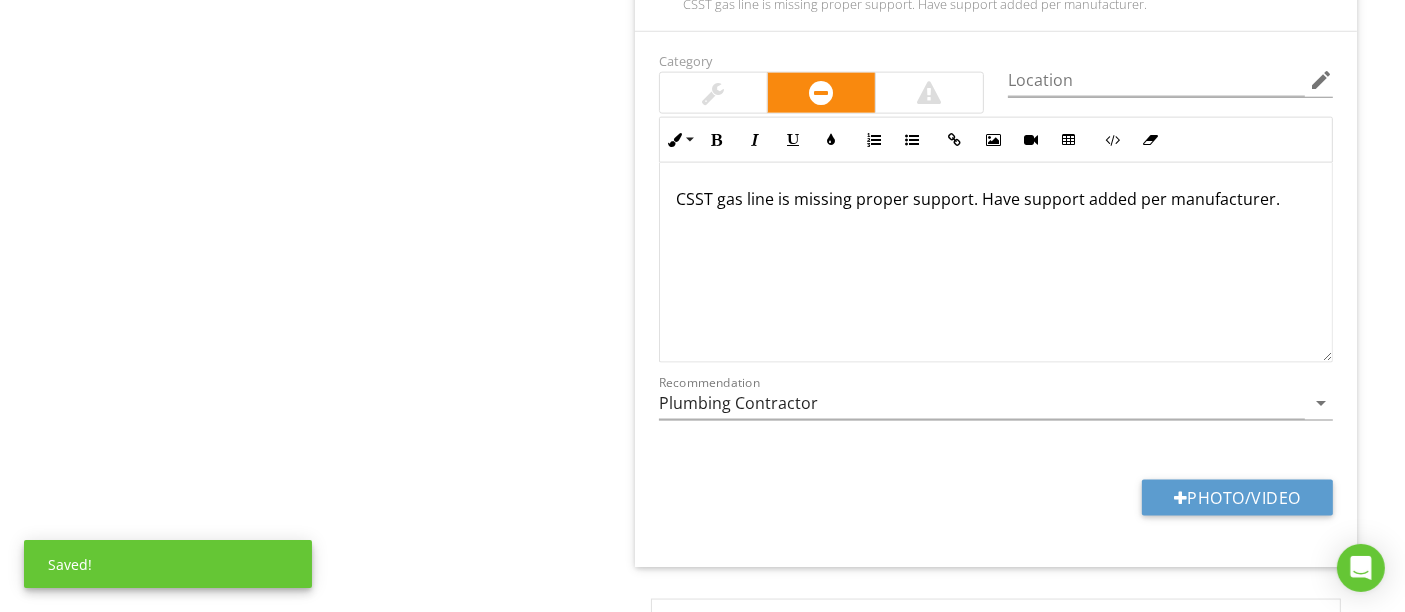 scroll, scrollTop: 2822, scrollLeft: 0, axis: vertical 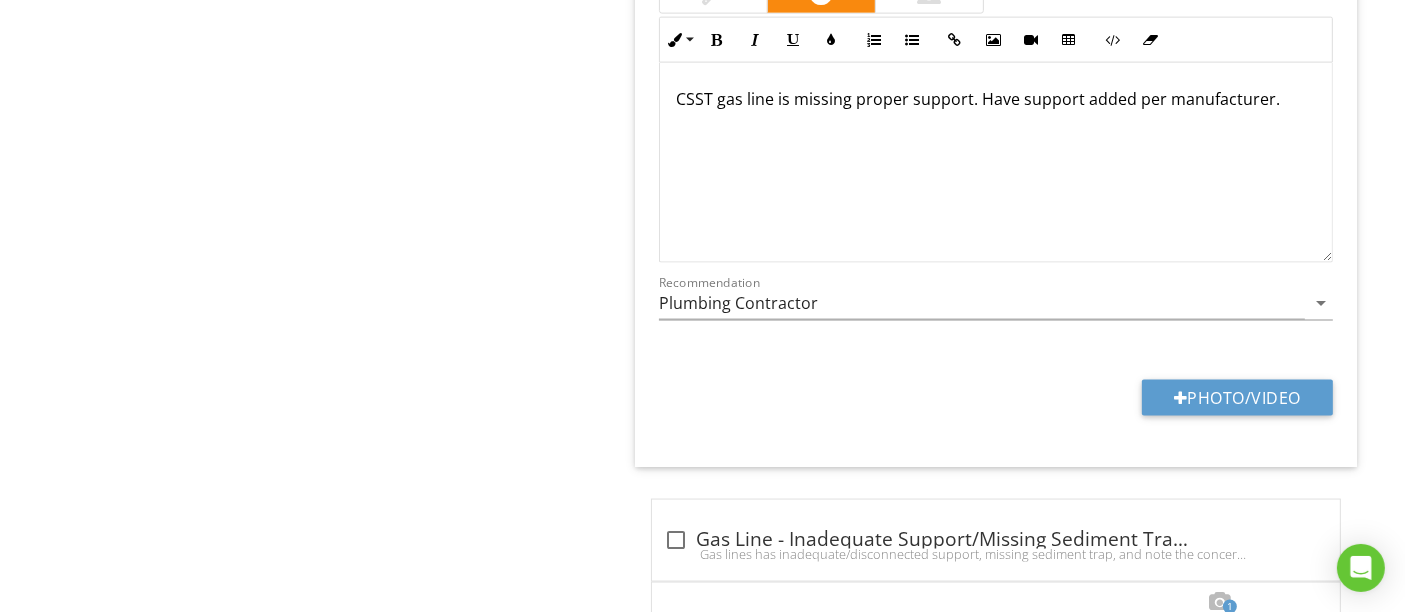 type on "Utility Room" 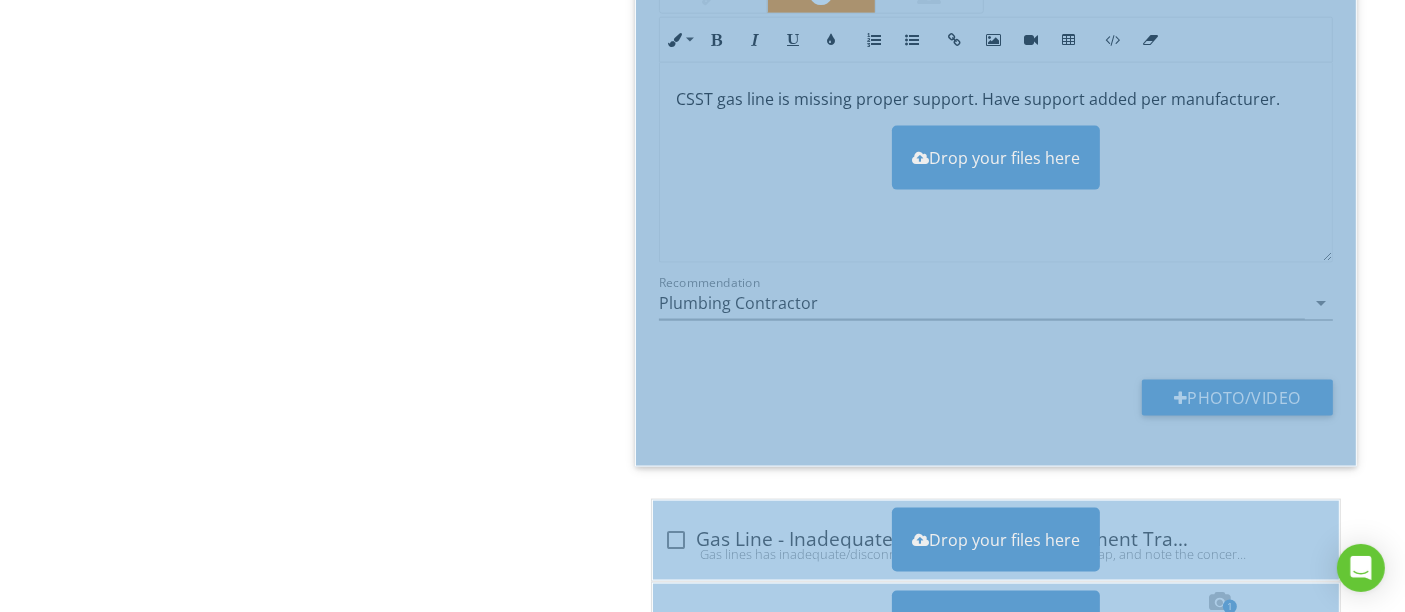 type on "Utility Room" 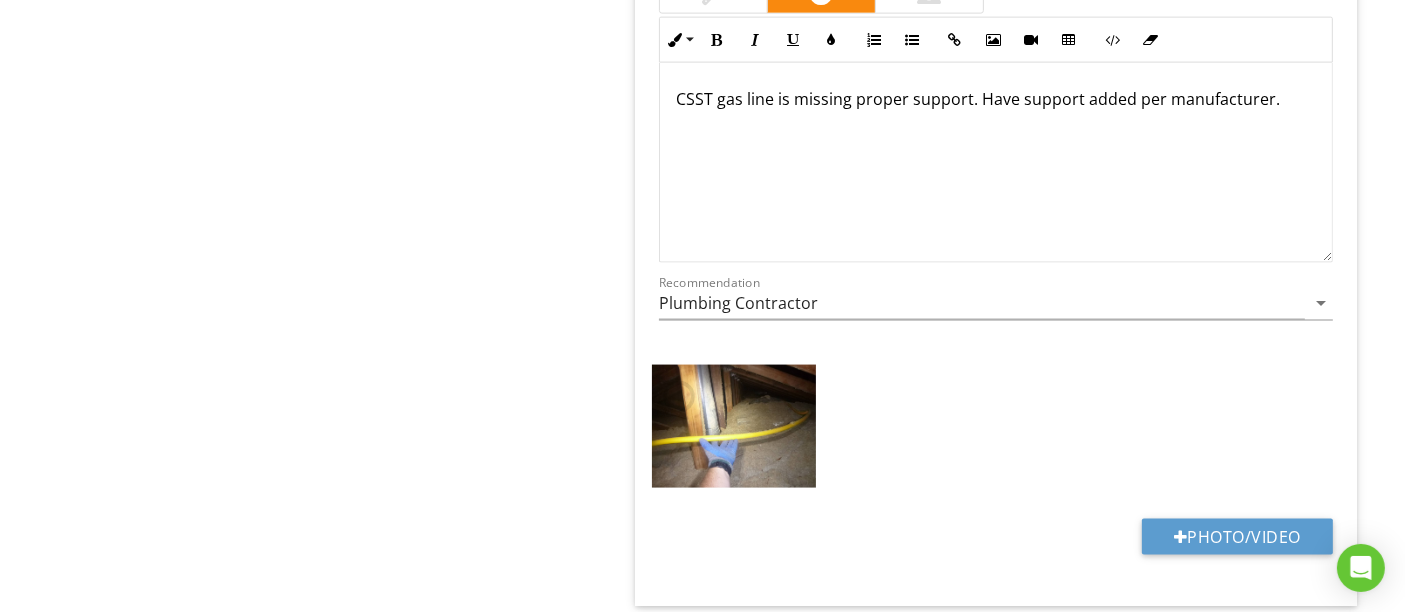 type on "Utility Room" 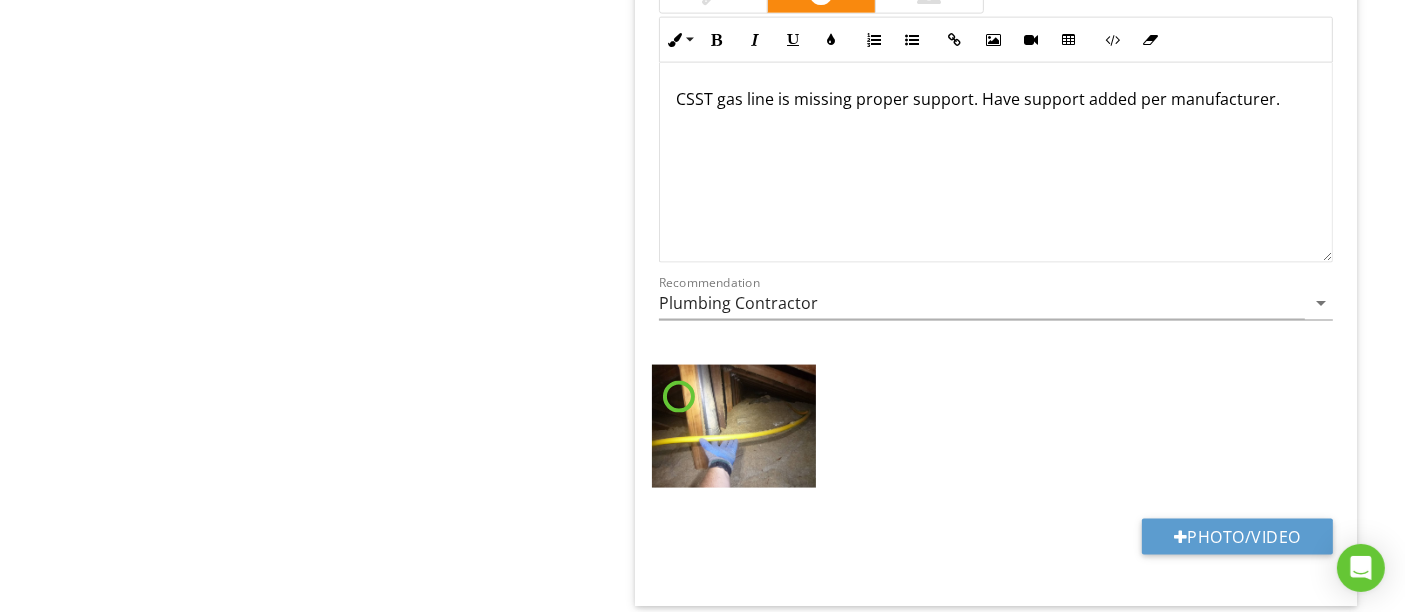 type on "Utility Room" 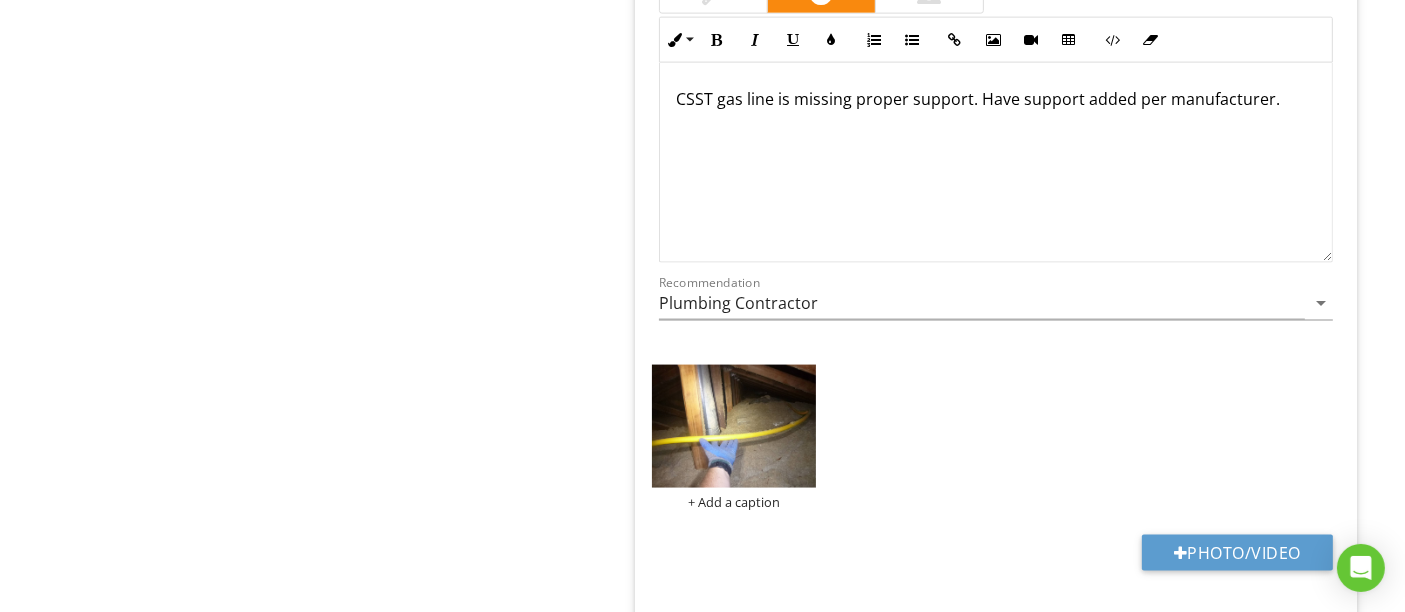 click on "+ Add a caption" at bounding box center [996, 437] 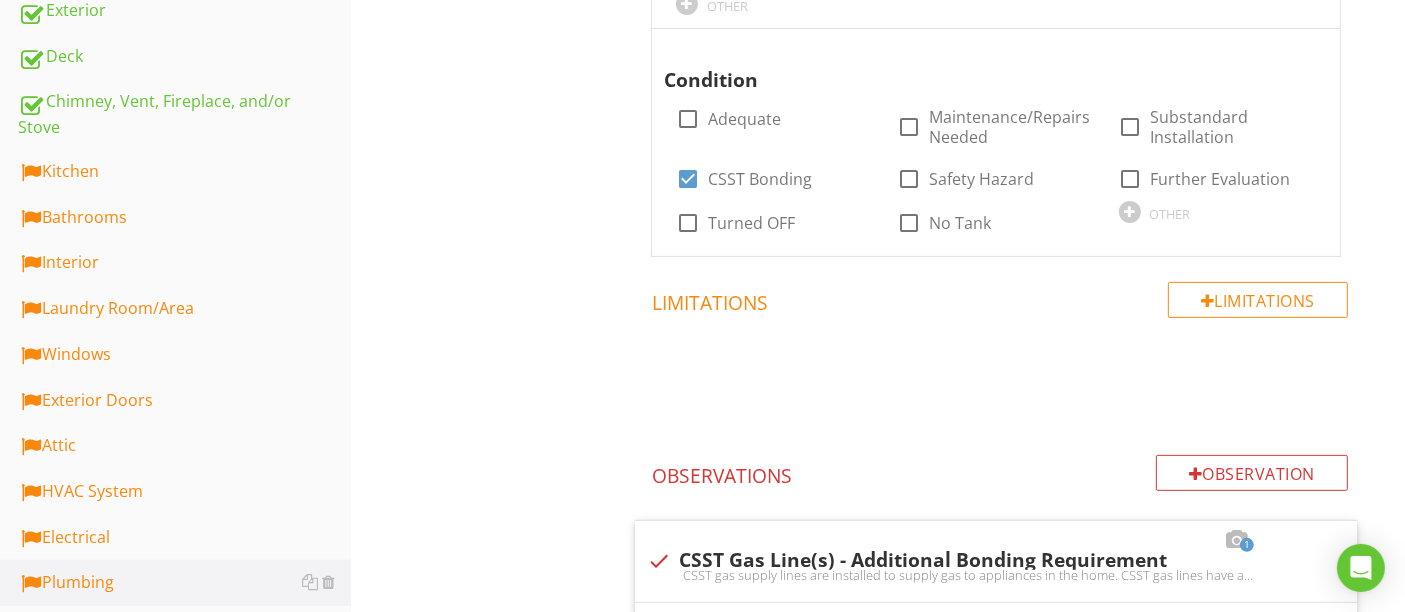 scroll, scrollTop: 711, scrollLeft: 0, axis: vertical 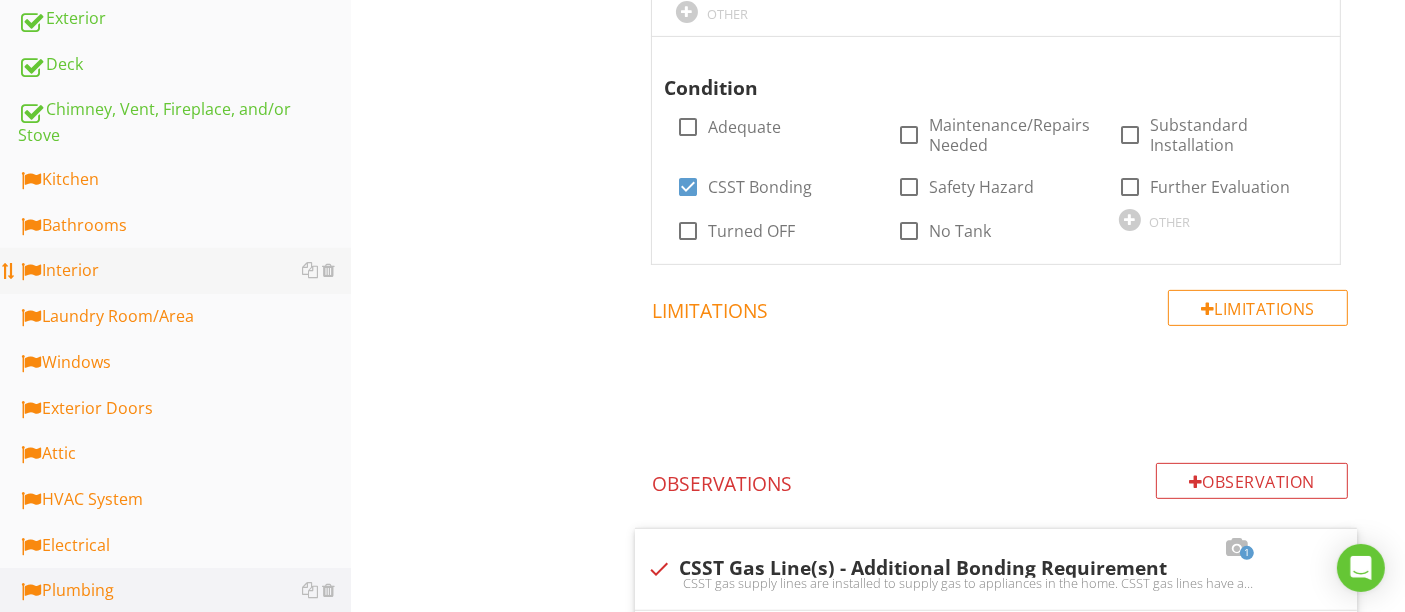 click on "Interior" at bounding box center [184, 271] 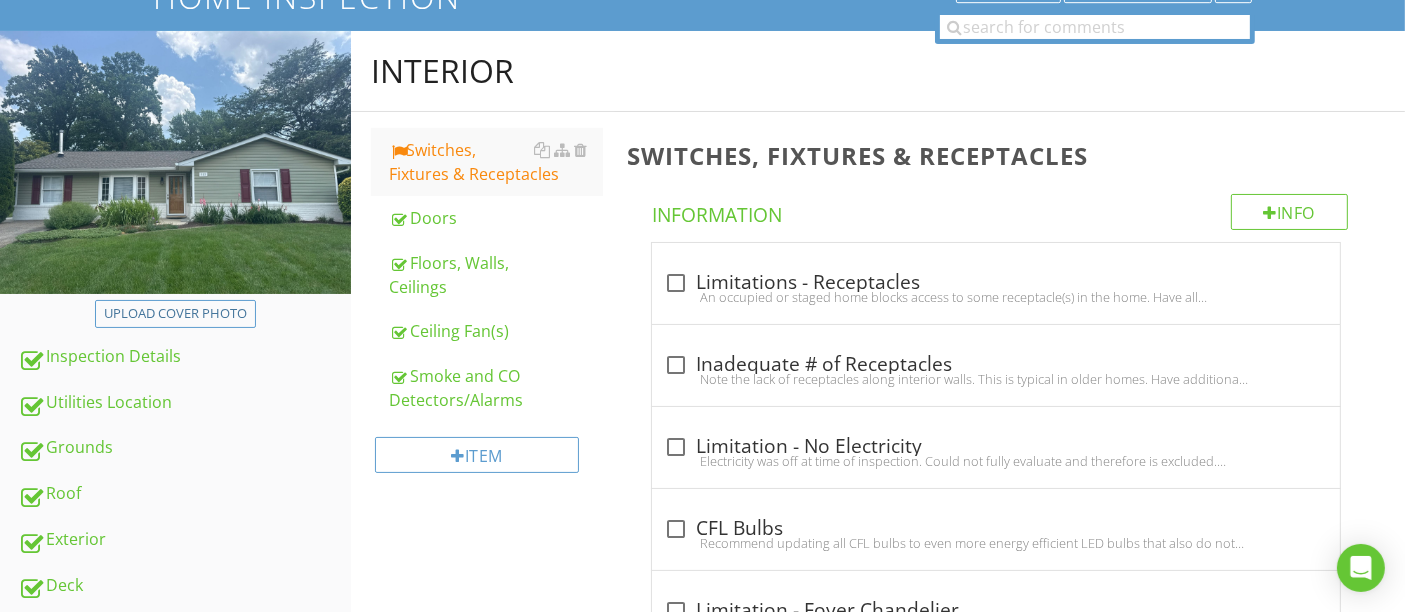 scroll, scrollTop: 156, scrollLeft: 0, axis: vertical 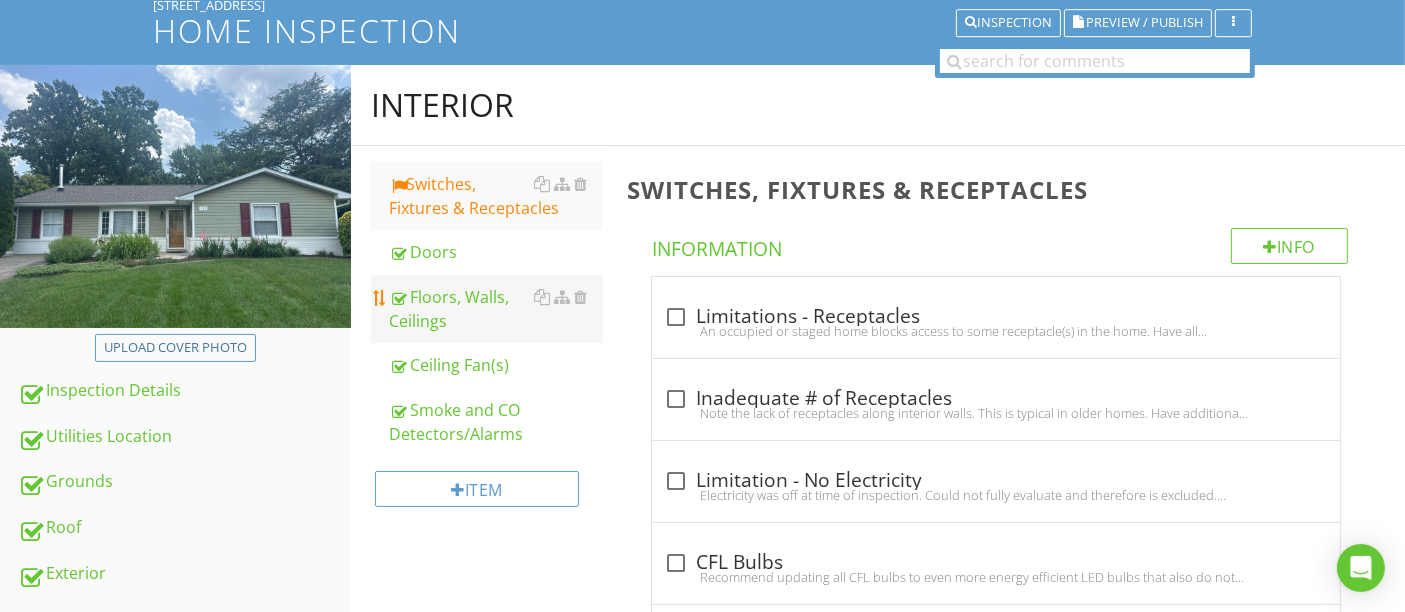 click on "Floors, Walls, Ceilings" at bounding box center (495, 309) 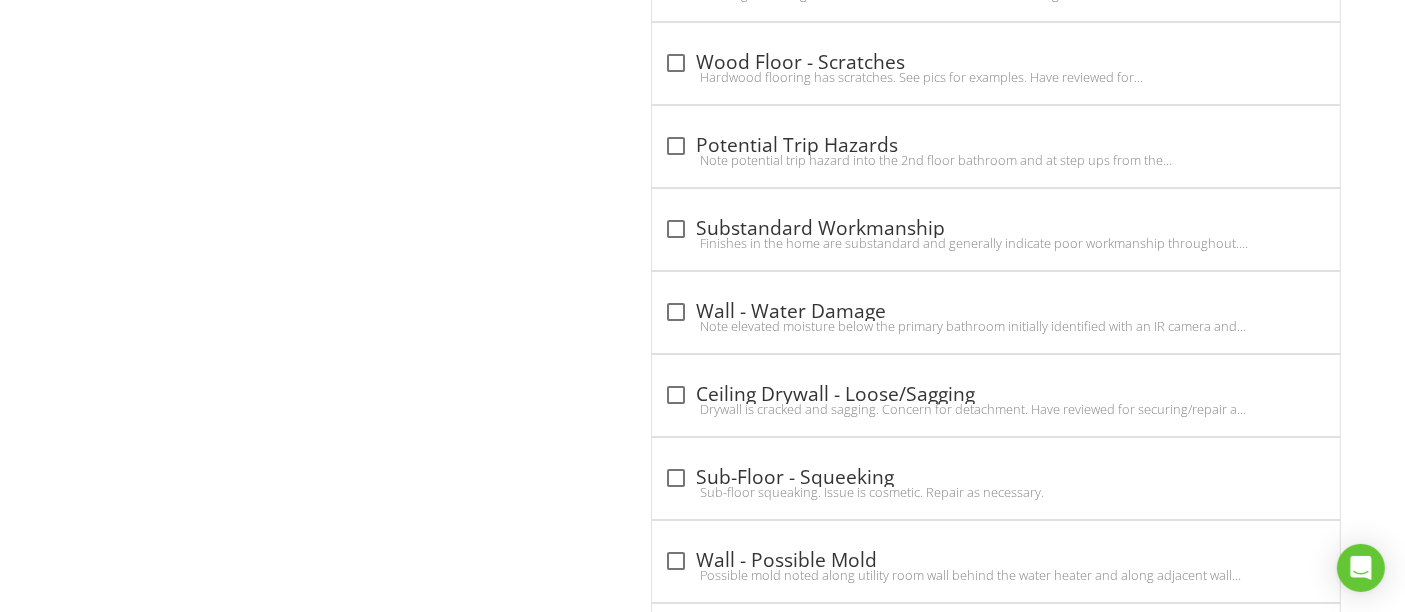 scroll, scrollTop: 7156, scrollLeft: 0, axis: vertical 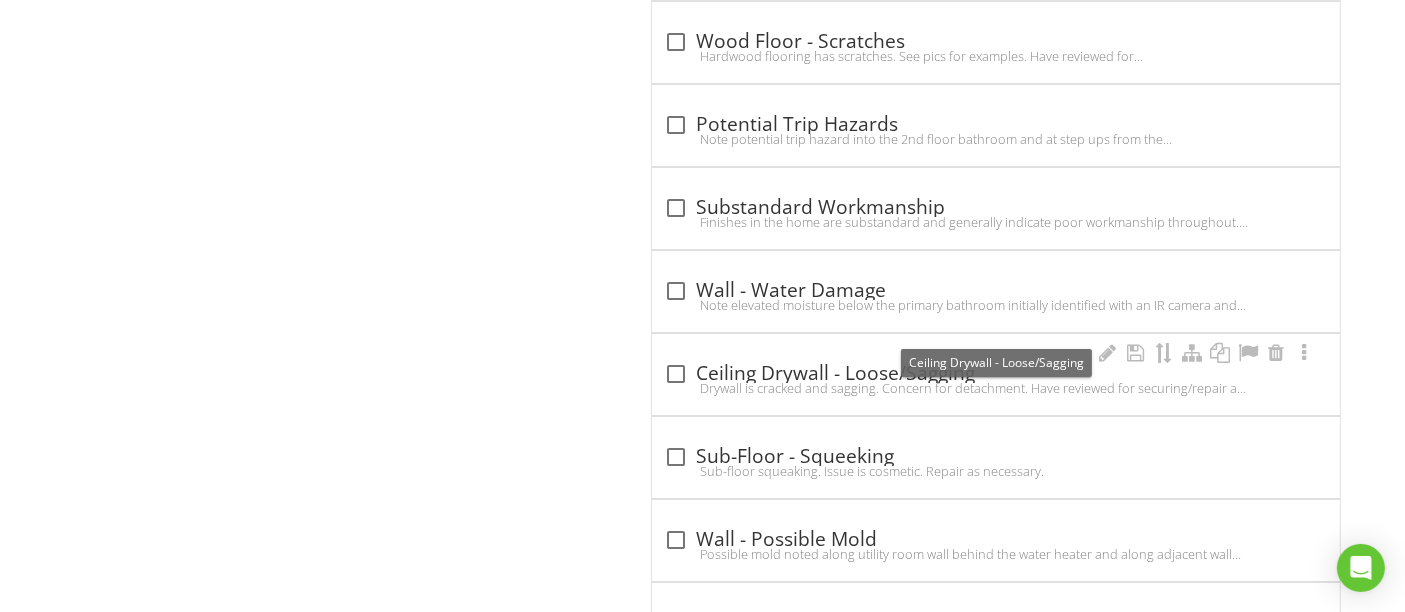 click at bounding box center [676, 374] 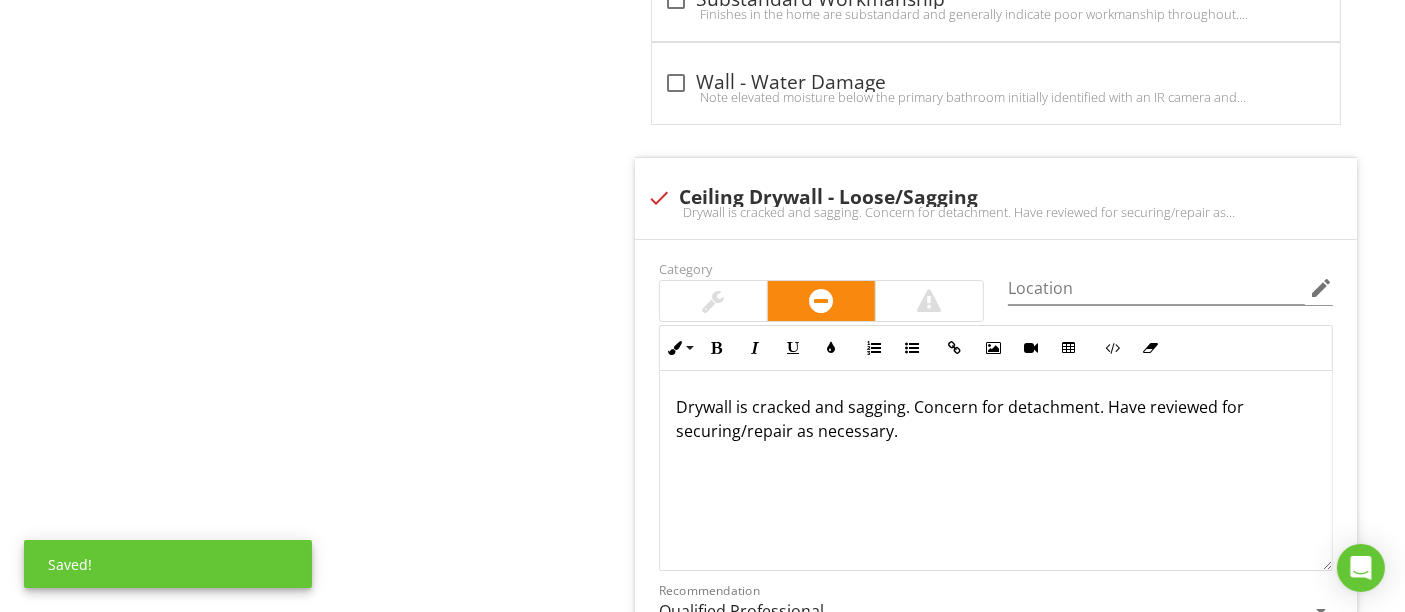 scroll, scrollTop: 7378, scrollLeft: 0, axis: vertical 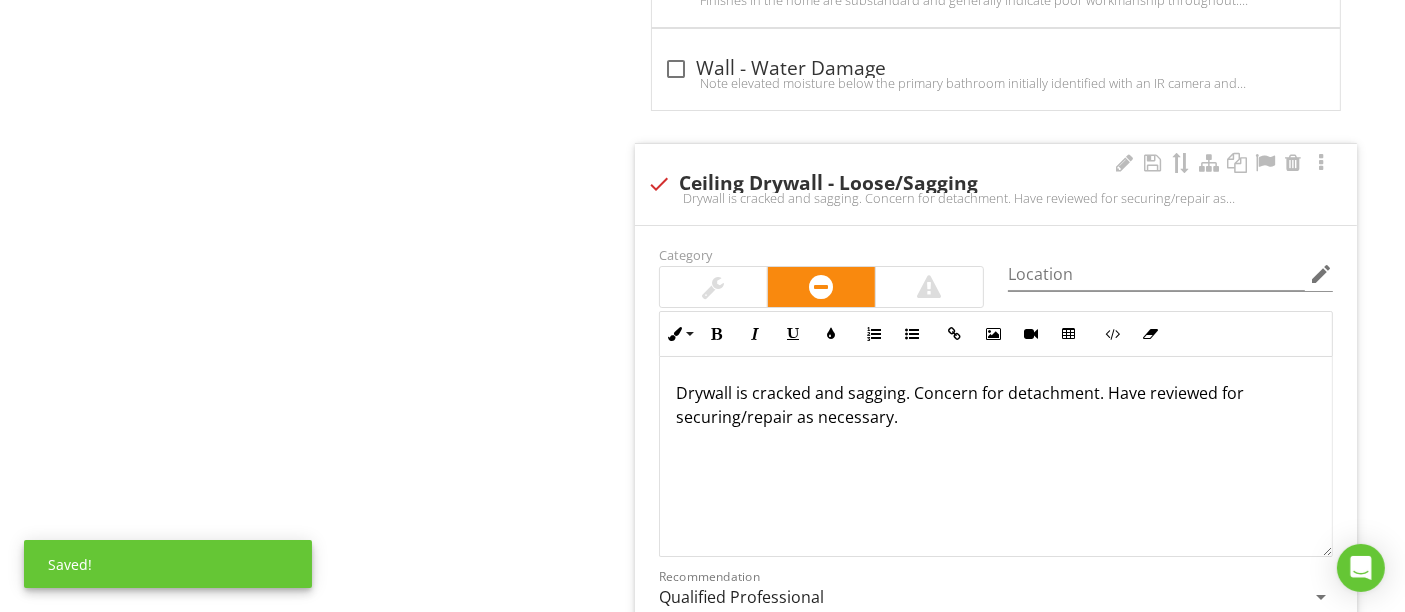click at bounding box center (713, 287) 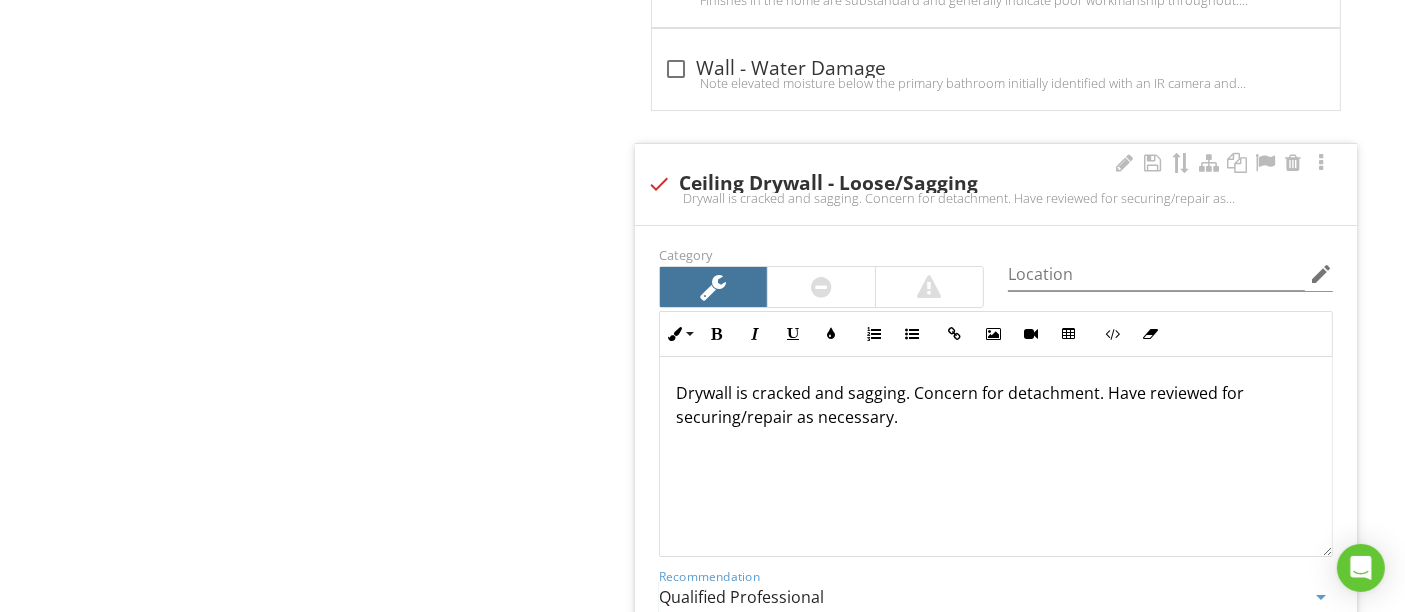 click on "Qualified Professional" at bounding box center [982, 597] 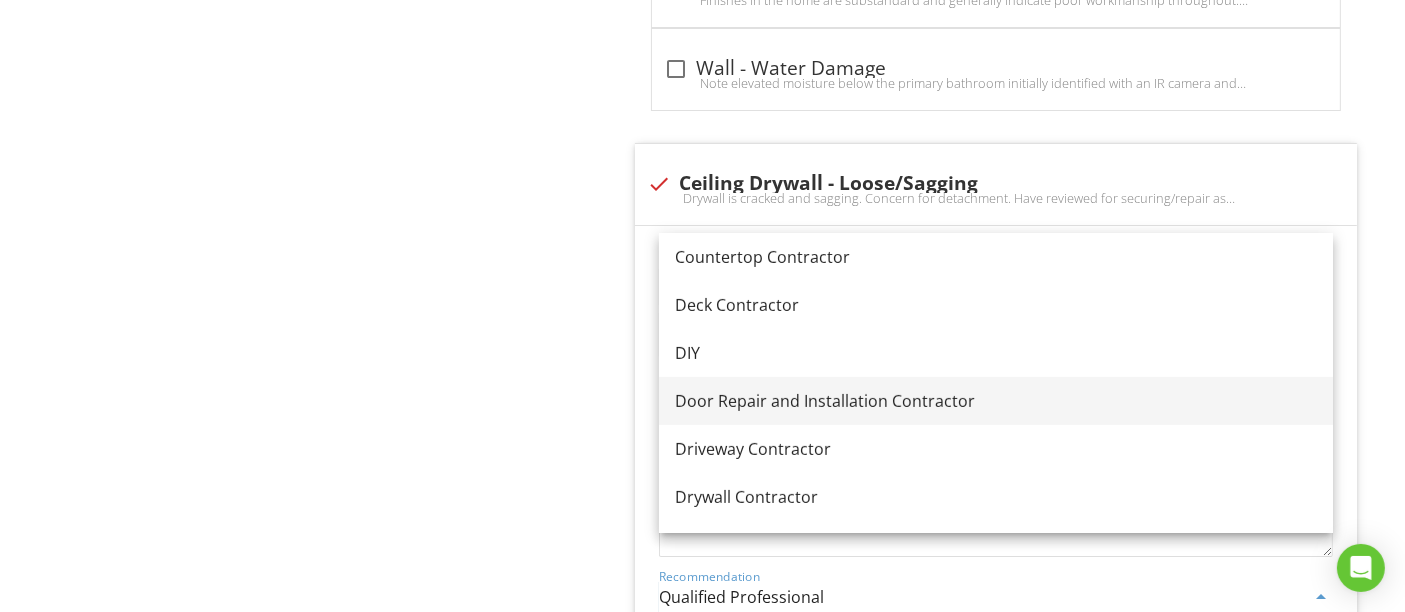 scroll, scrollTop: 555, scrollLeft: 0, axis: vertical 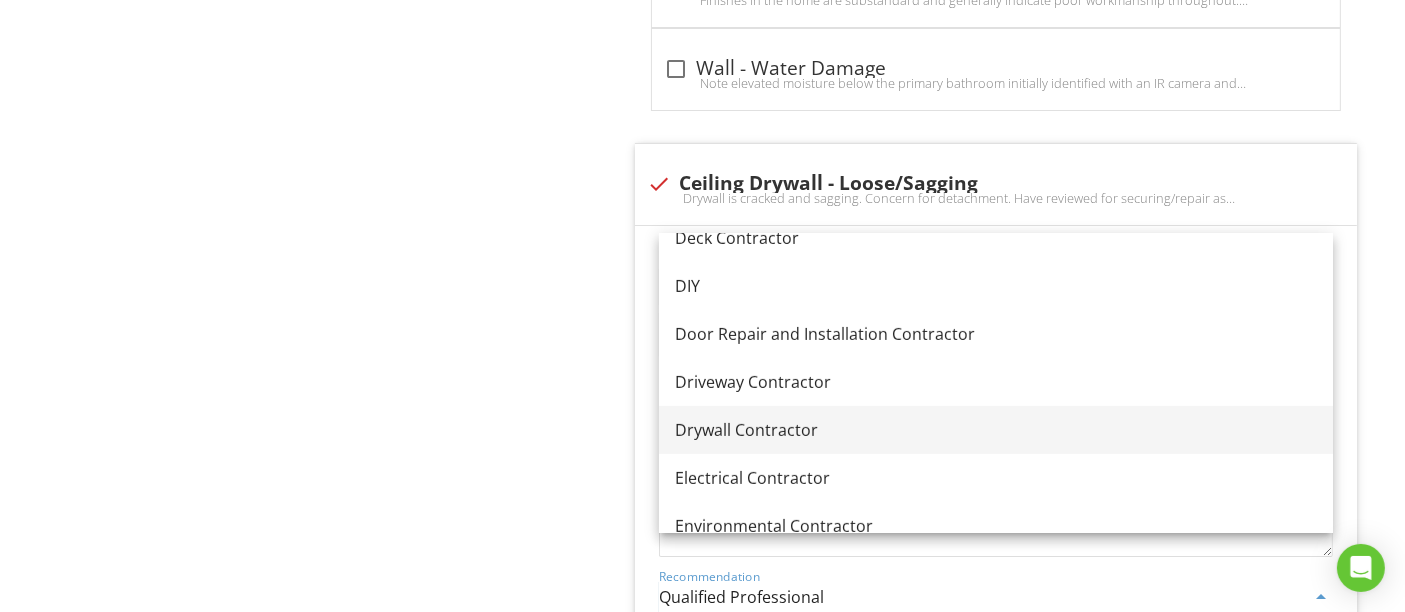 click on "Drywall Contractor" at bounding box center (996, 430) 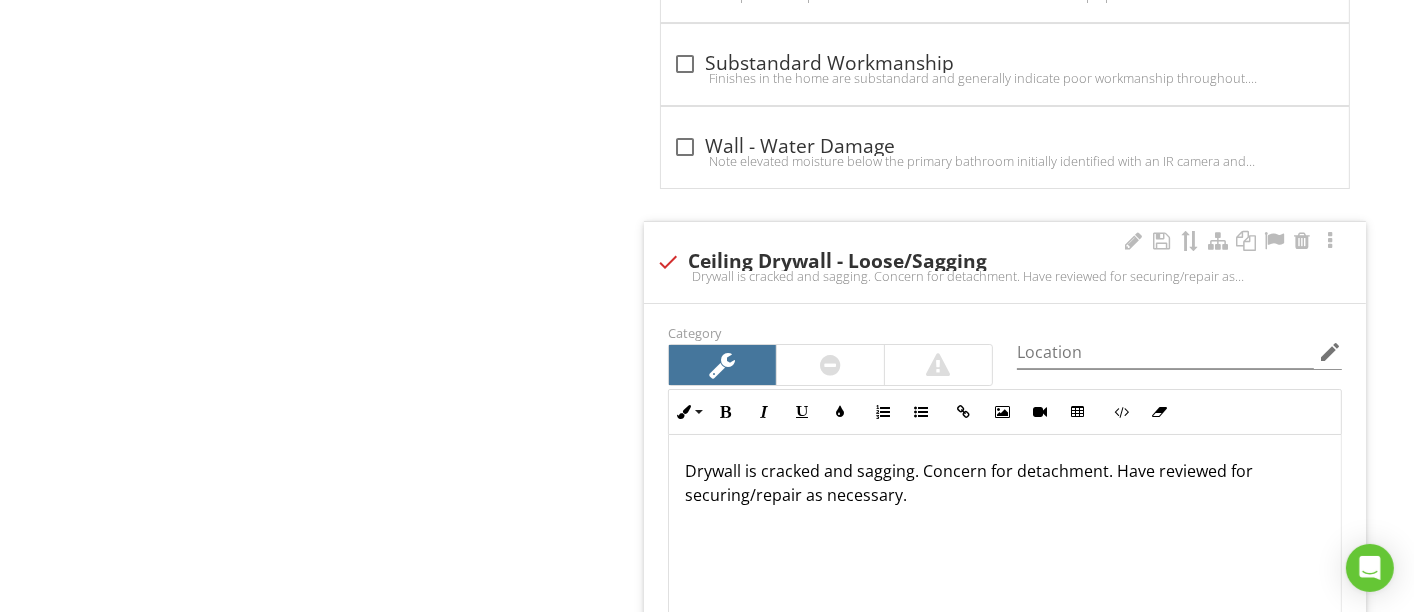 scroll, scrollTop: 7267, scrollLeft: 0, axis: vertical 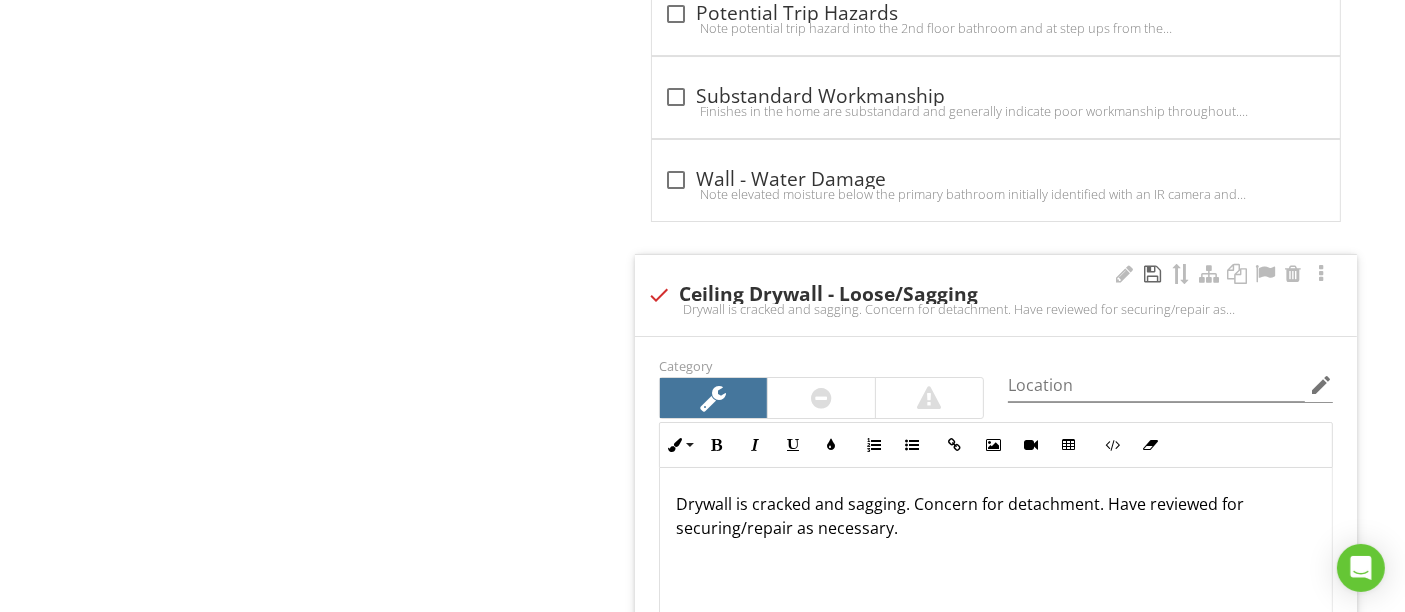 click at bounding box center (1153, 274) 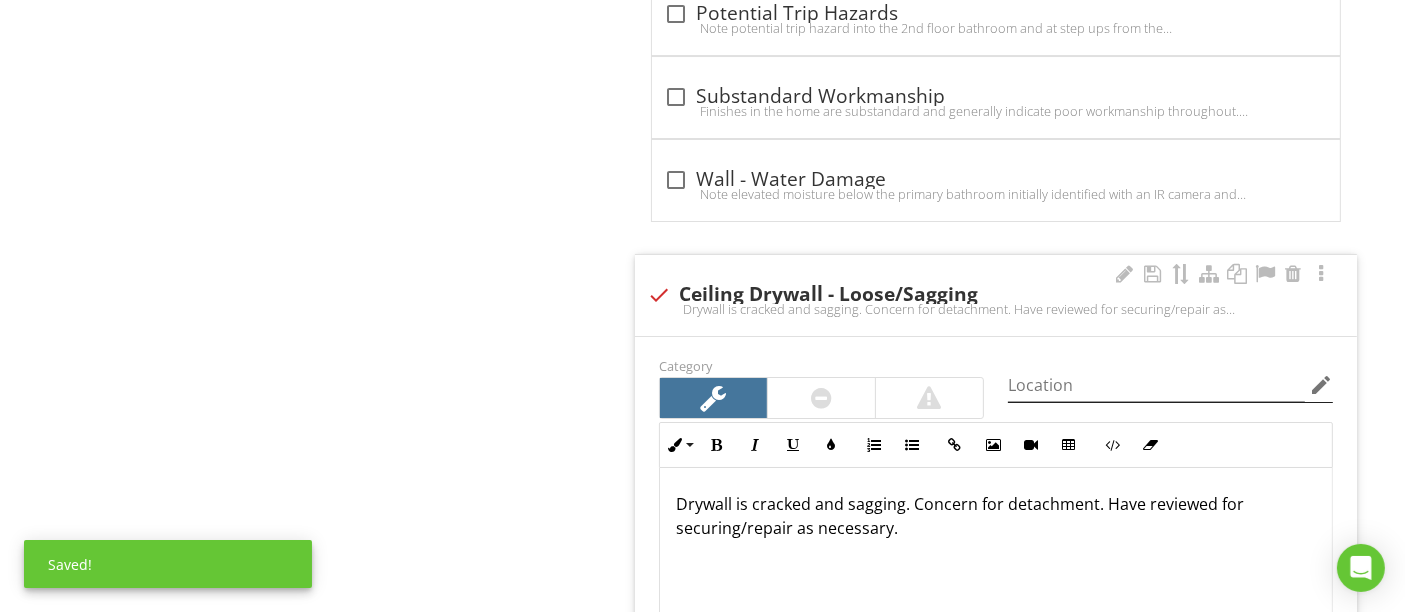click on "edit" at bounding box center (1321, 385) 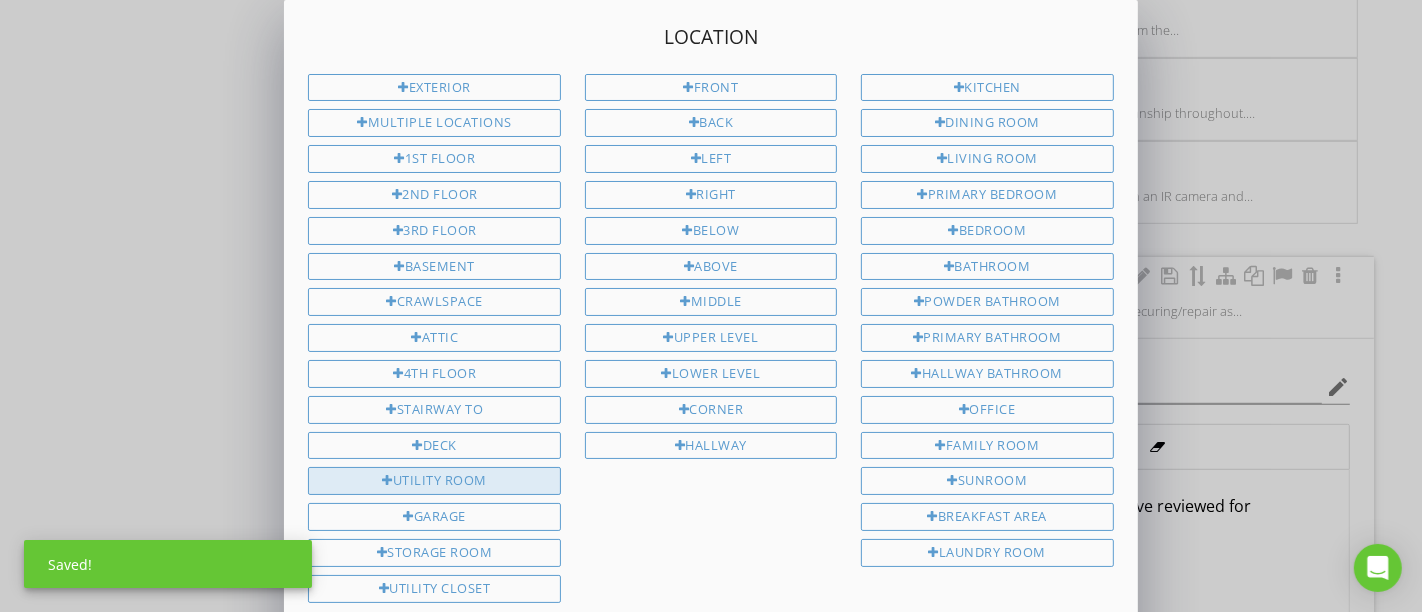 click on "Utility Room" at bounding box center [434, 481] 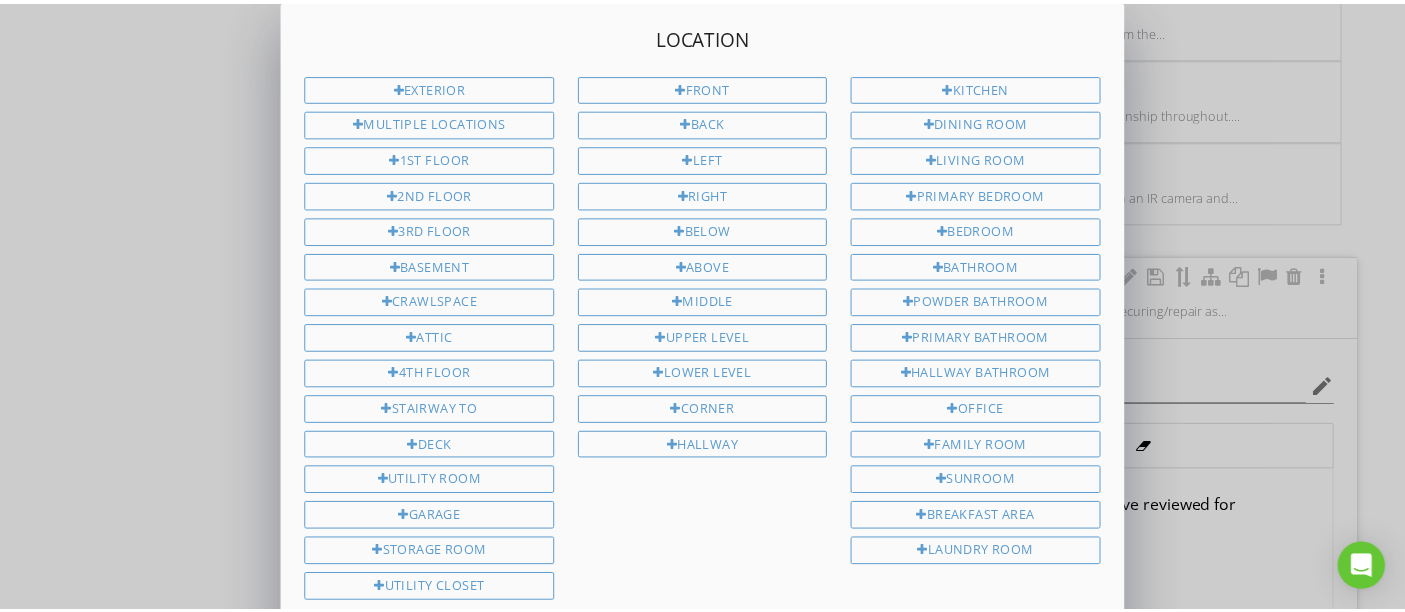 scroll, scrollTop: 187, scrollLeft: 0, axis: vertical 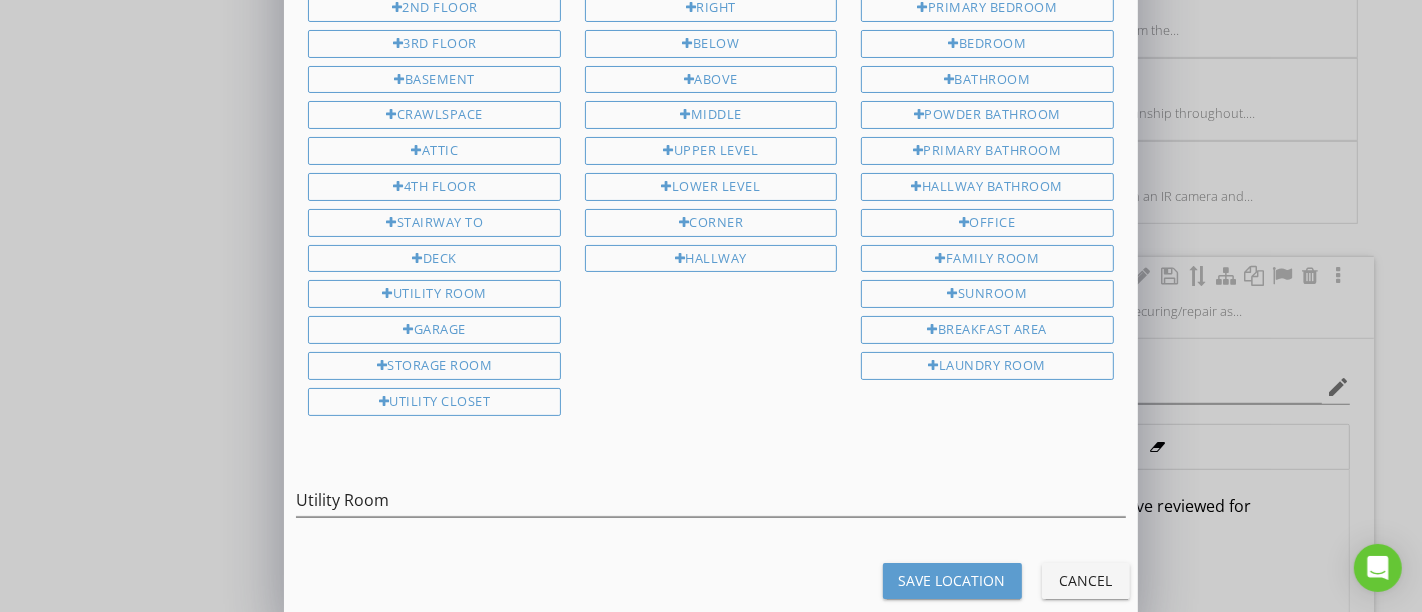 click on "Save Location" at bounding box center [952, 580] 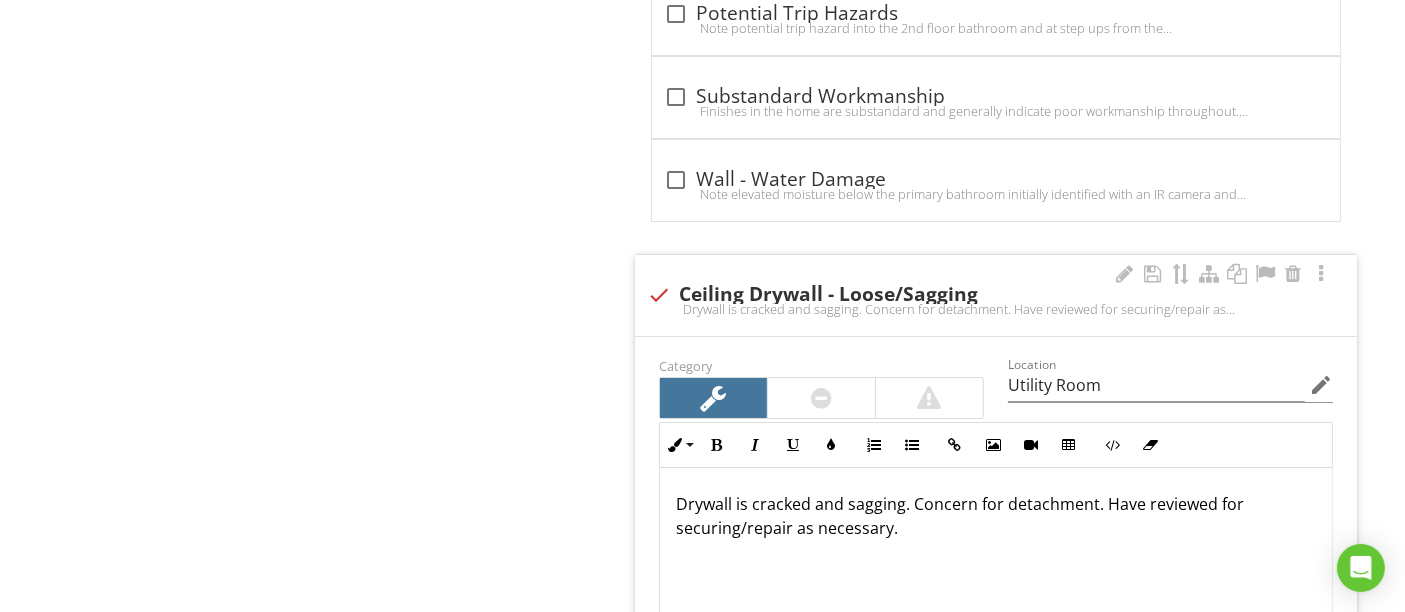 scroll, scrollTop: 0, scrollLeft: 0, axis: both 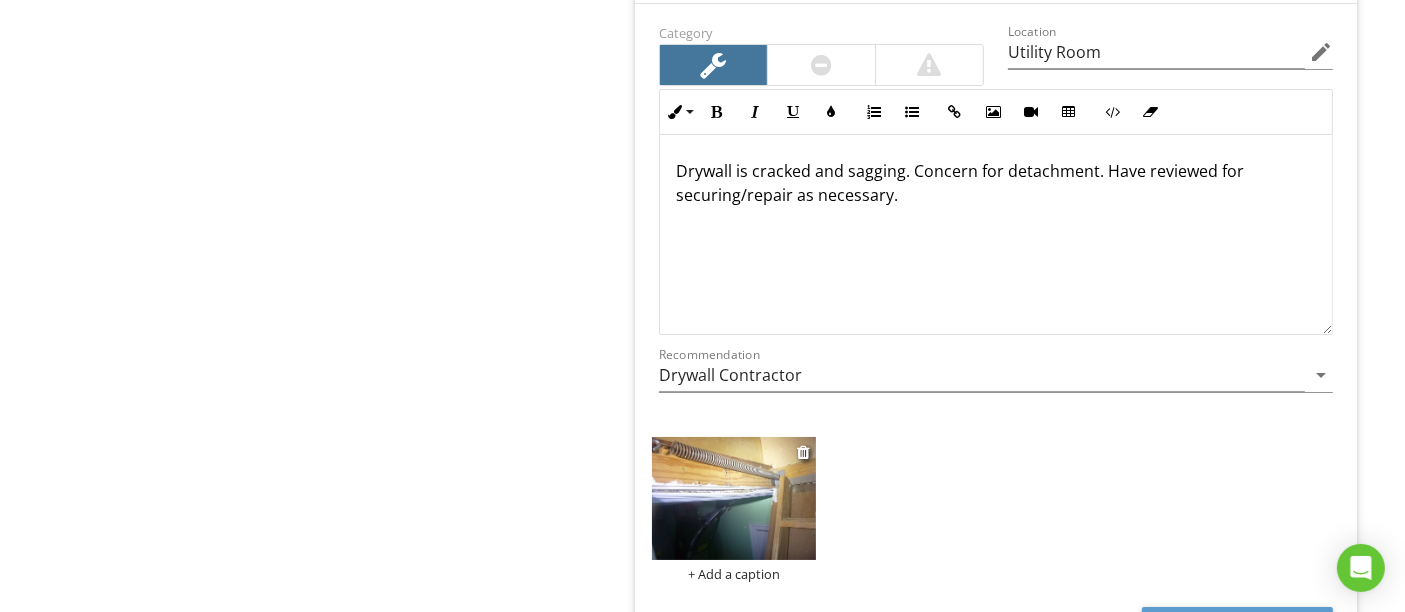 click at bounding box center [734, 498] 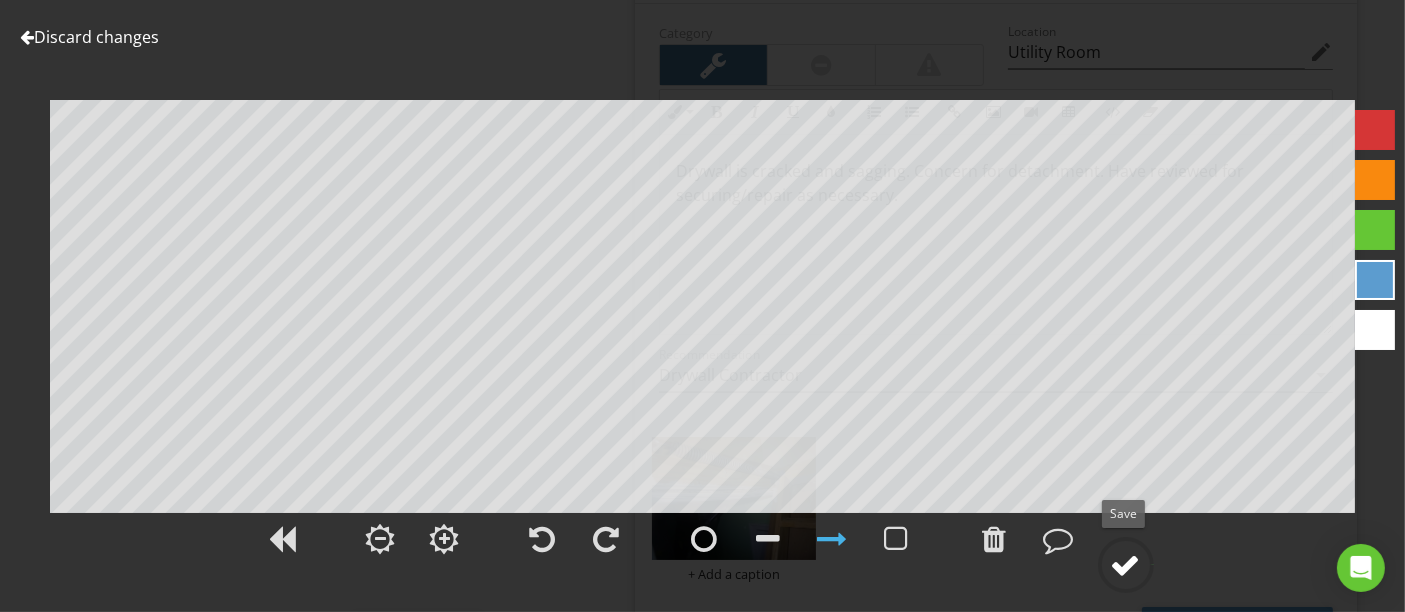 click 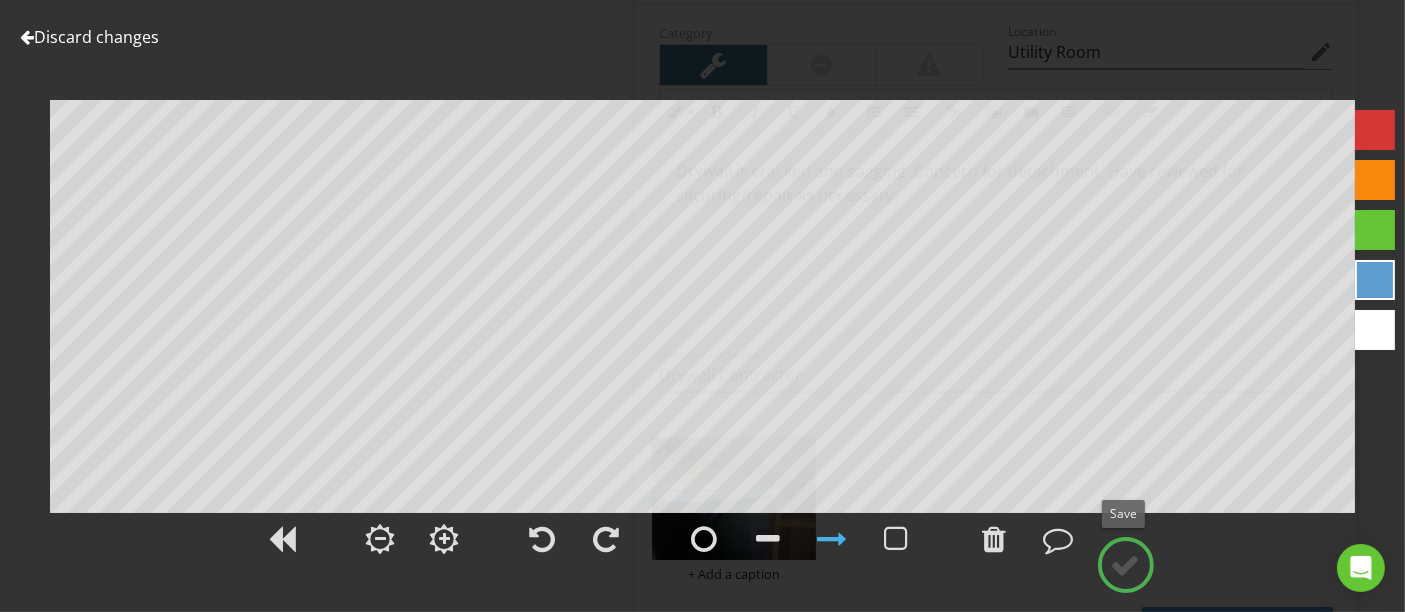 type on "Utility Room" 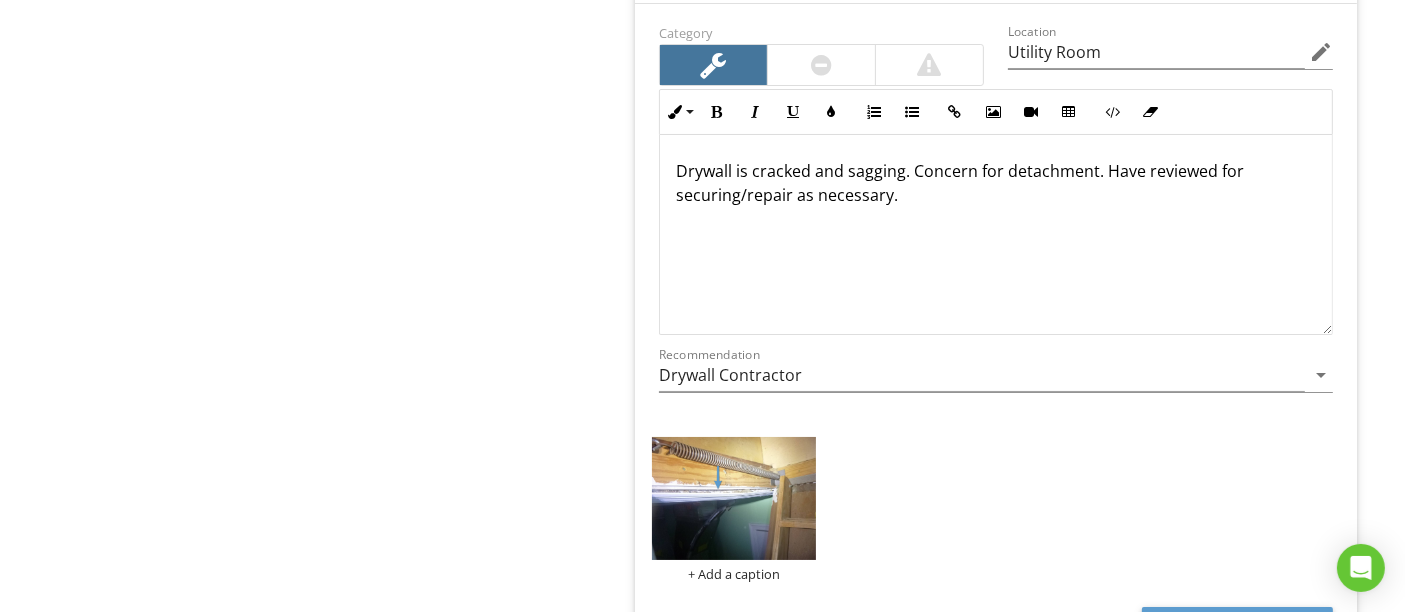 click on "+ Add a caption" at bounding box center [996, 509] 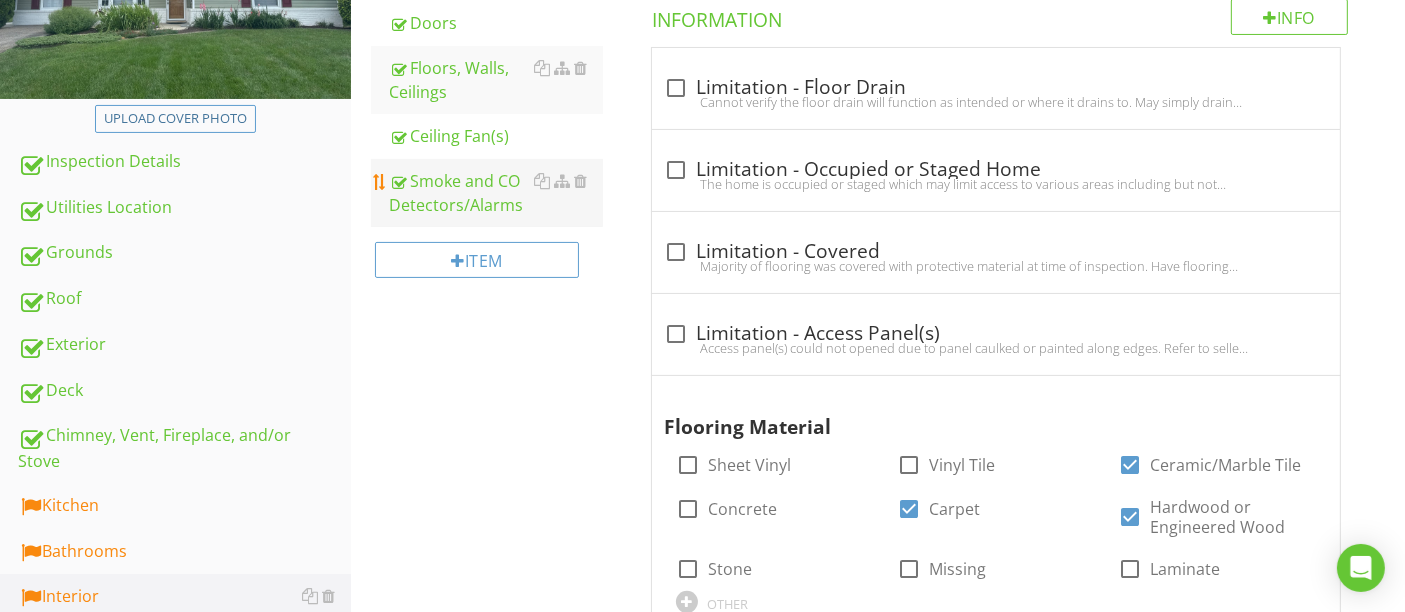 scroll, scrollTop: 600, scrollLeft: 0, axis: vertical 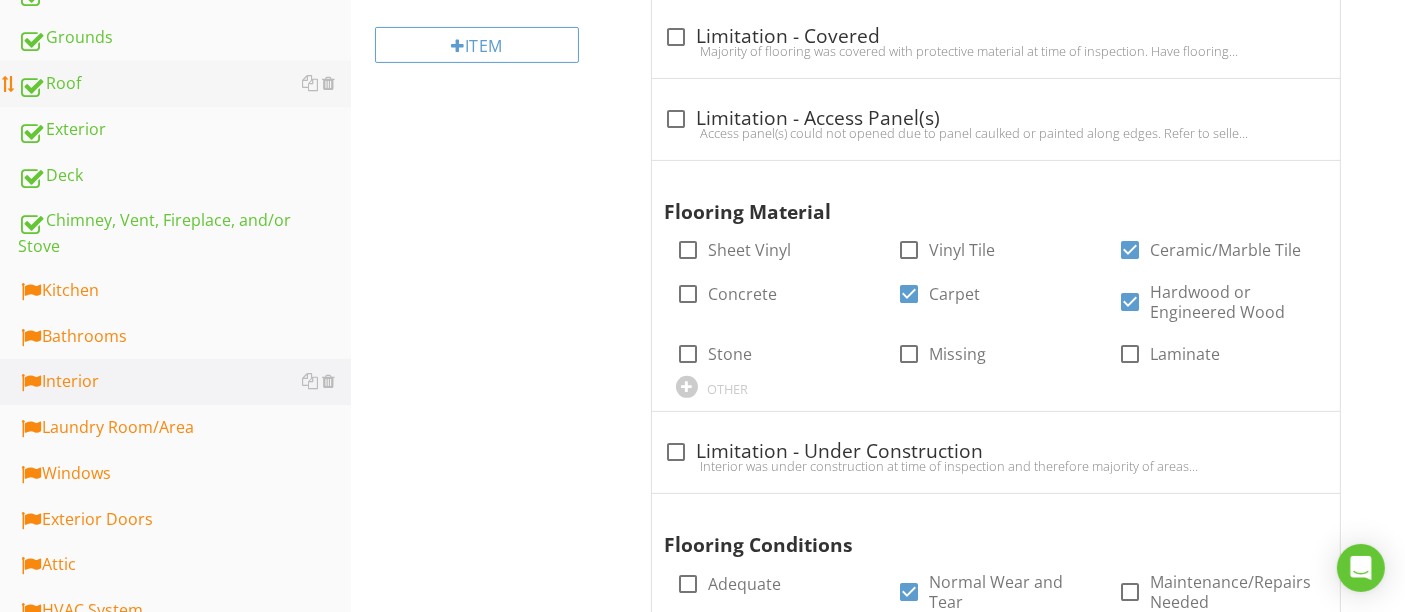 click on "Roof" at bounding box center (184, 84) 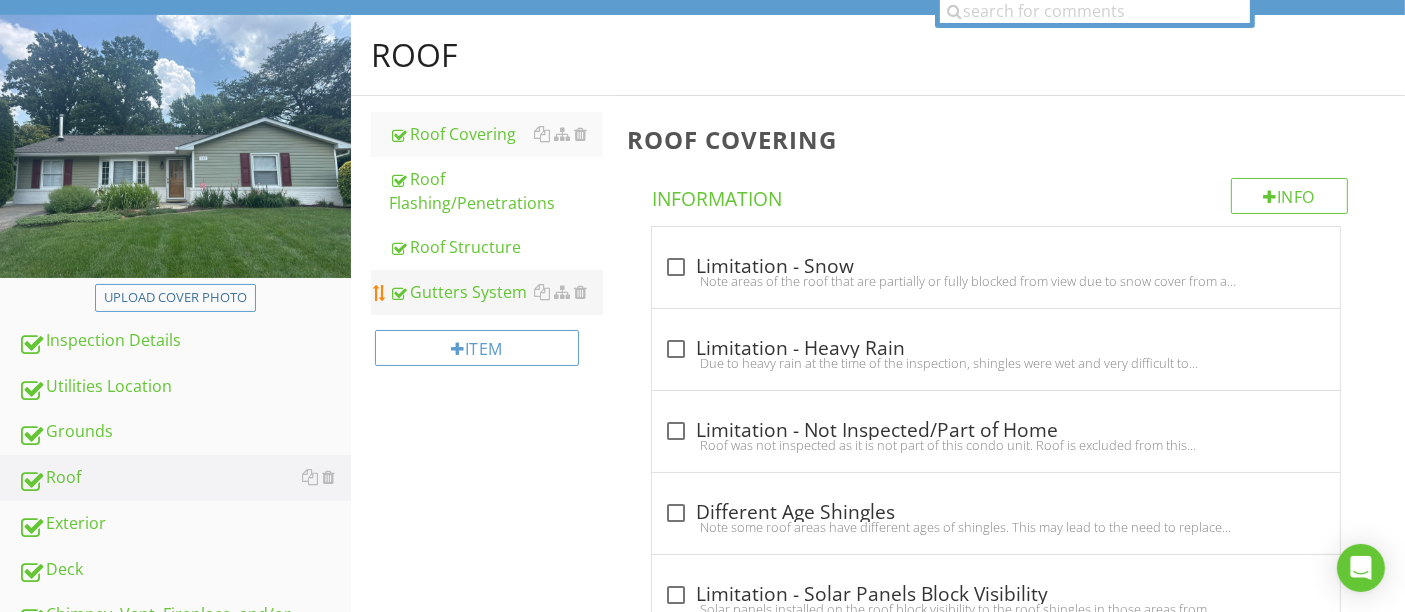 scroll, scrollTop: 156, scrollLeft: 0, axis: vertical 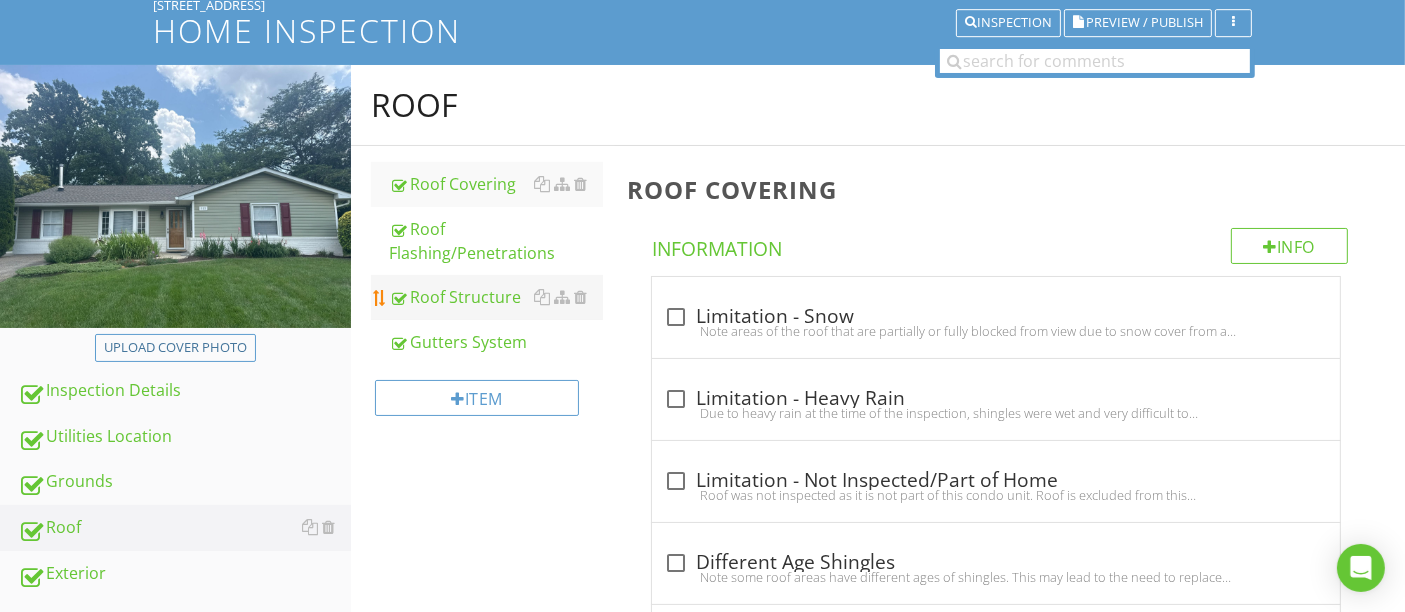 click on "Roof Structure" at bounding box center (495, 297) 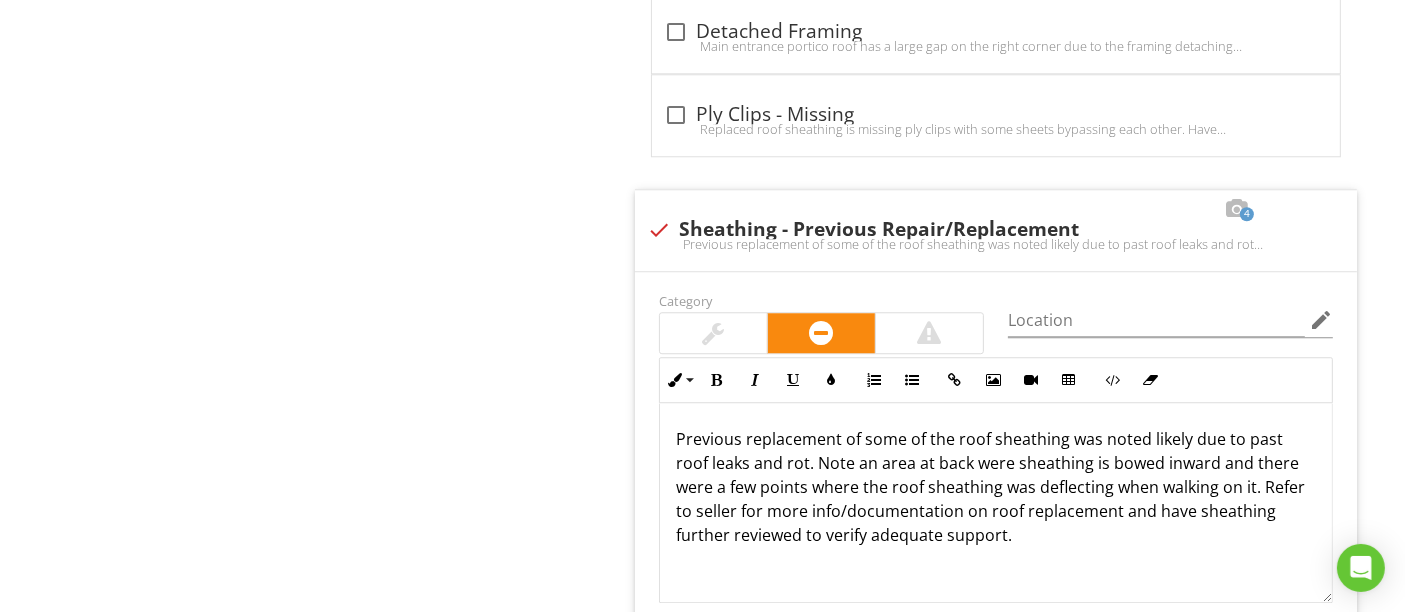 scroll, scrollTop: 5489, scrollLeft: 0, axis: vertical 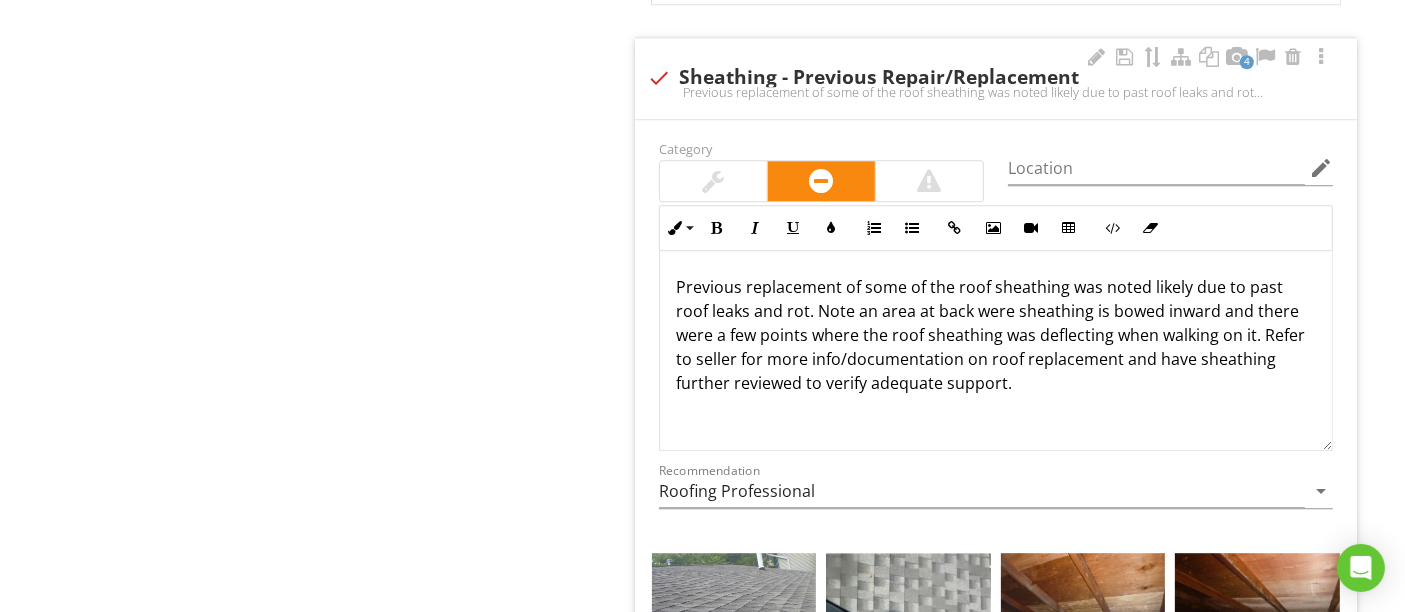 click on "Previous replacement of some of the roof sheathing was noted likely due to past roof leaks and rot. Note an area at back were sheathing is bowed inward and there were a few points where the roof sheathing was deflecting when walking on it. Refer to seller for more info/documentation on roof replacement and have sheathing further reviewed to verify adequate support." at bounding box center (996, 335) 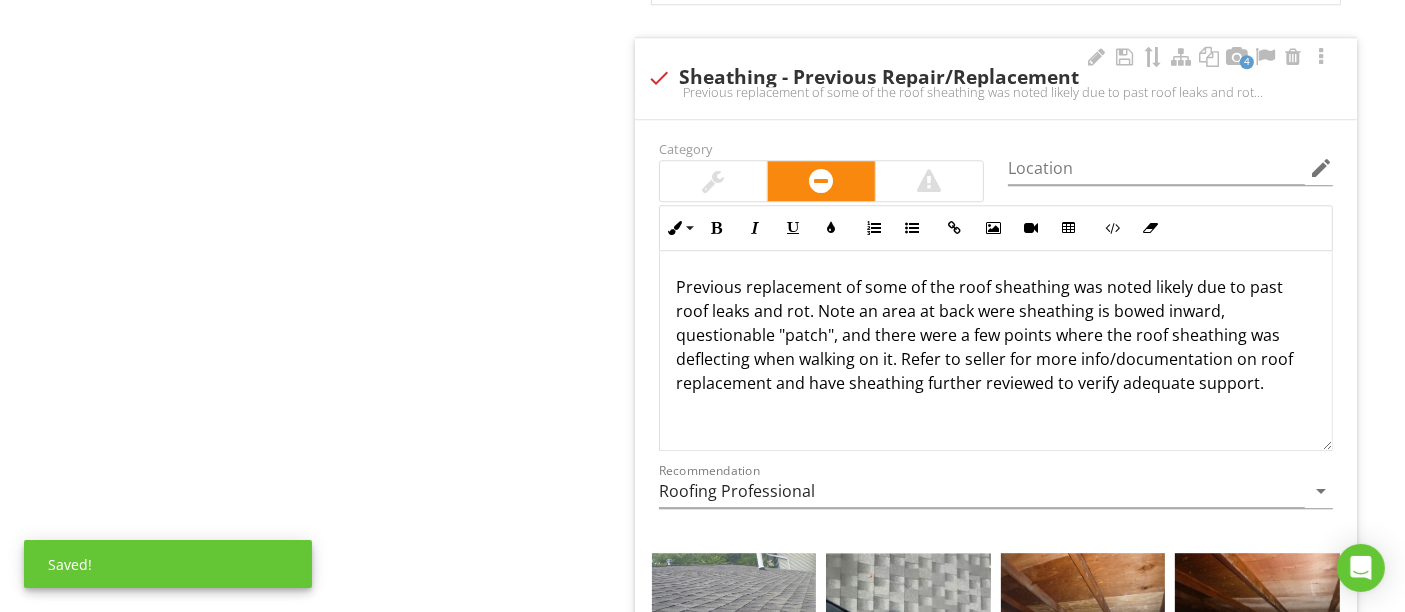 scroll, scrollTop: 0, scrollLeft: 0, axis: both 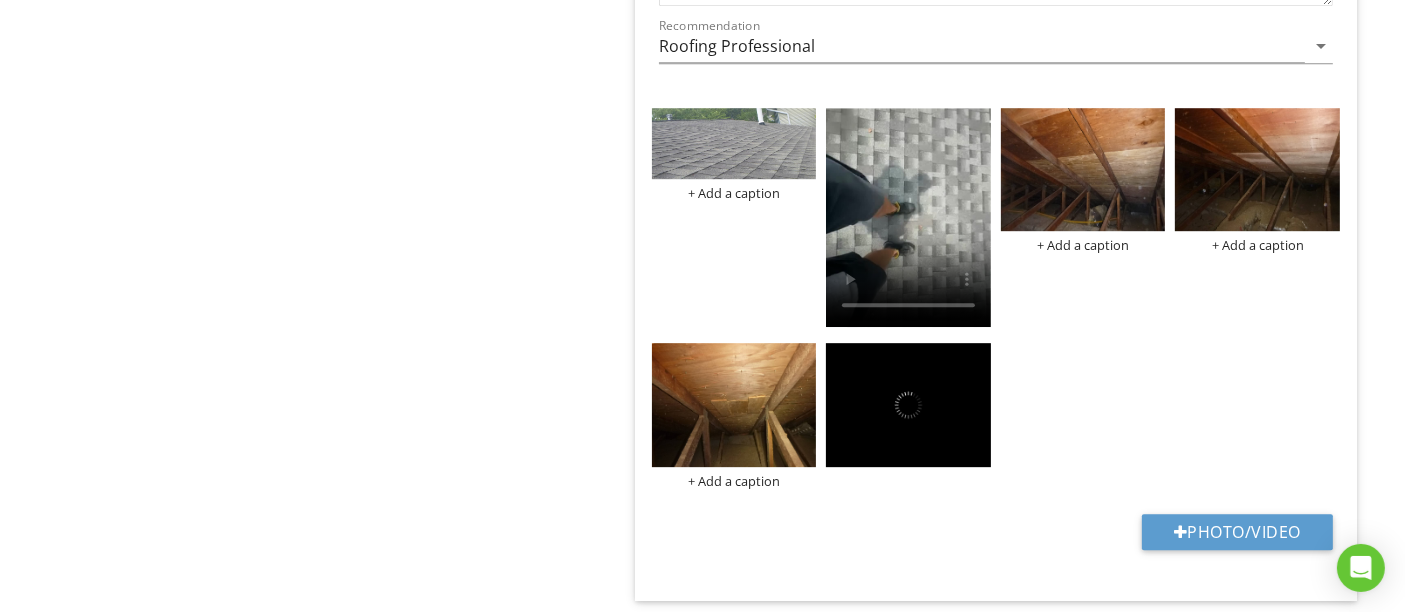 click on "+ Add a caption           + Add a caption         + Add a caption         + Add a caption" at bounding box center (996, 298) 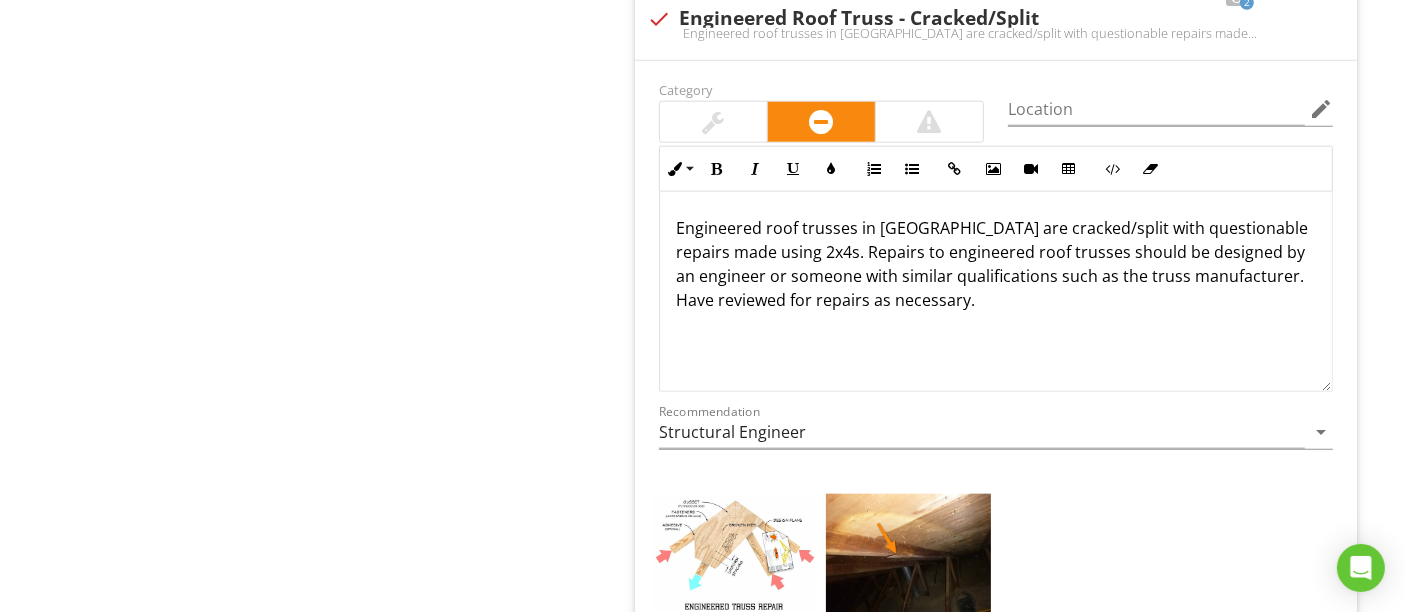 scroll, scrollTop: 0, scrollLeft: 0, axis: both 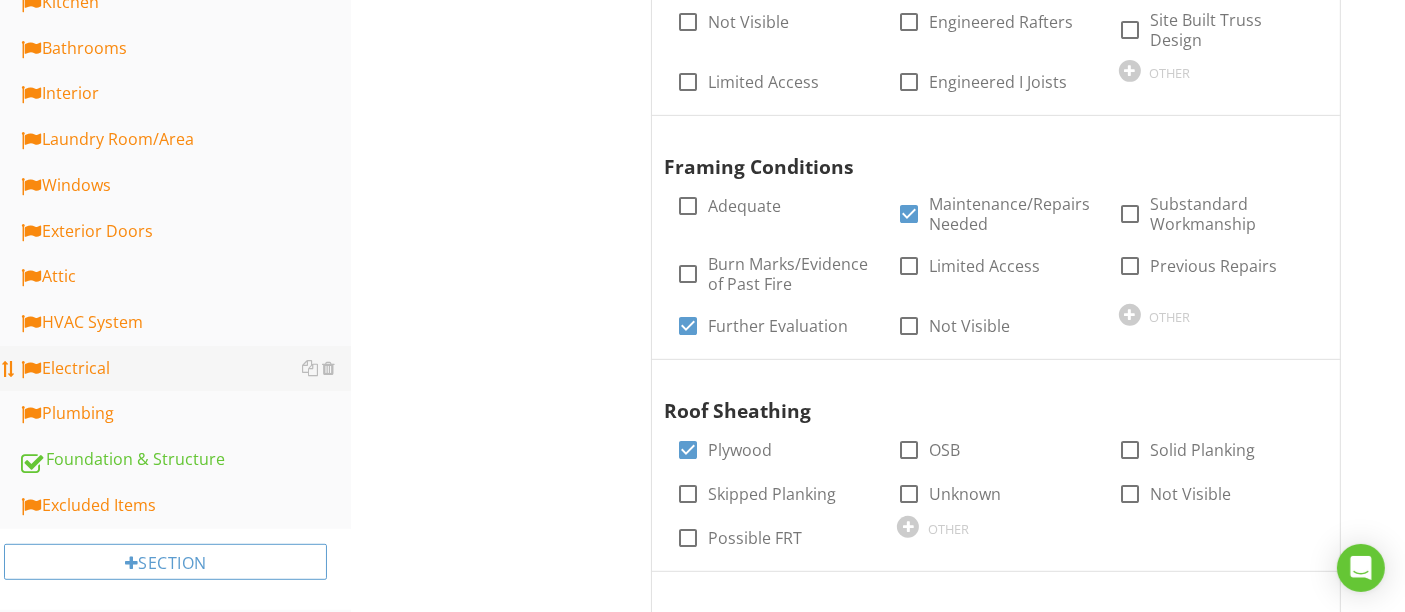 click on "Electrical" at bounding box center (184, 369) 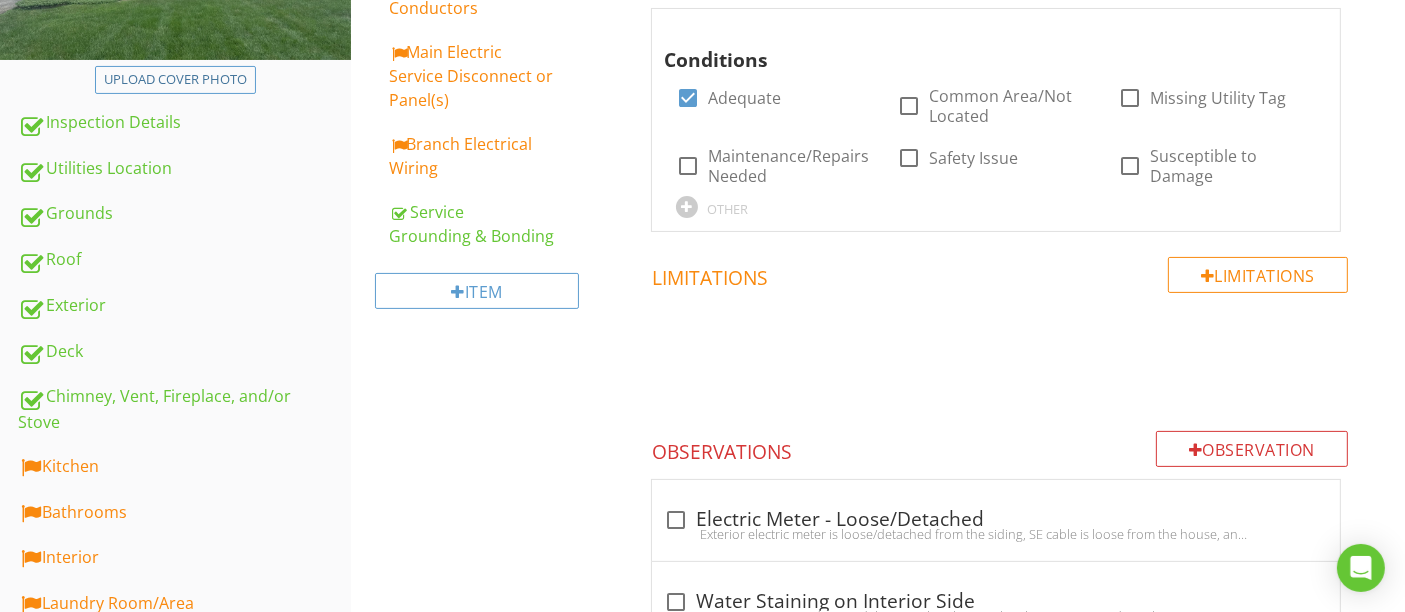 scroll, scrollTop: 222, scrollLeft: 0, axis: vertical 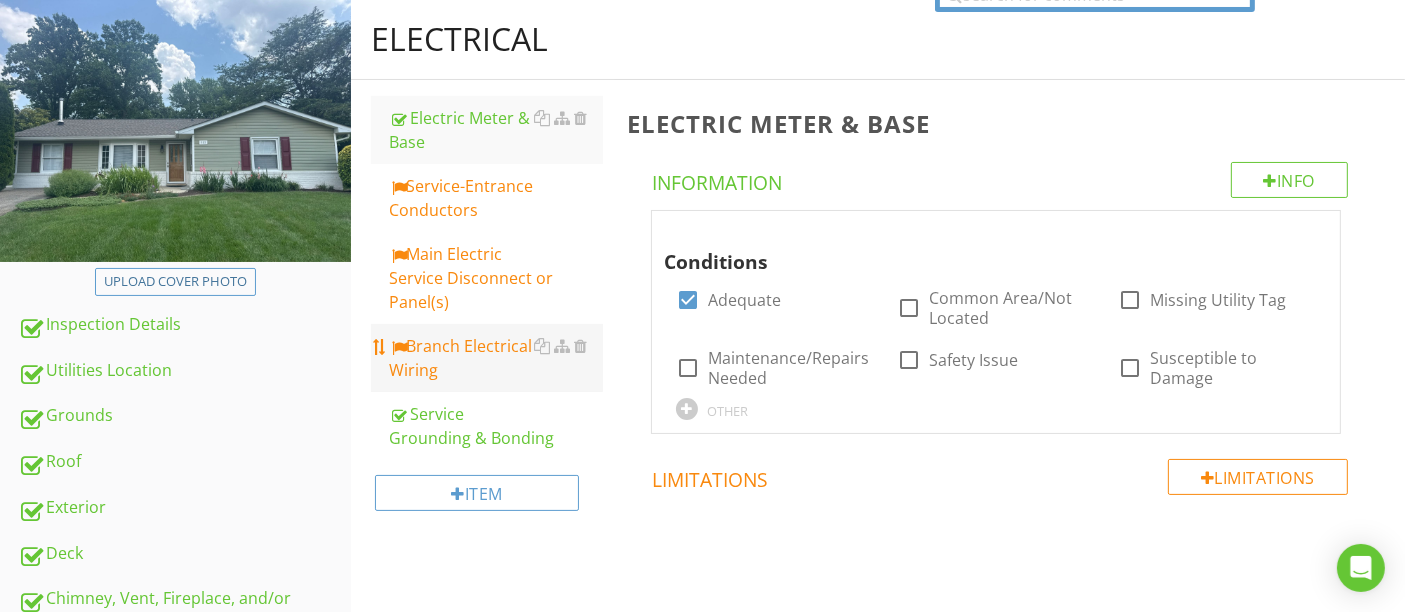 click on "Branch Electrical Wiring" at bounding box center [495, 358] 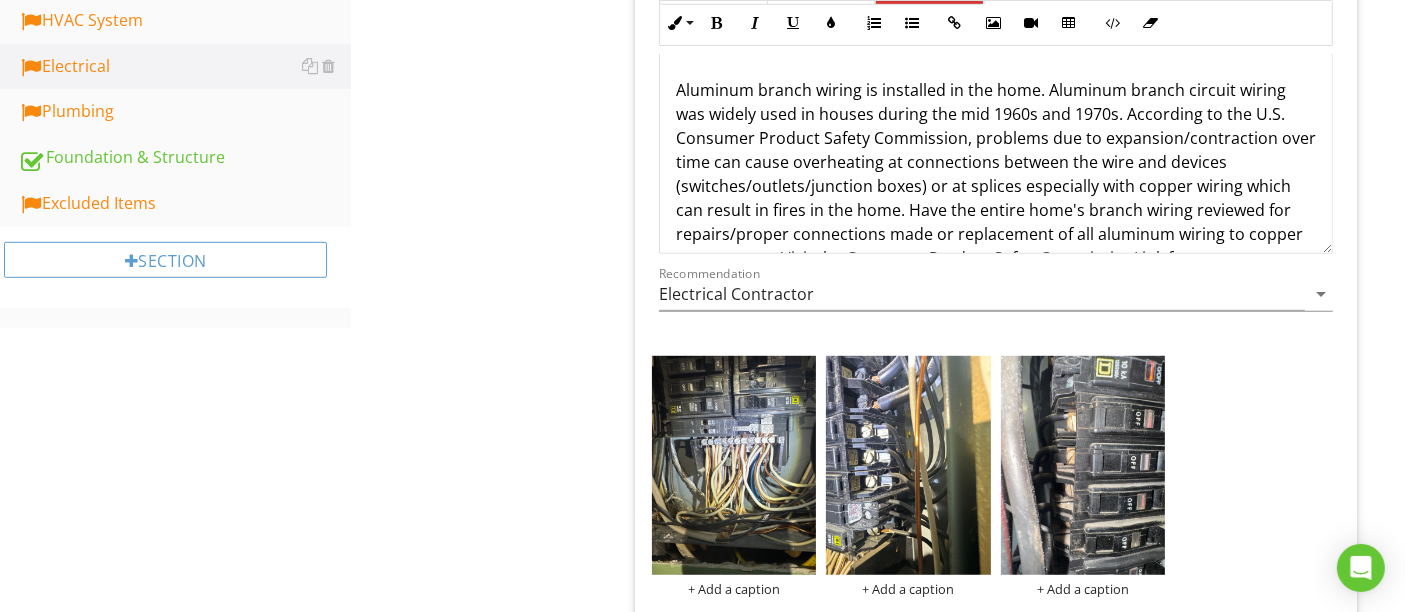 scroll, scrollTop: 1000, scrollLeft: 0, axis: vertical 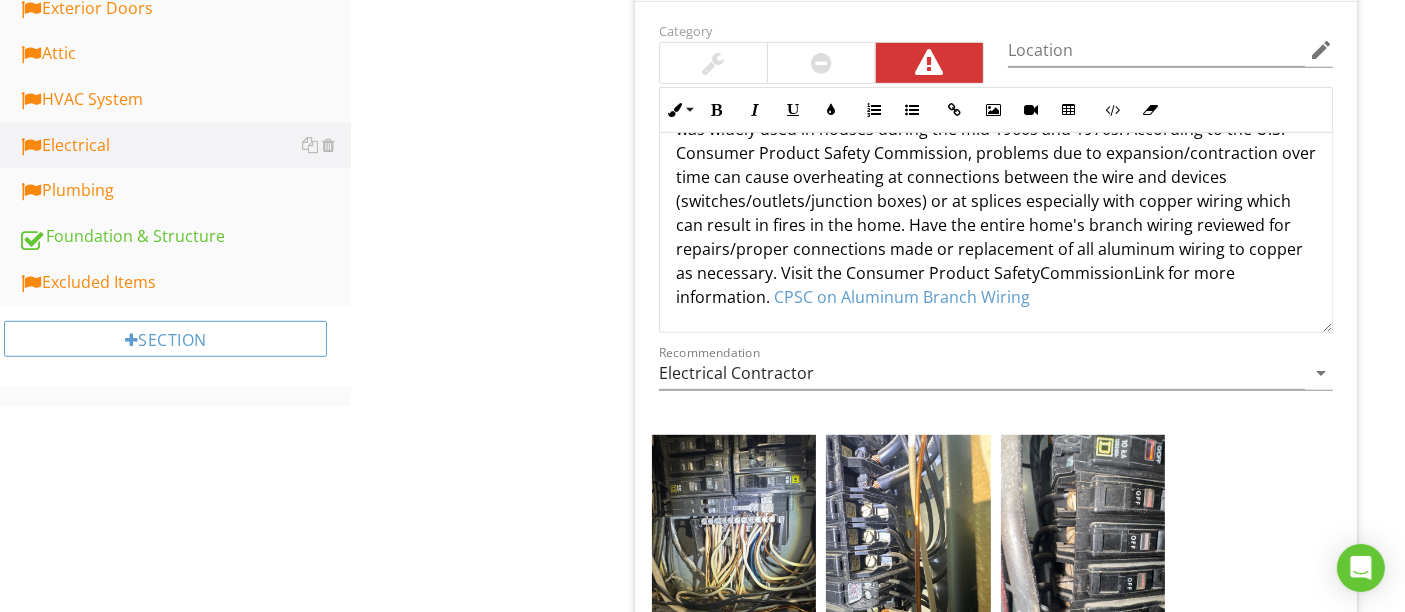 click on "CPSC on Aluminum Branch Wiring" at bounding box center (900, 297) 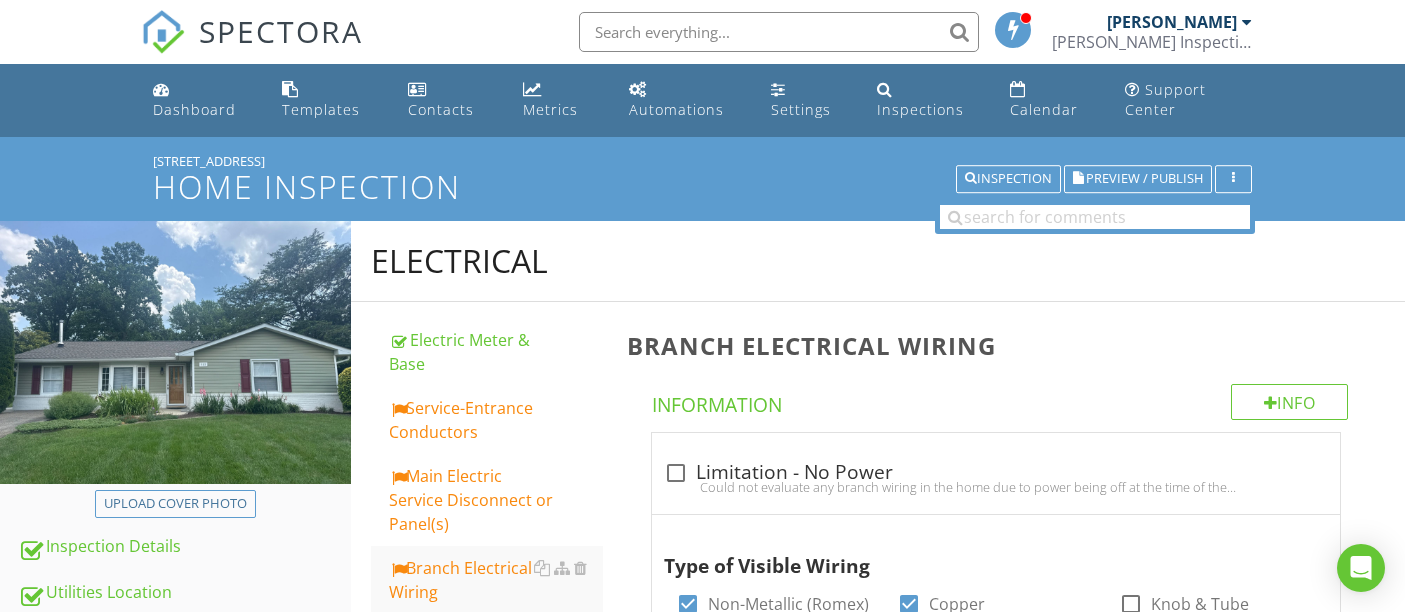 scroll, scrollTop: 1111, scrollLeft: 0, axis: vertical 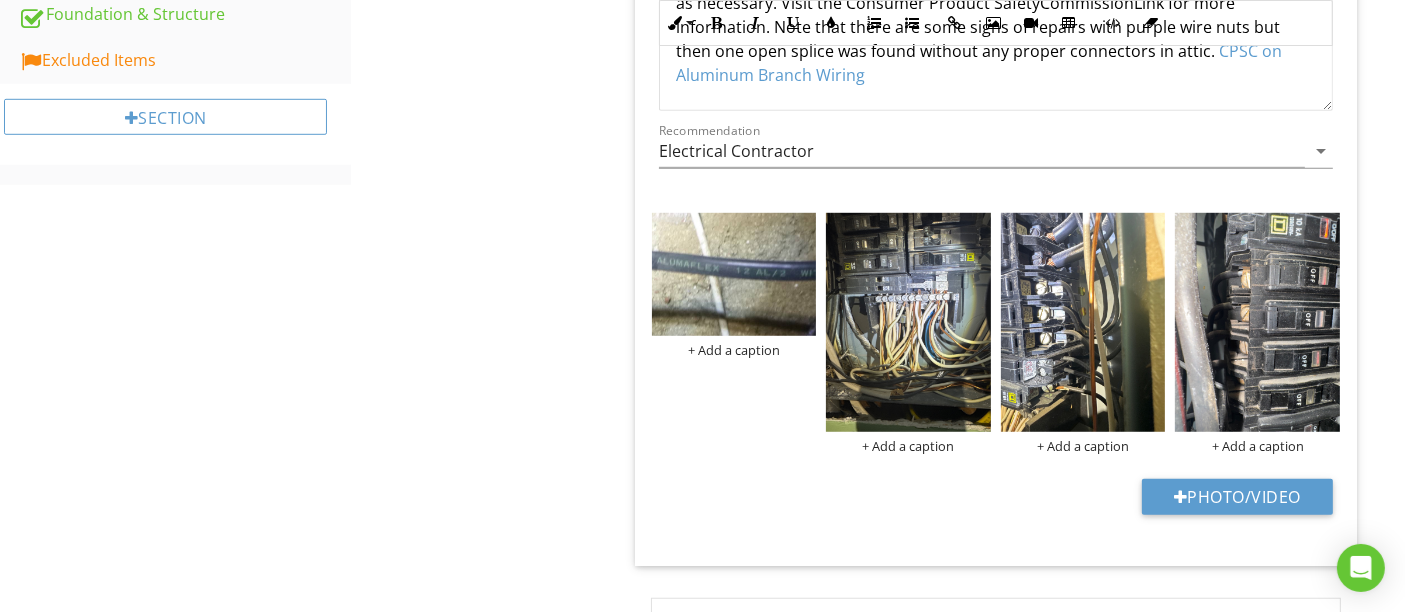 click on "Photo/Video" at bounding box center [996, 504] 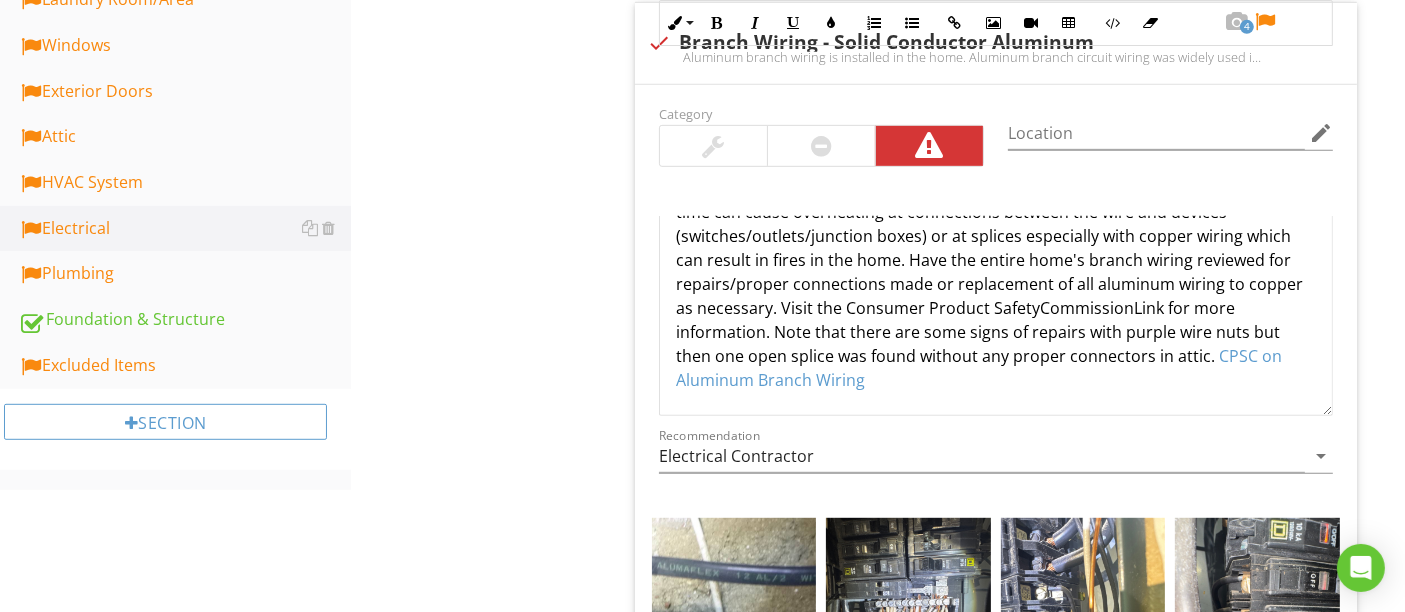 scroll, scrollTop: 777, scrollLeft: 0, axis: vertical 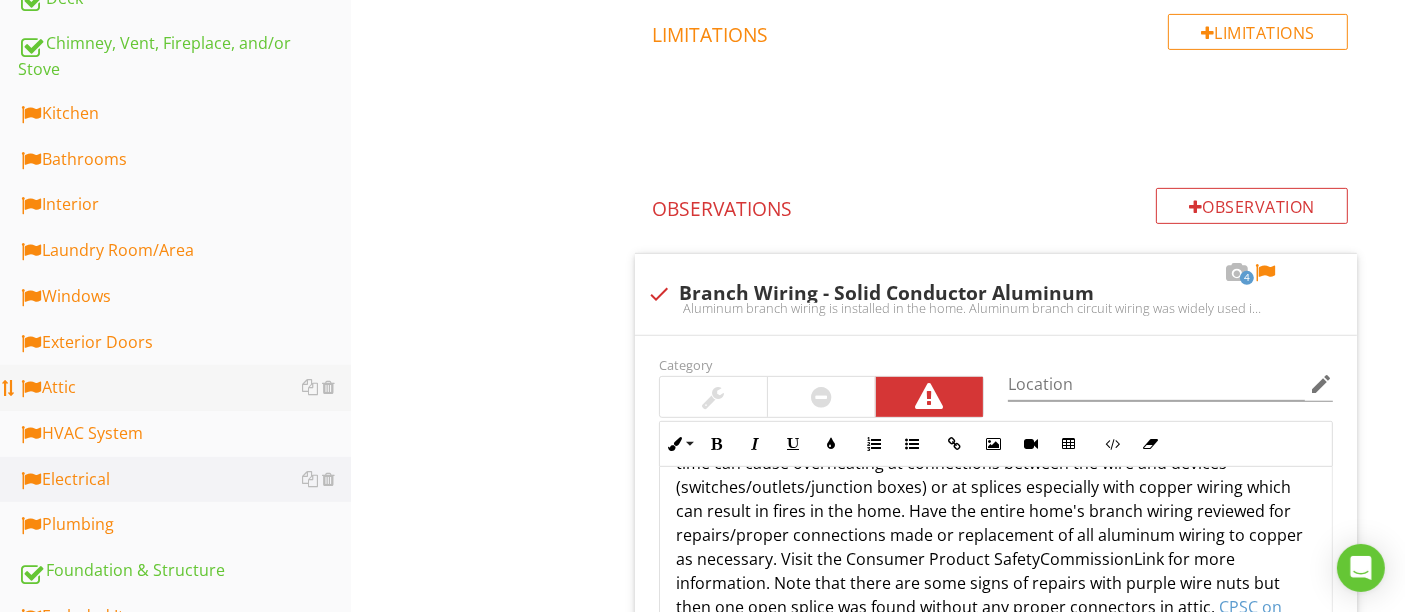click on "Attic" at bounding box center (184, 388) 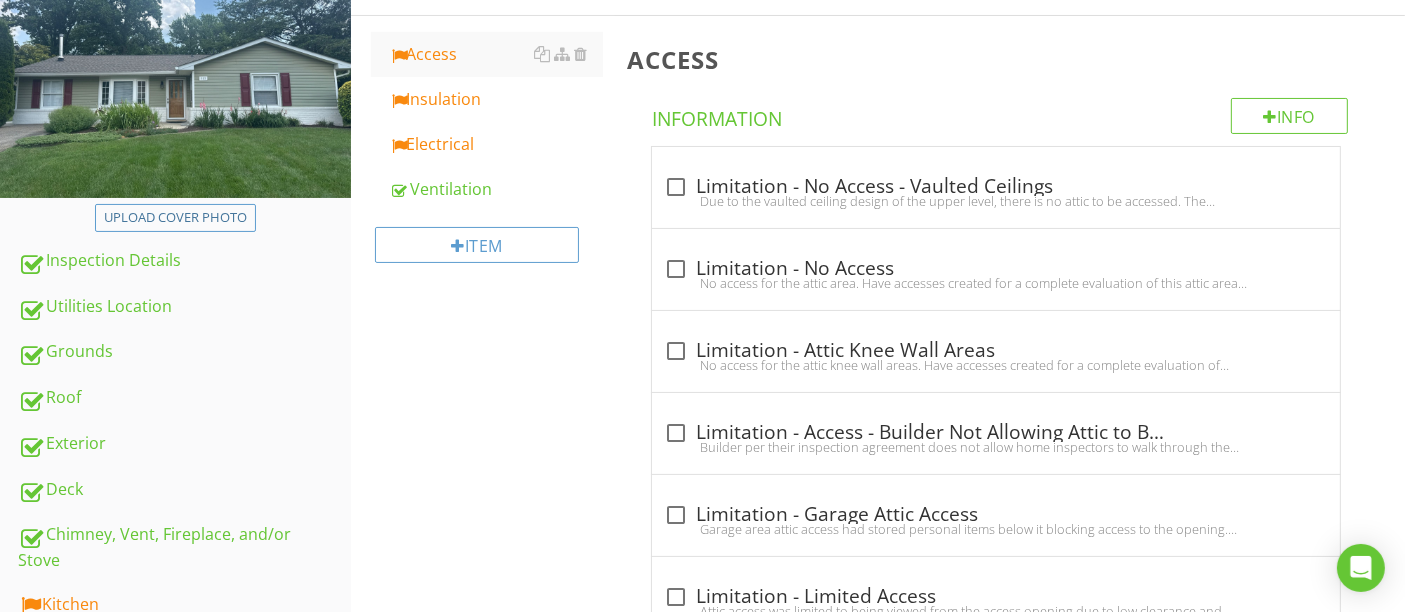 scroll, scrollTop: 222, scrollLeft: 0, axis: vertical 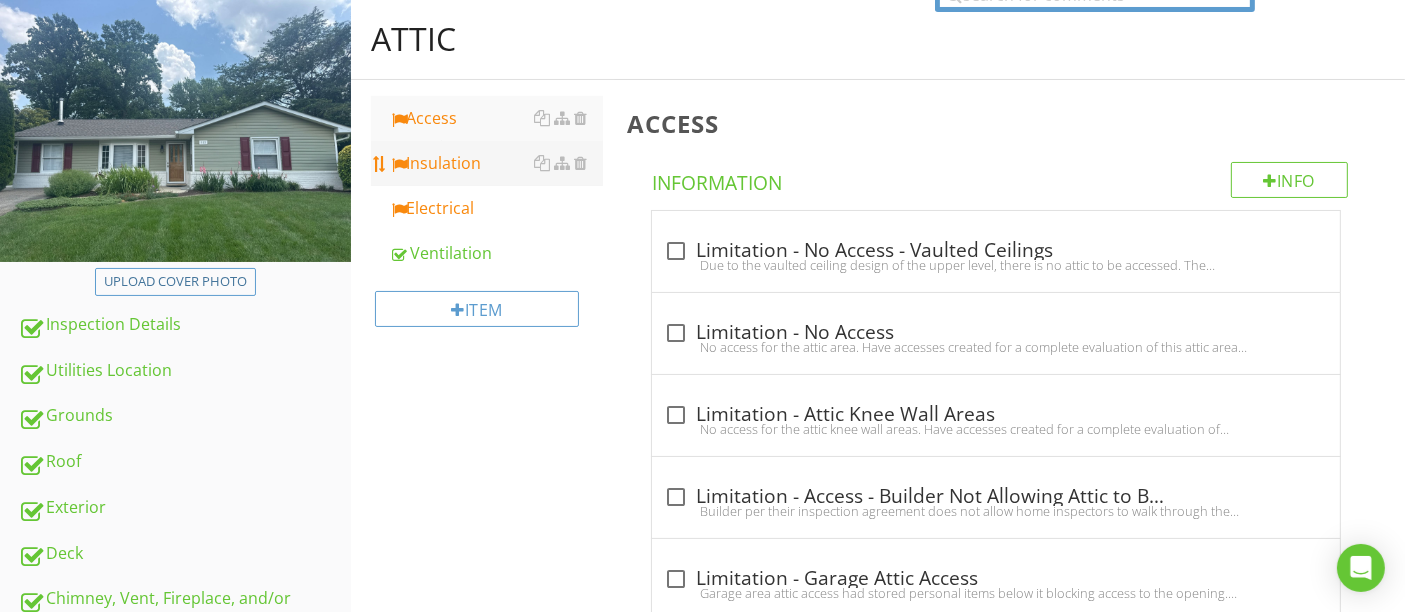 click on "Insulation" at bounding box center (495, 163) 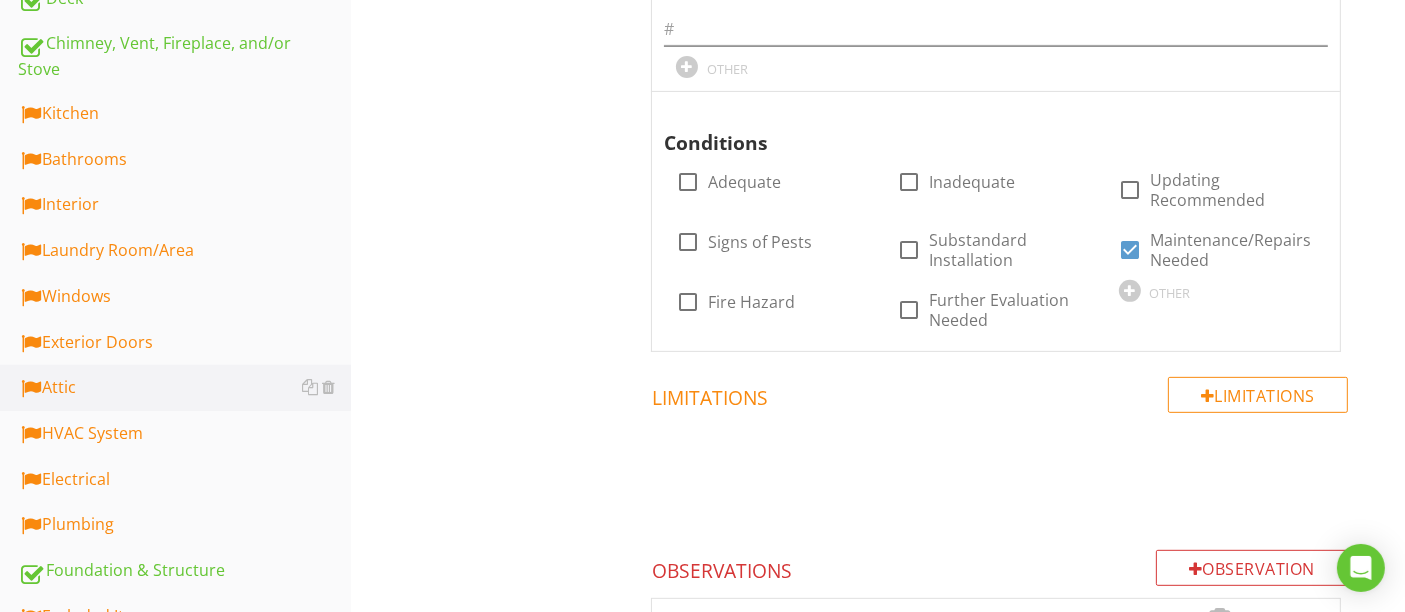 scroll, scrollTop: 333, scrollLeft: 0, axis: vertical 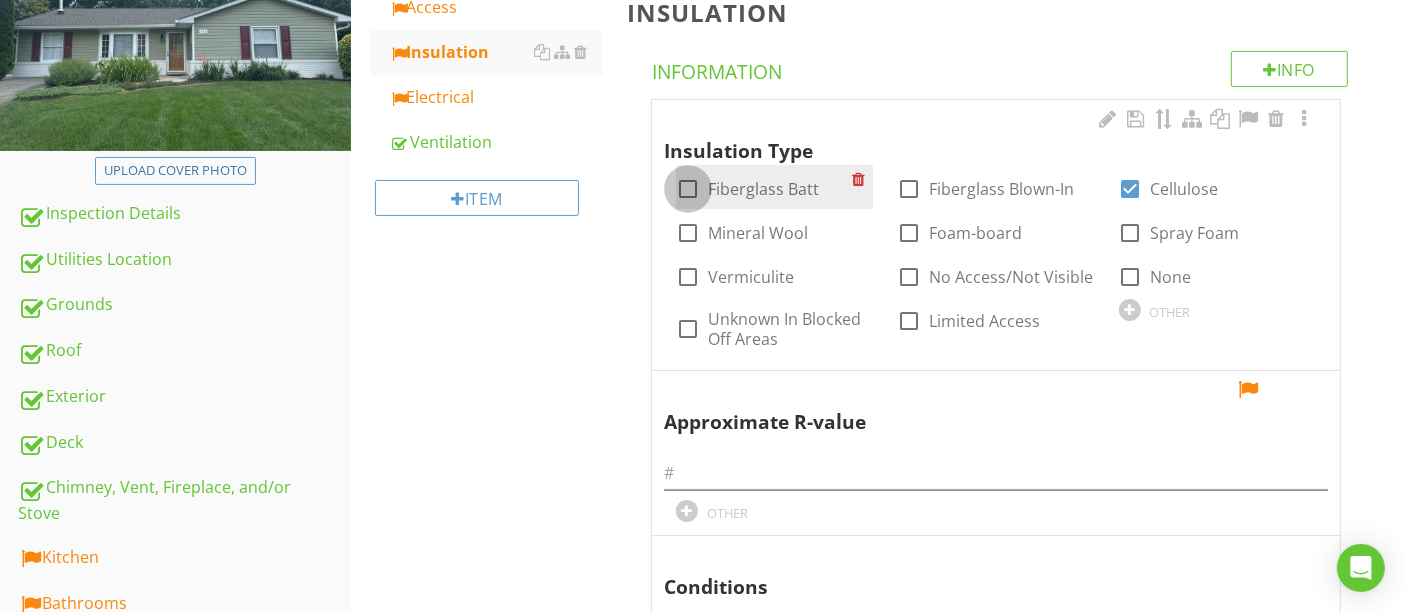 click at bounding box center (688, 189) 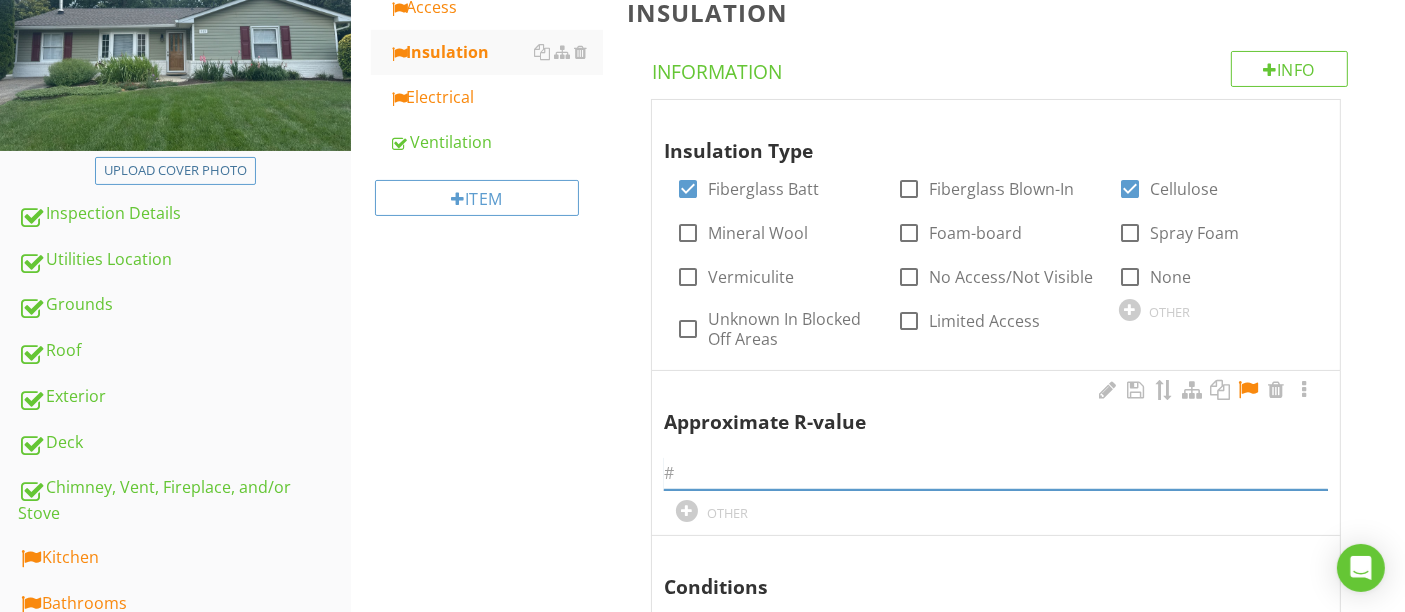 click at bounding box center [996, 473] 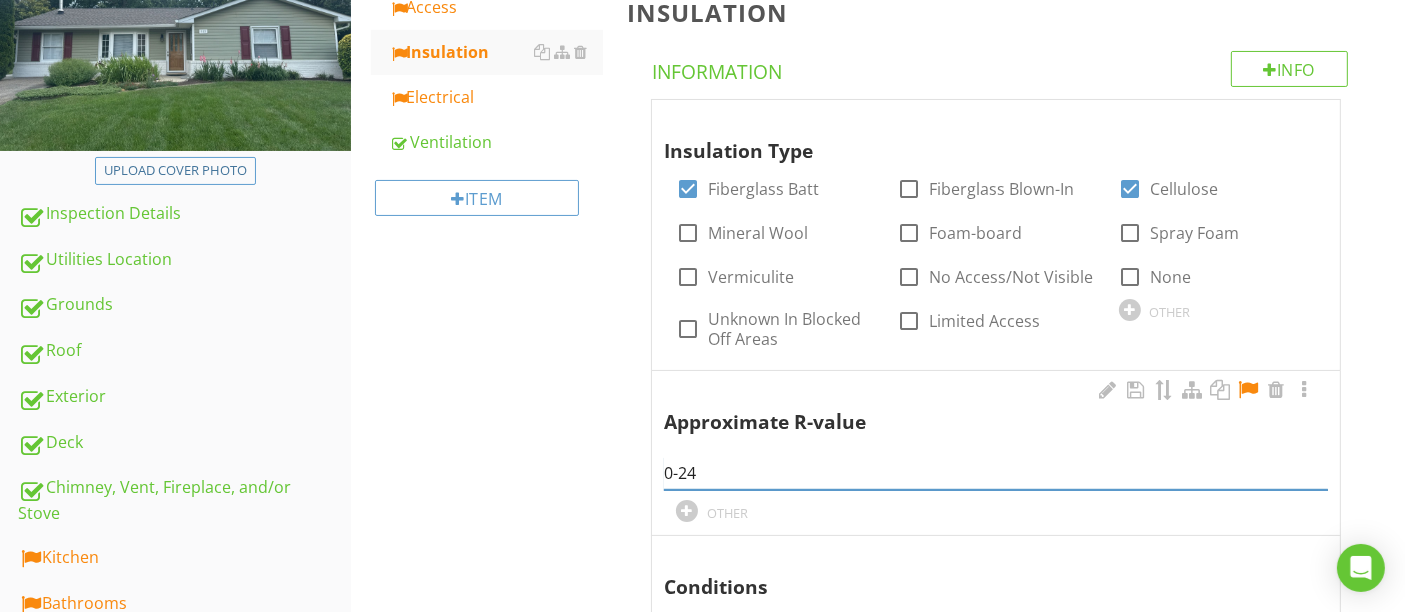 type on "0-24" 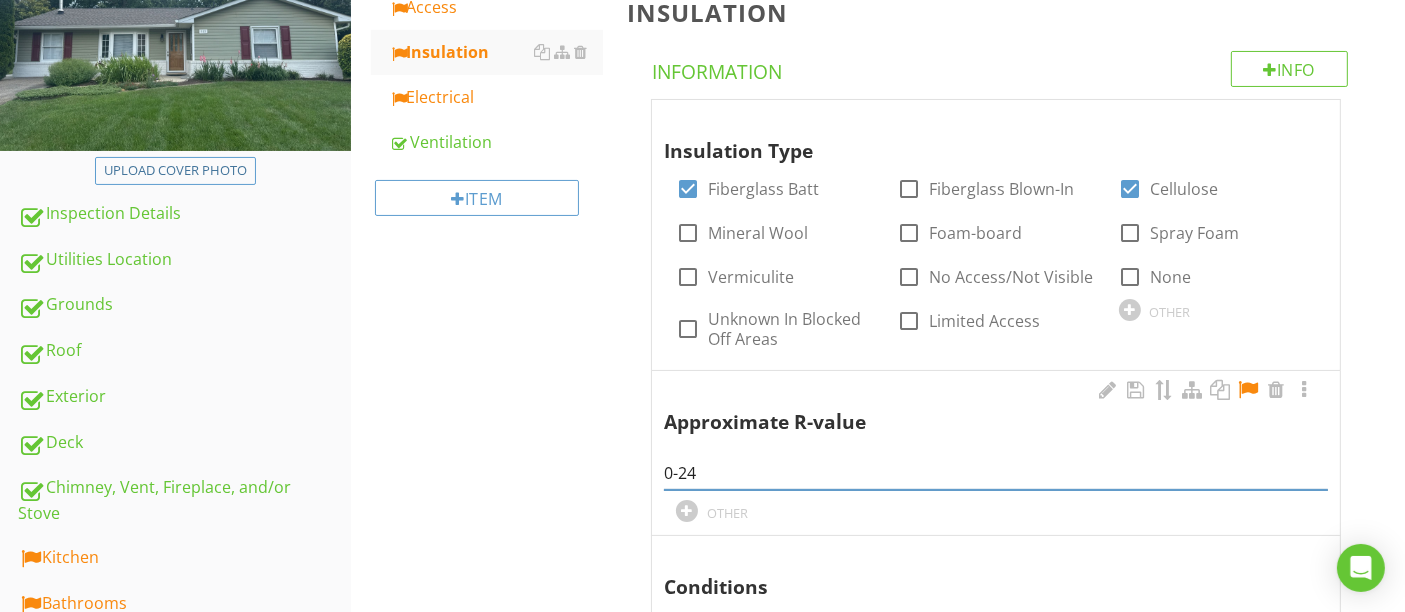 click at bounding box center [1248, 390] 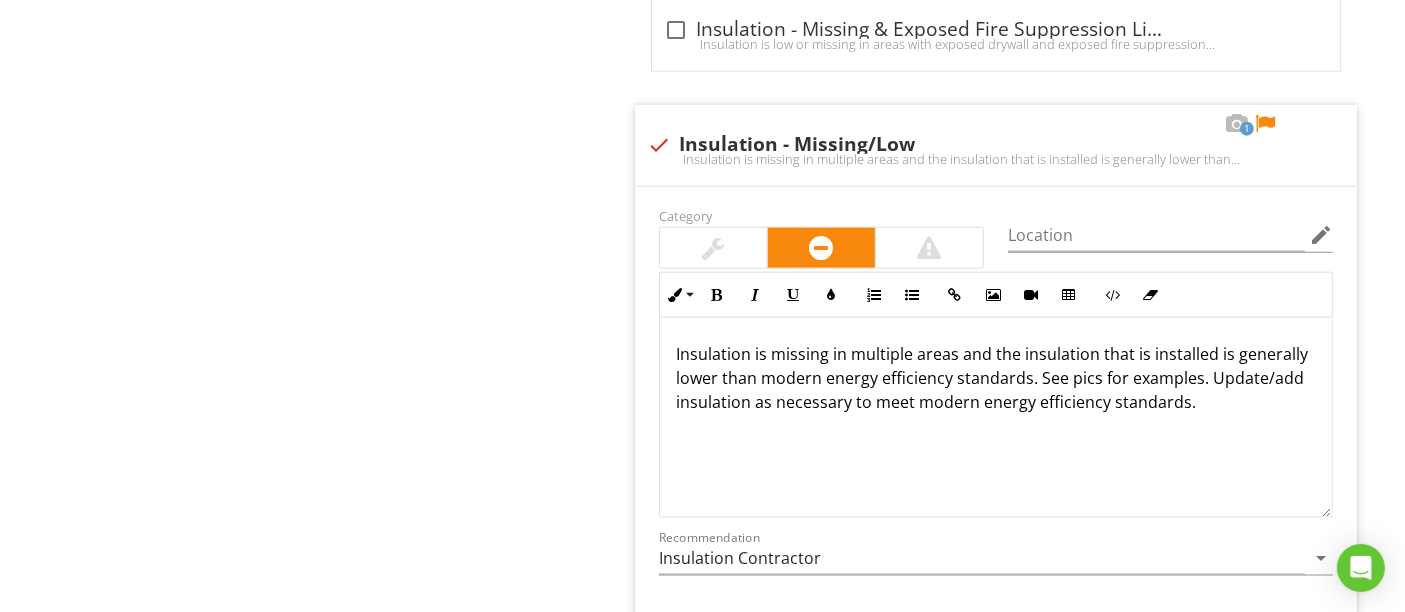 scroll, scrollTop: 2777, scrollLeft: 0, axis: vertical 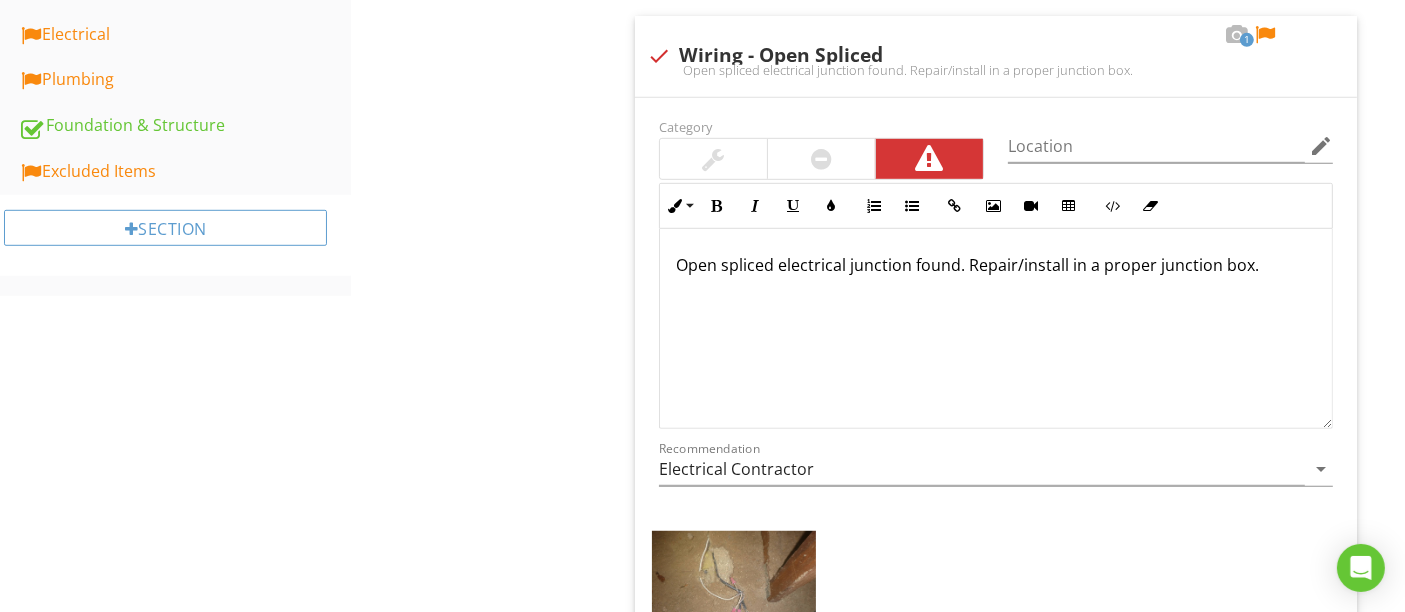 type 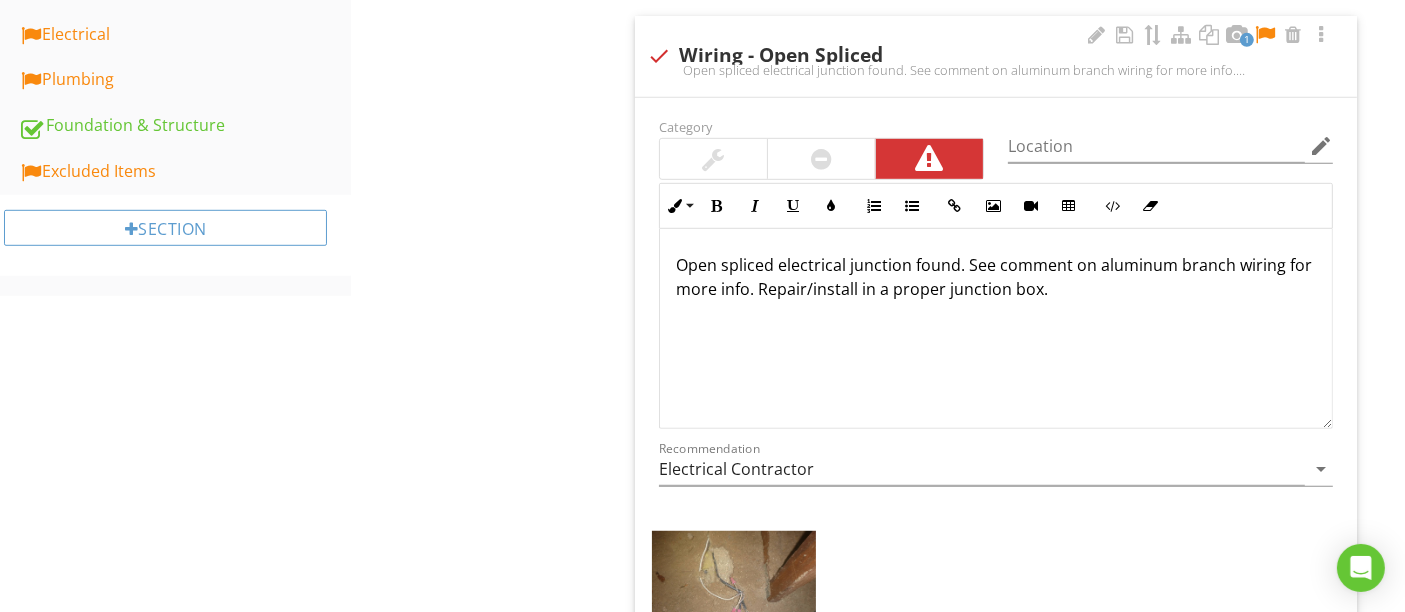 scroll, scrollTop: 0, scrollLeft: 0, axis: both 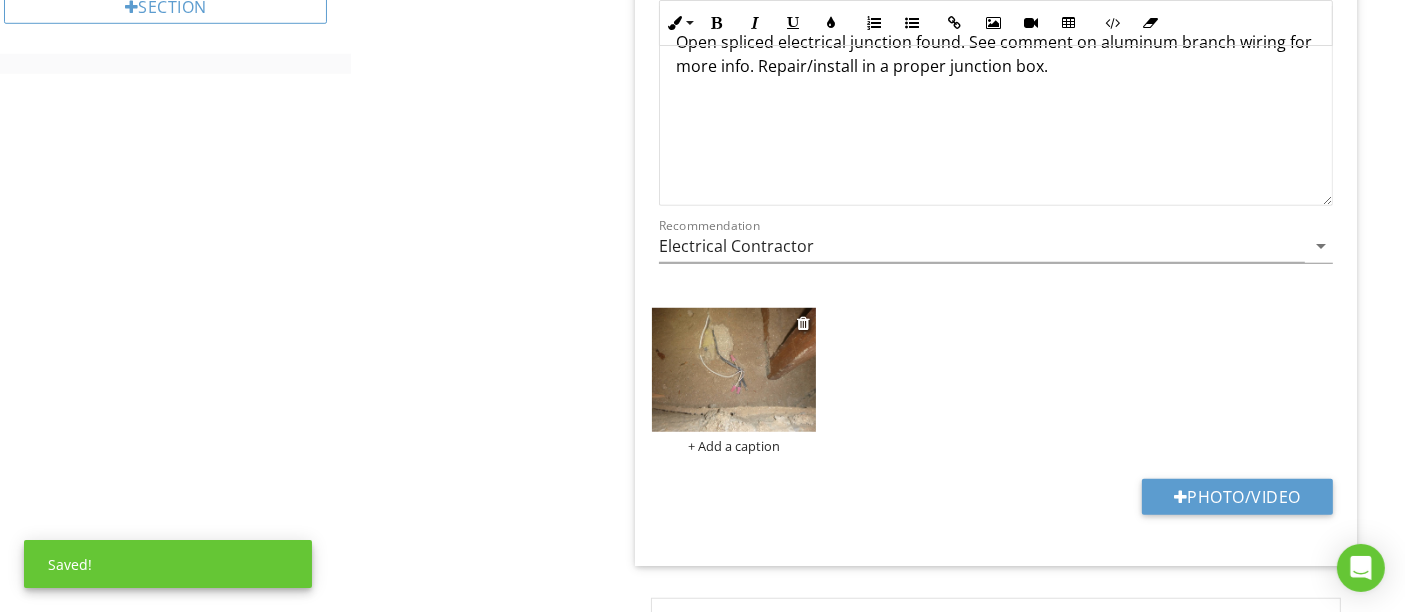 click at bounding box center [734, 369] 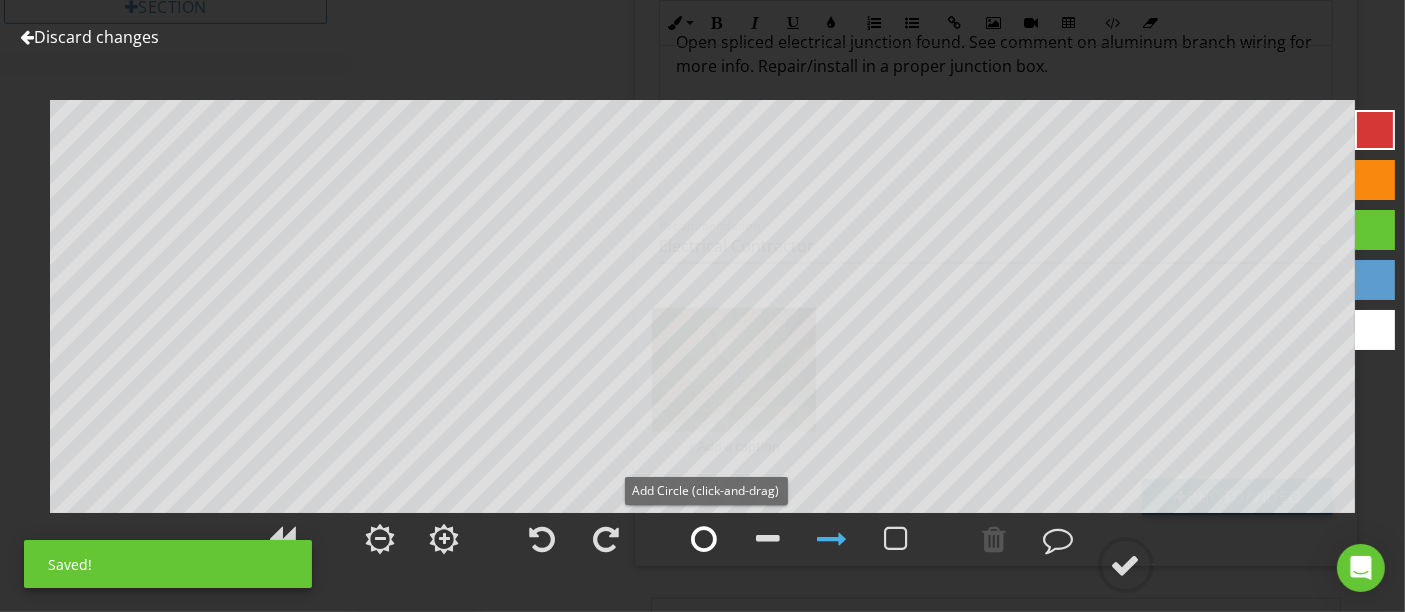 click at bounding box center (705, 539) 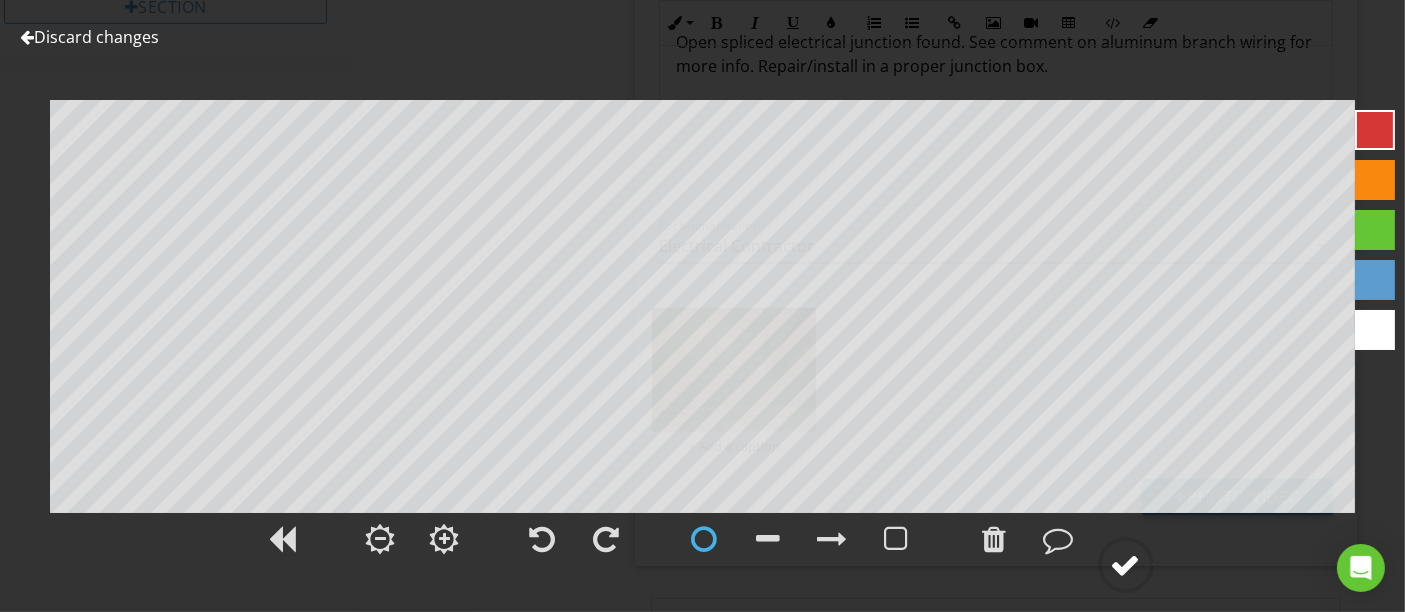 click 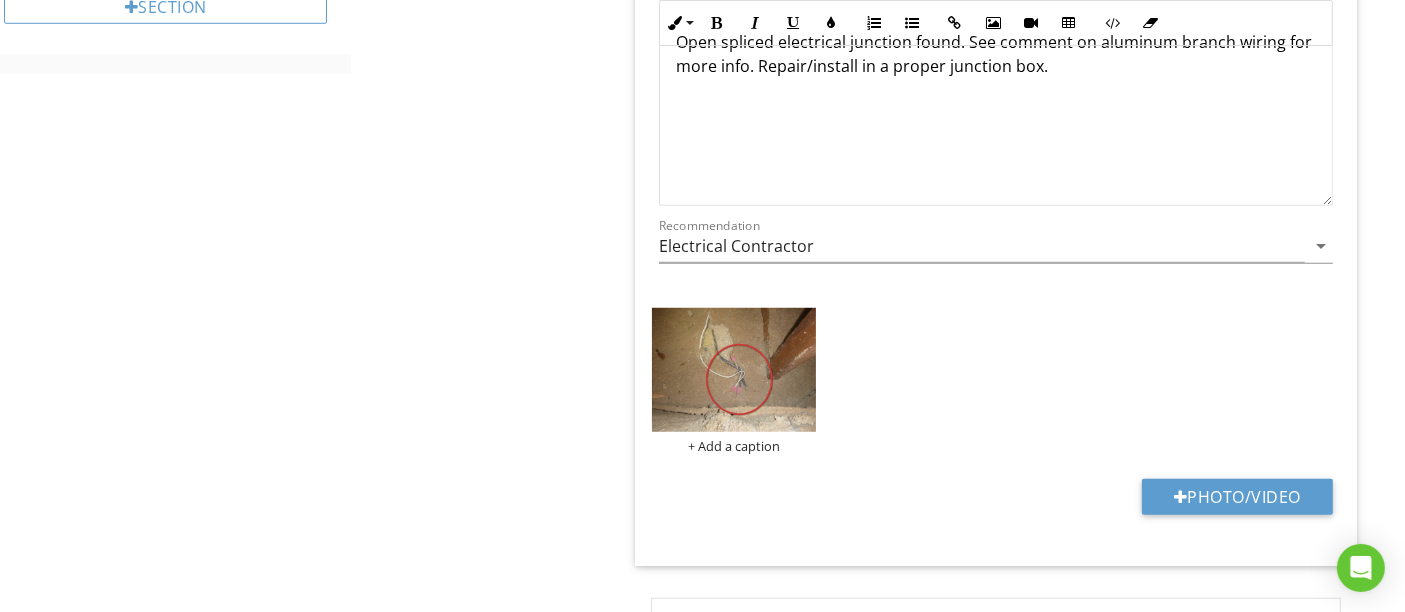 drag, startPoint x: 957, startPoint y: 357, endPoint x: 1190, endPoint y: 270, distance: 248.71269 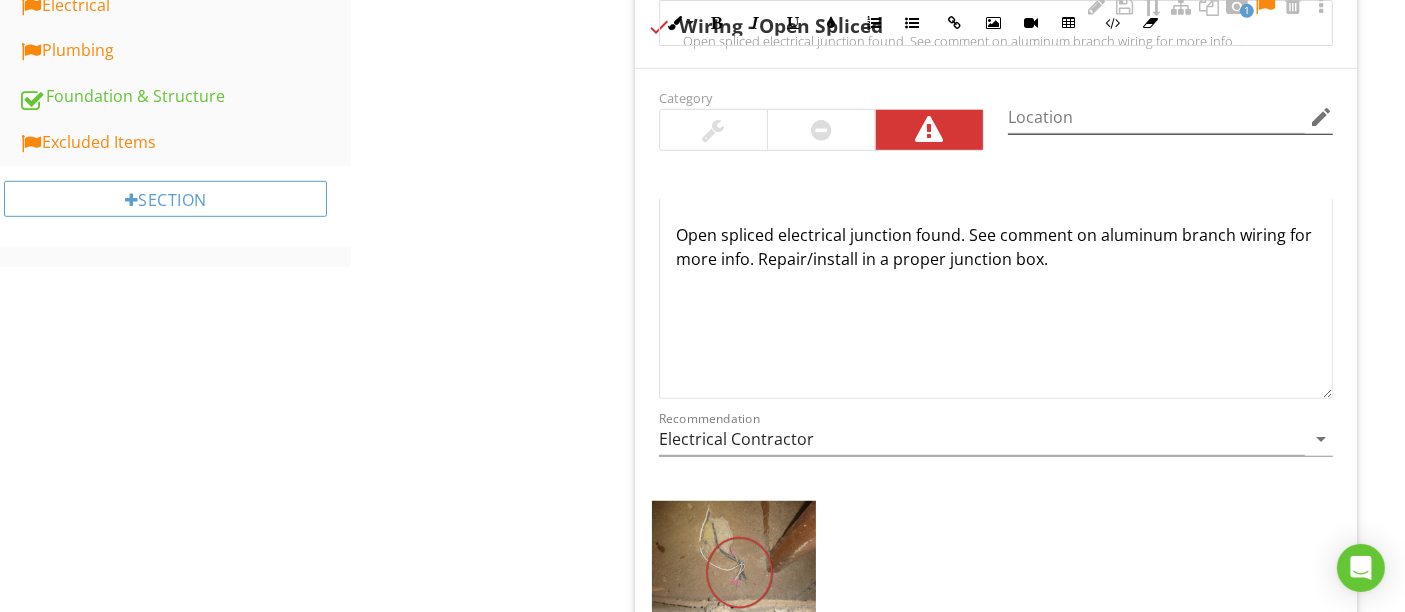 scroll, scrollTop: 1111, scrollLeft: 0, axis: vertical 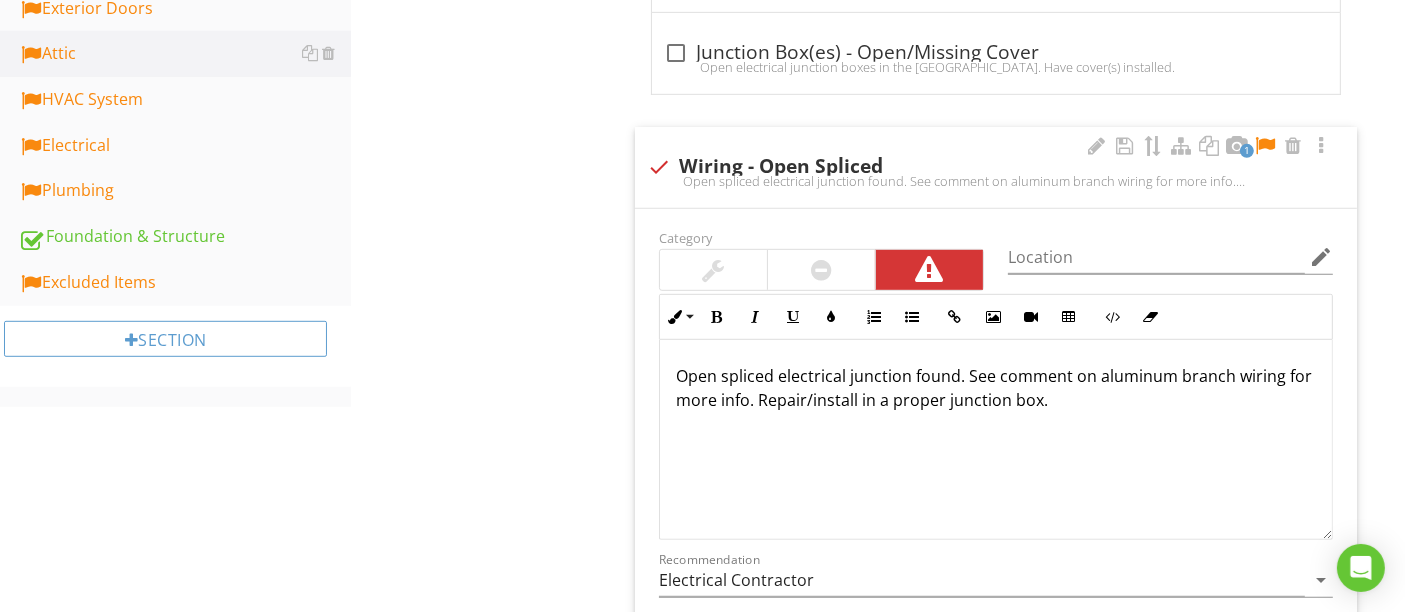 click at bounding box center [1265, 146] 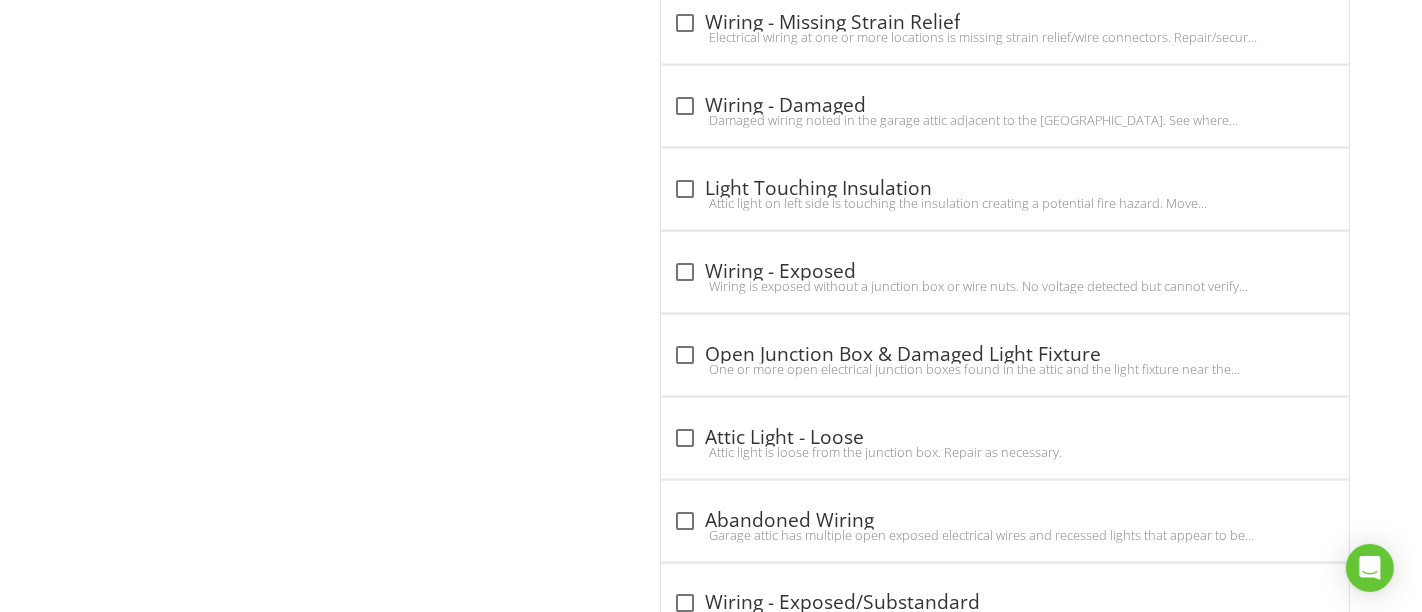 scroll, scrollTop: 3333, scrollLeft: 0, axis: vertical 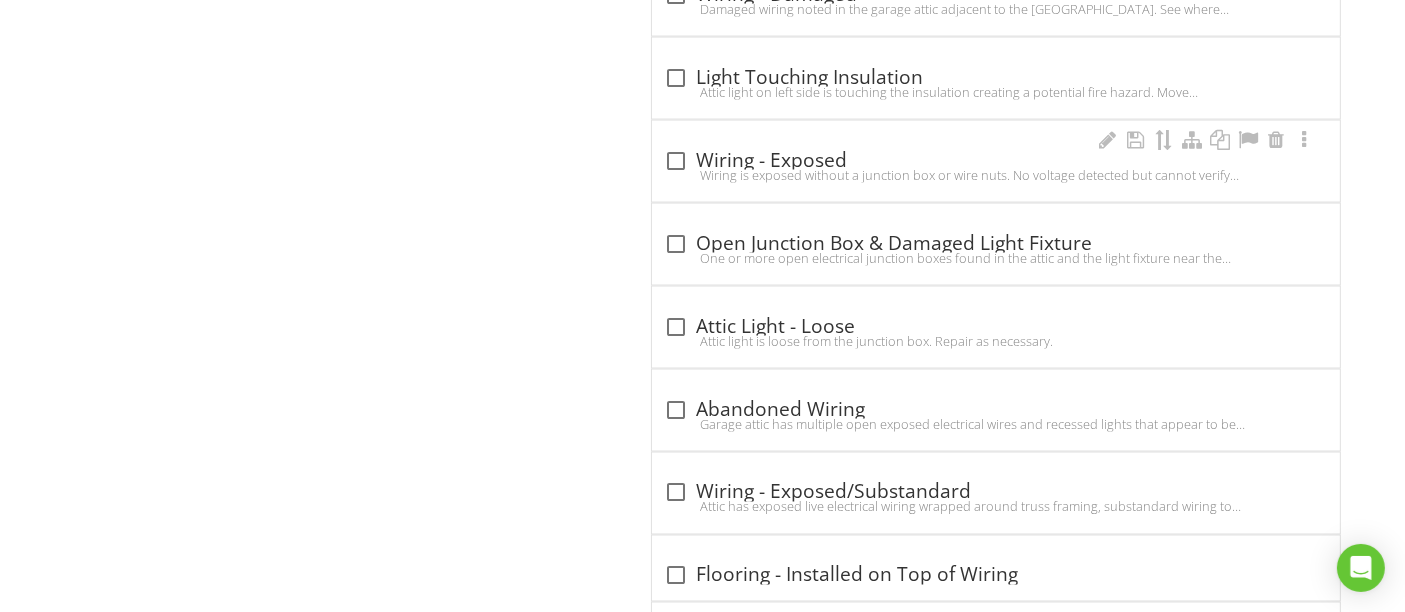 click on "Wiring is exposed without a junction box or wire nuts. No voltage detected but cannot verify for certain the wiring is disconnected. Have wiring properly terminated in a junction box or removed if it is no longer in use." at bounding box center (996, 175) 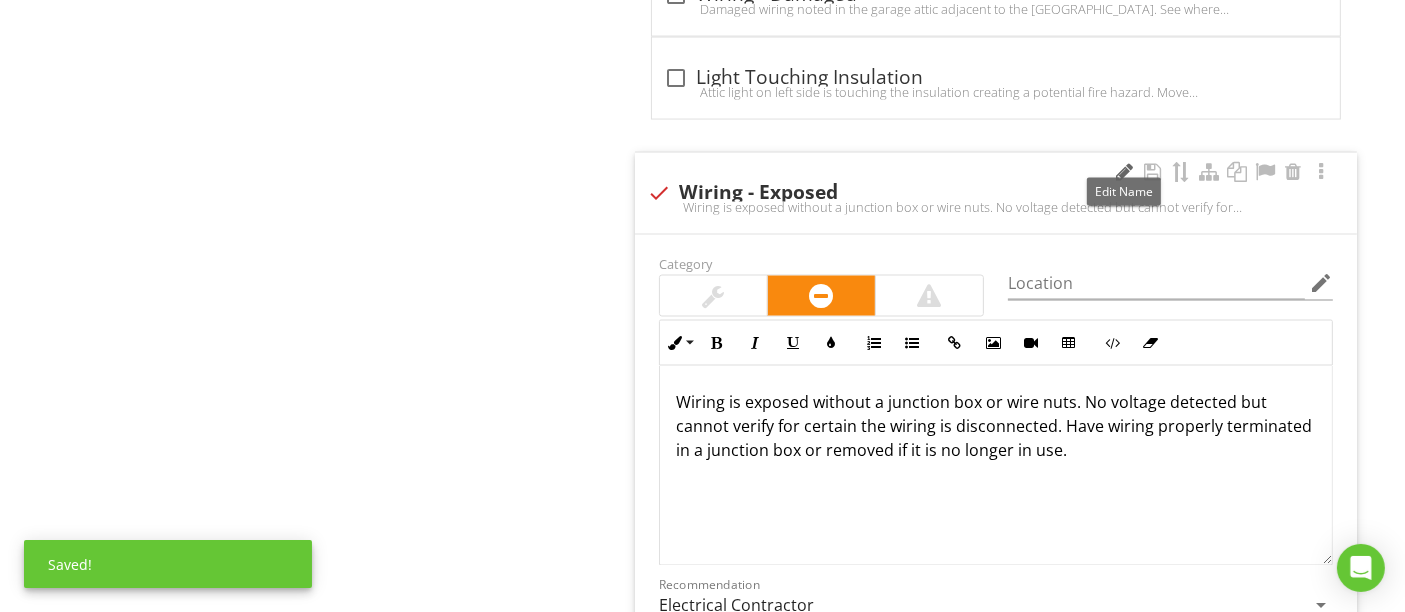 click at bounding box center [1125, 172] 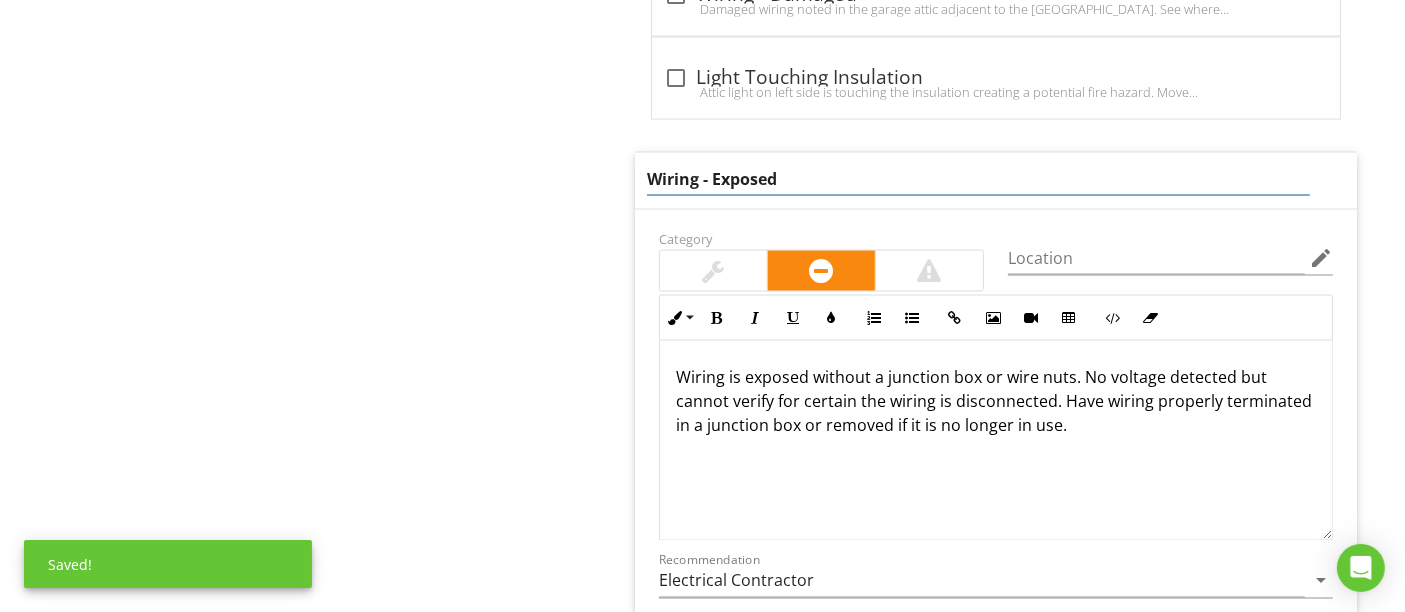 click on "Wiring - Exposed" at bounding box center [978, 179] 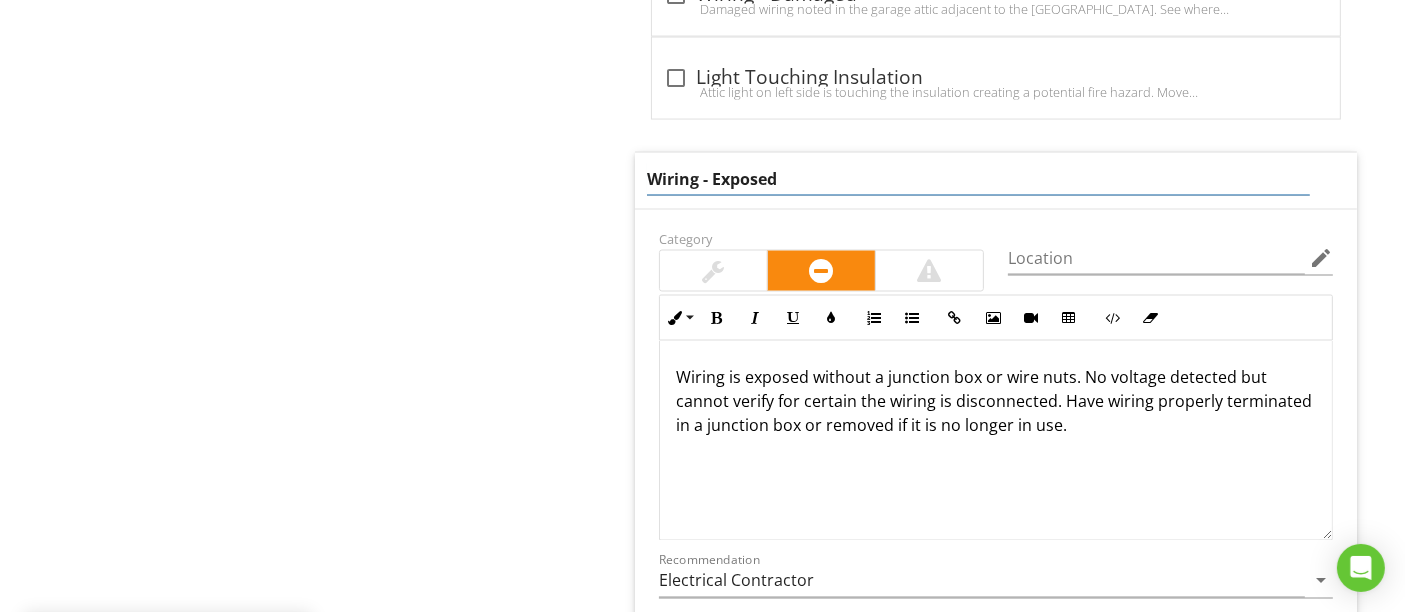 click on "Wiring - Exposed" at bounding box center (978, 179) 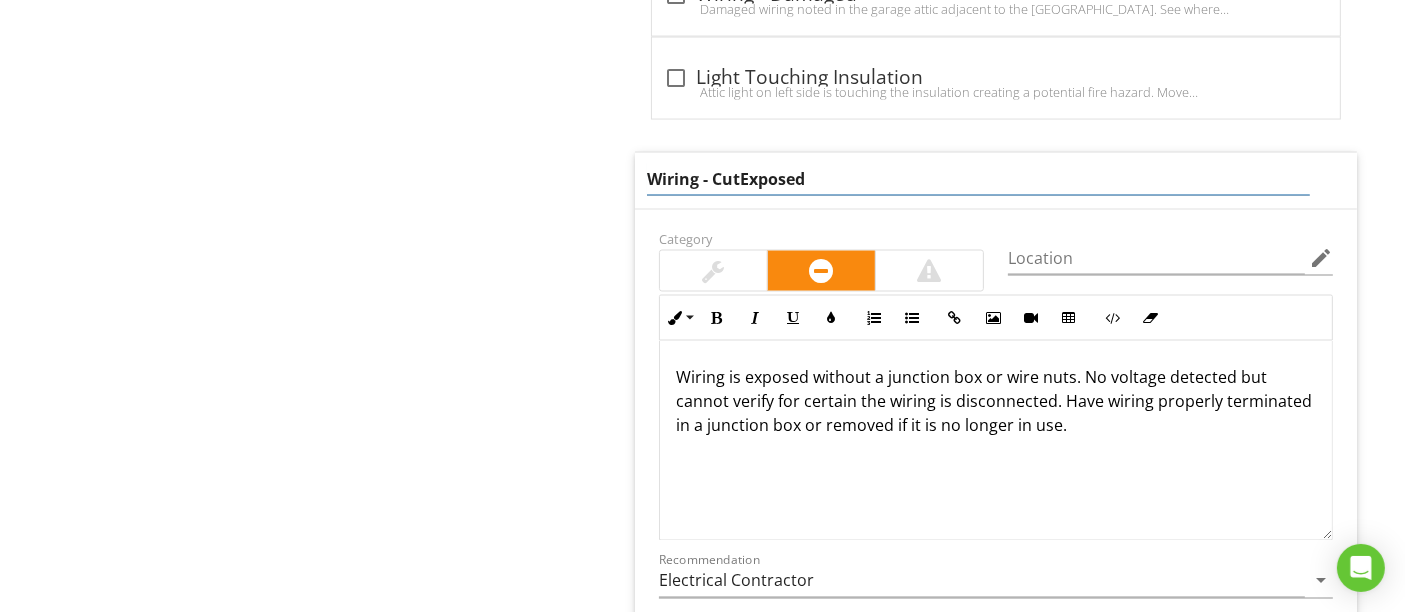 type on "Wiring - Cut/Exposed" 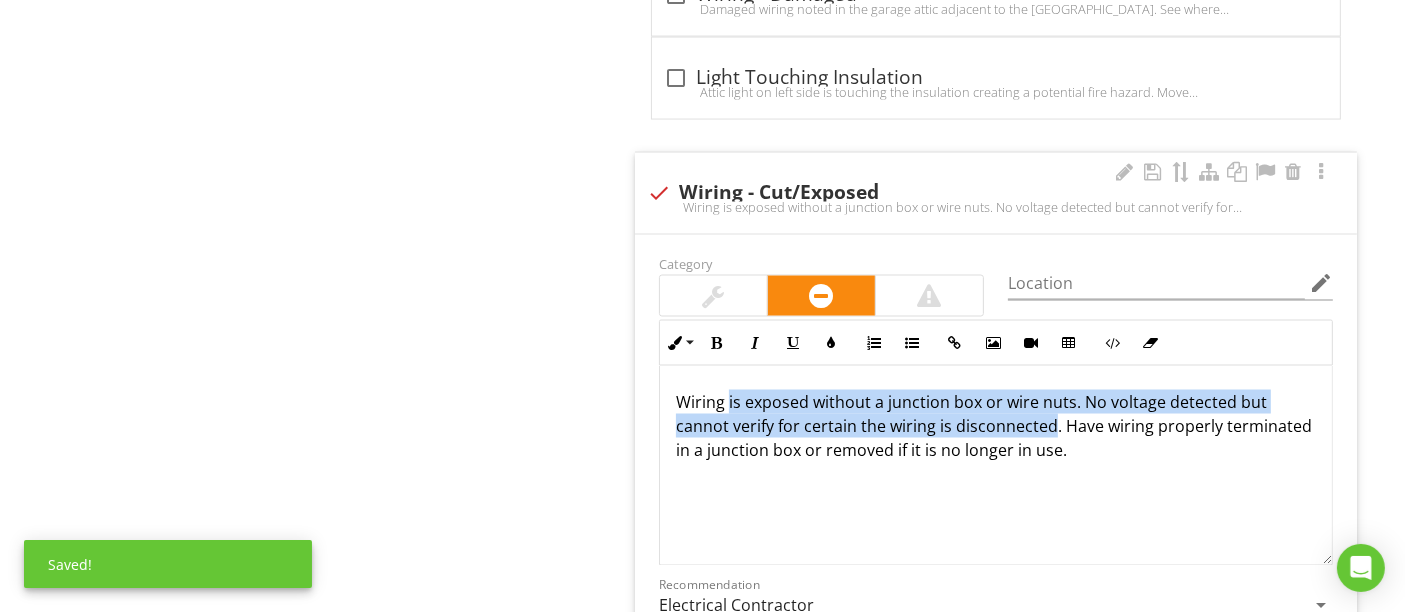 drag, startPoint x: 727, startPoint y: 364, endPoint x: 1051, endPoint y: 417, distance: 328.30627 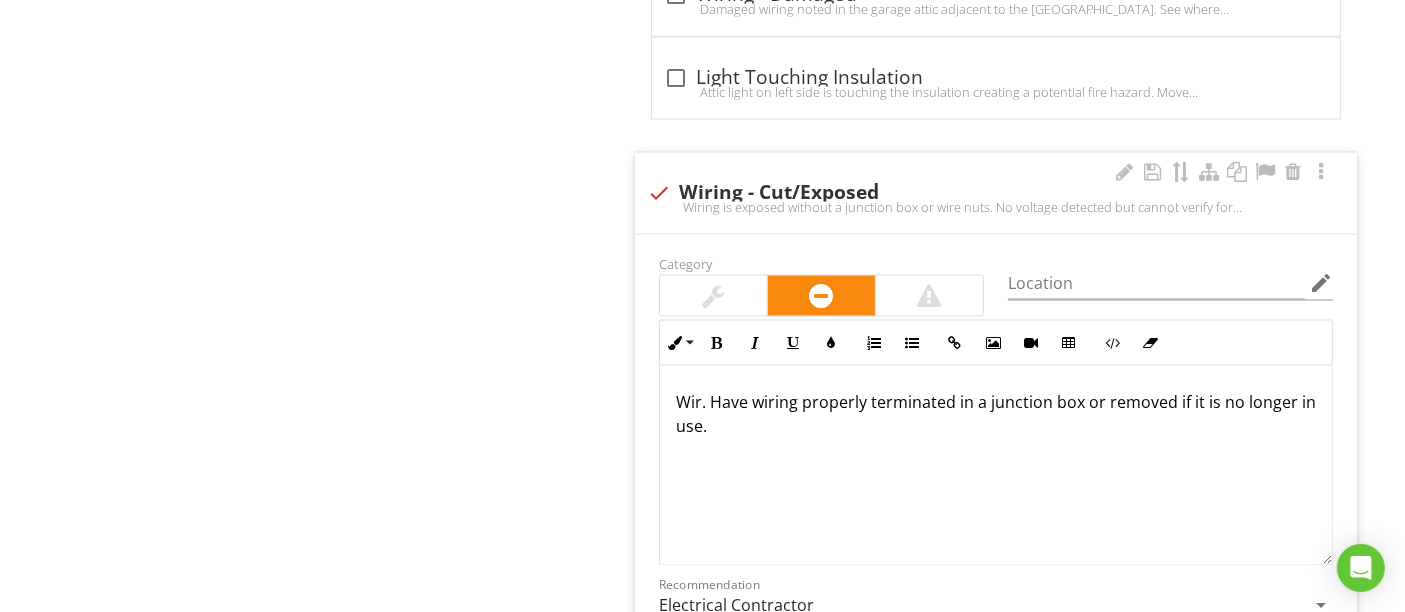 type 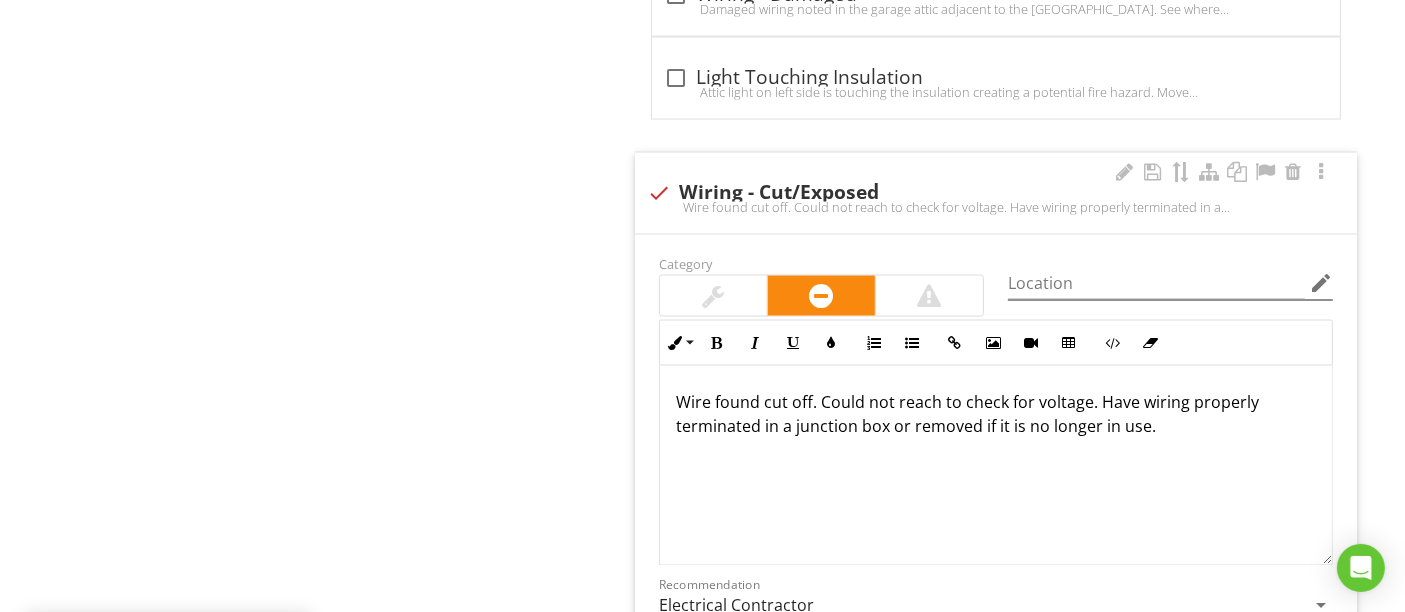 click on "edit" at bounding box center (1321, 283) 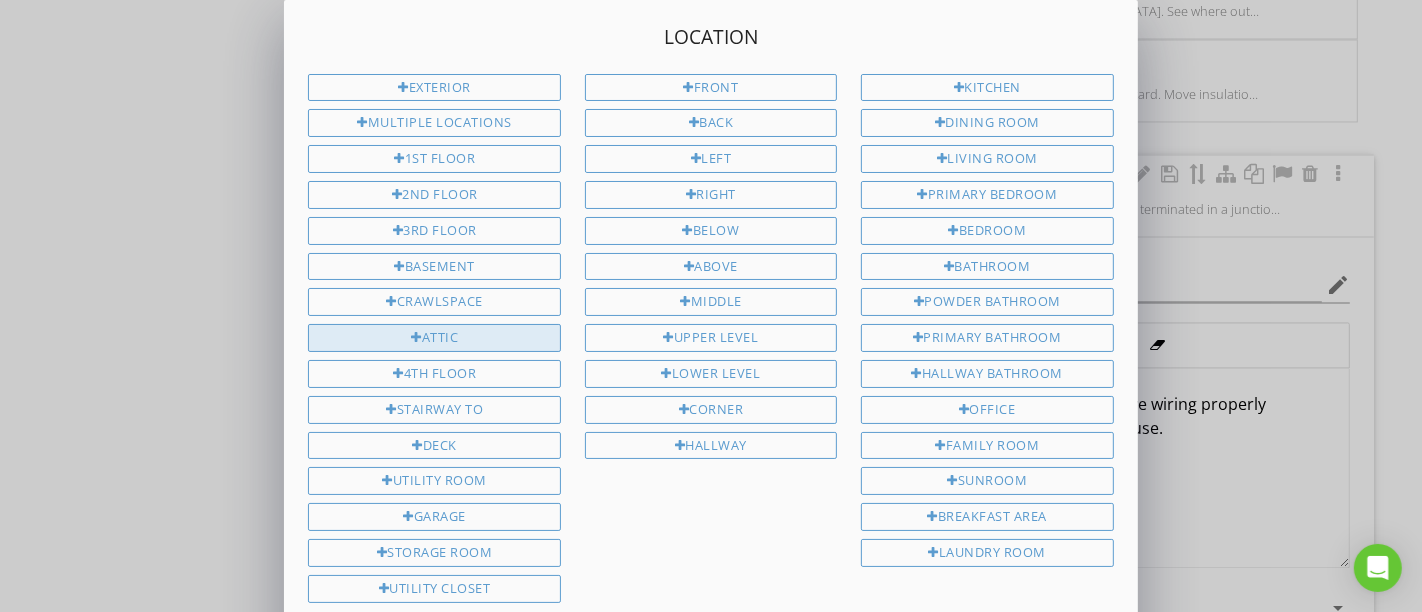 click on "Attic" at bounding box center (434, 338) 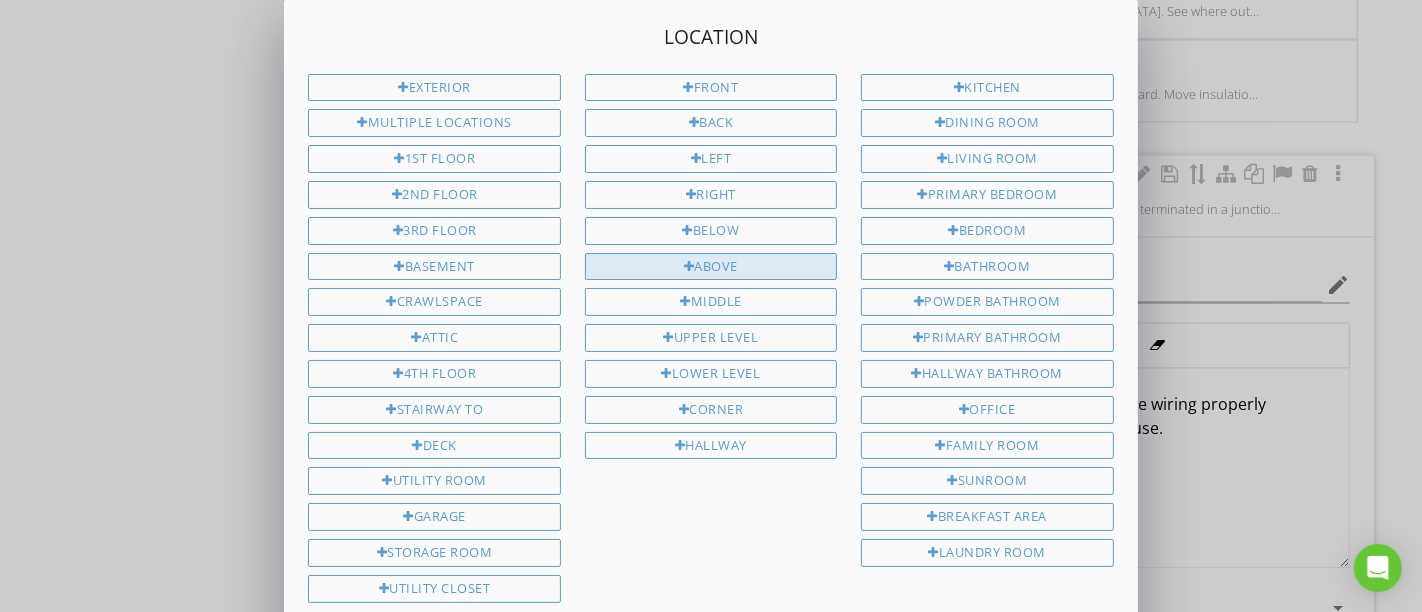 click on "Above" at bounding box center [711, 267] 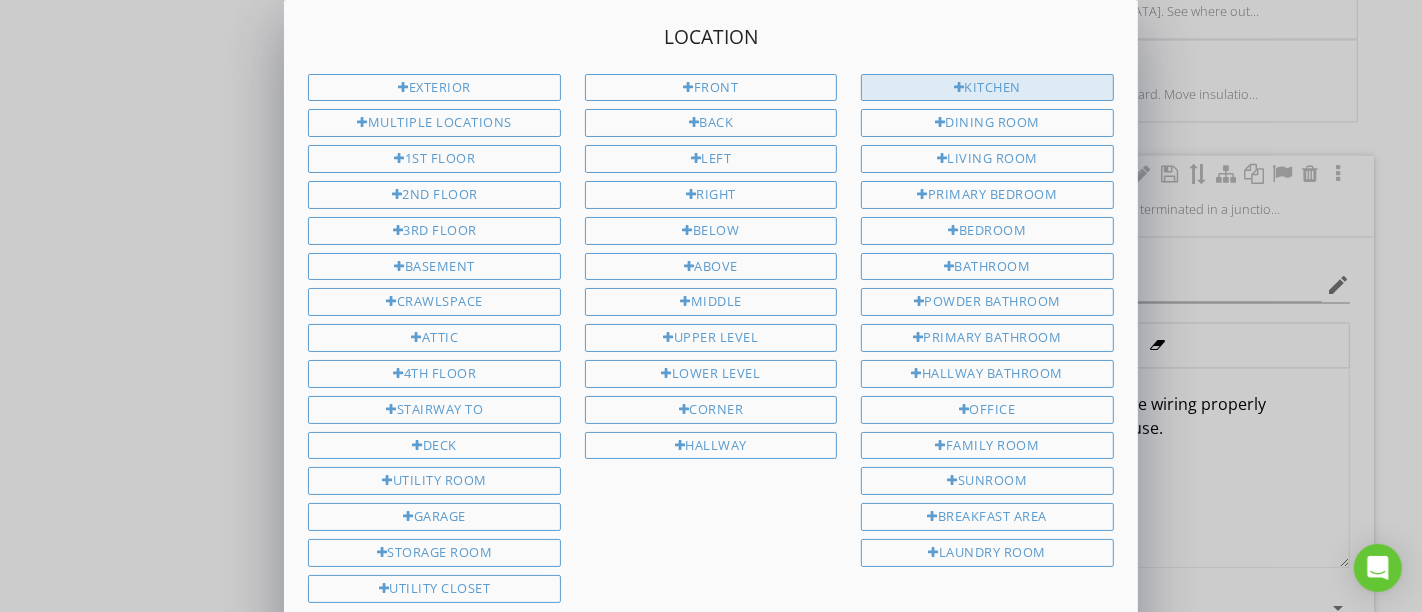 click on "Kitchen" at bounding box center (987, 88) 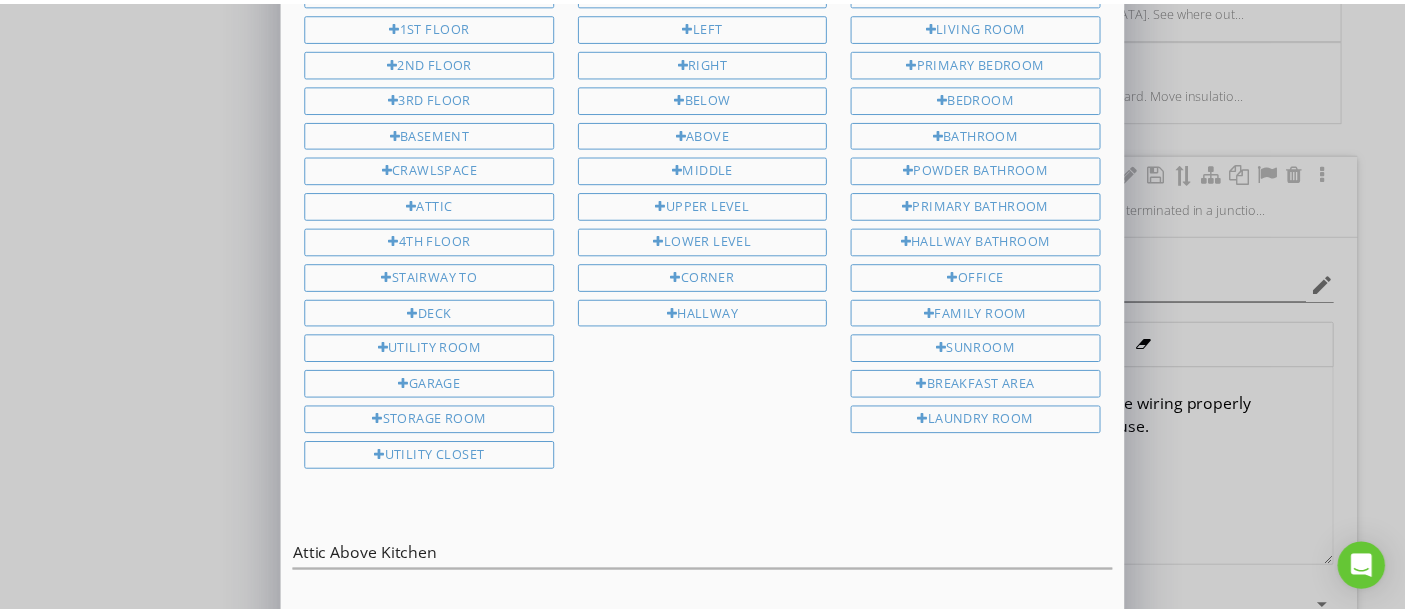scroll, scrollTop: 187, scrollLeft: 0, axis: vertical 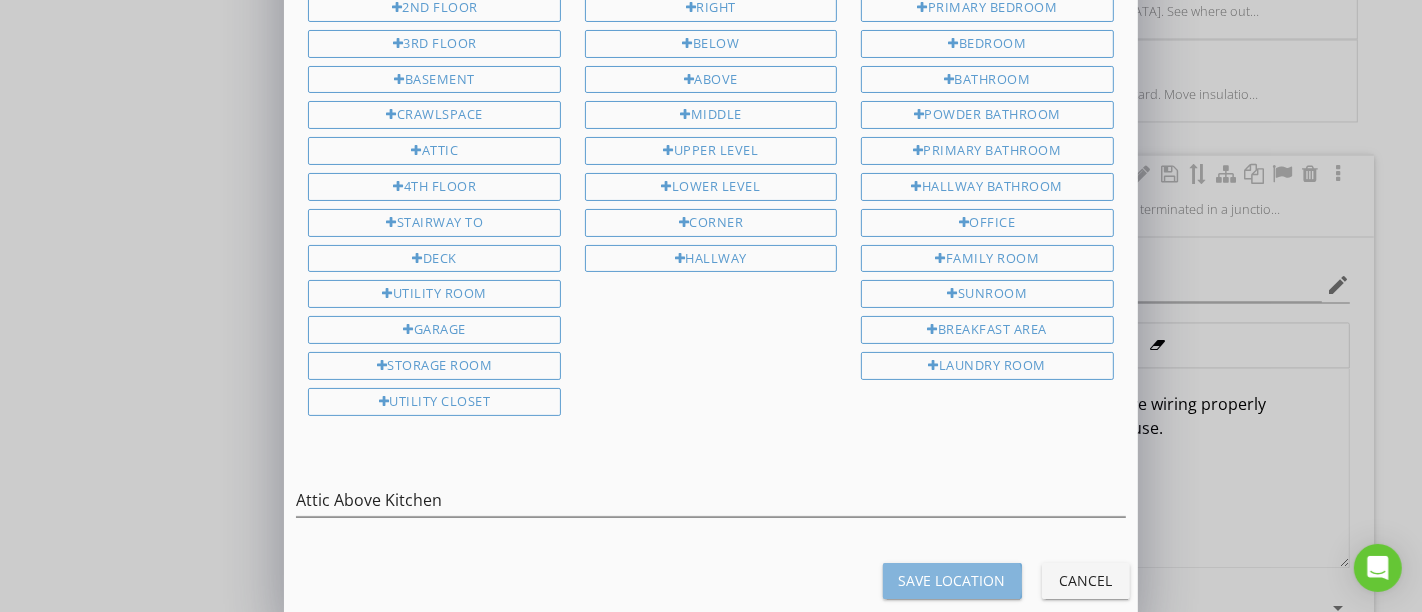click on "Save Location" at bounding box center [952, 580] 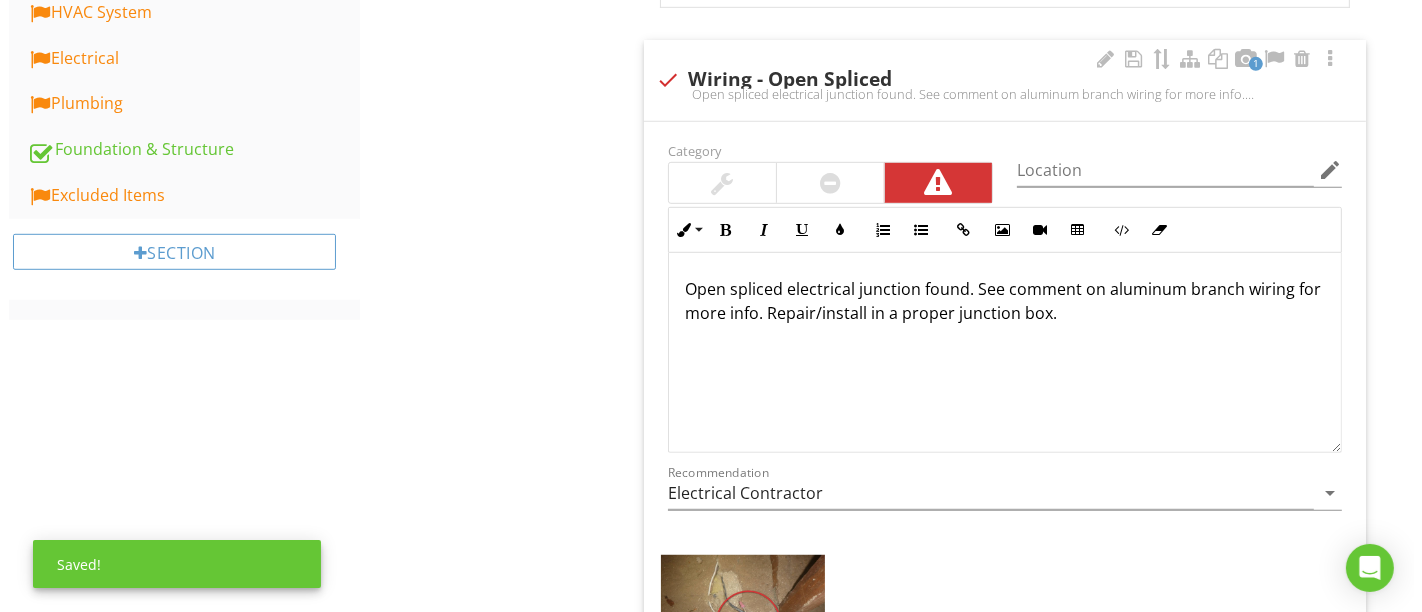 scroll, scrollTop: 1111, scrollLeft: 0, axis: vertical 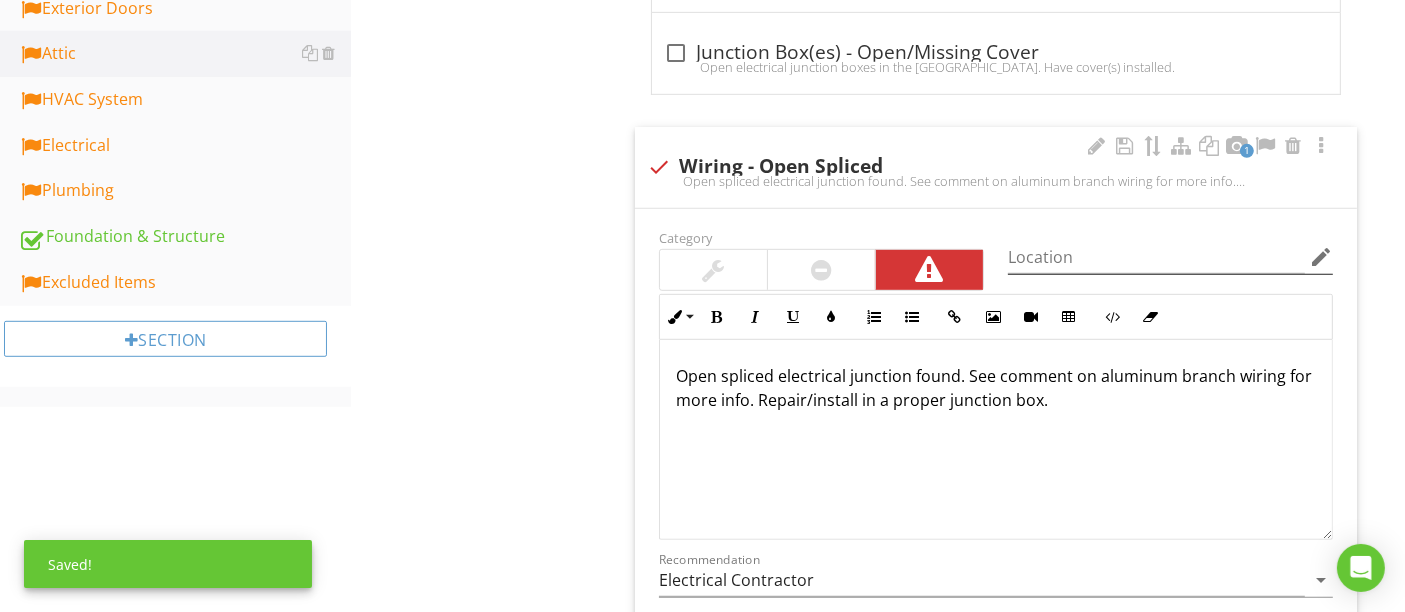 click on "edit" at bounding box center [1321, 257] 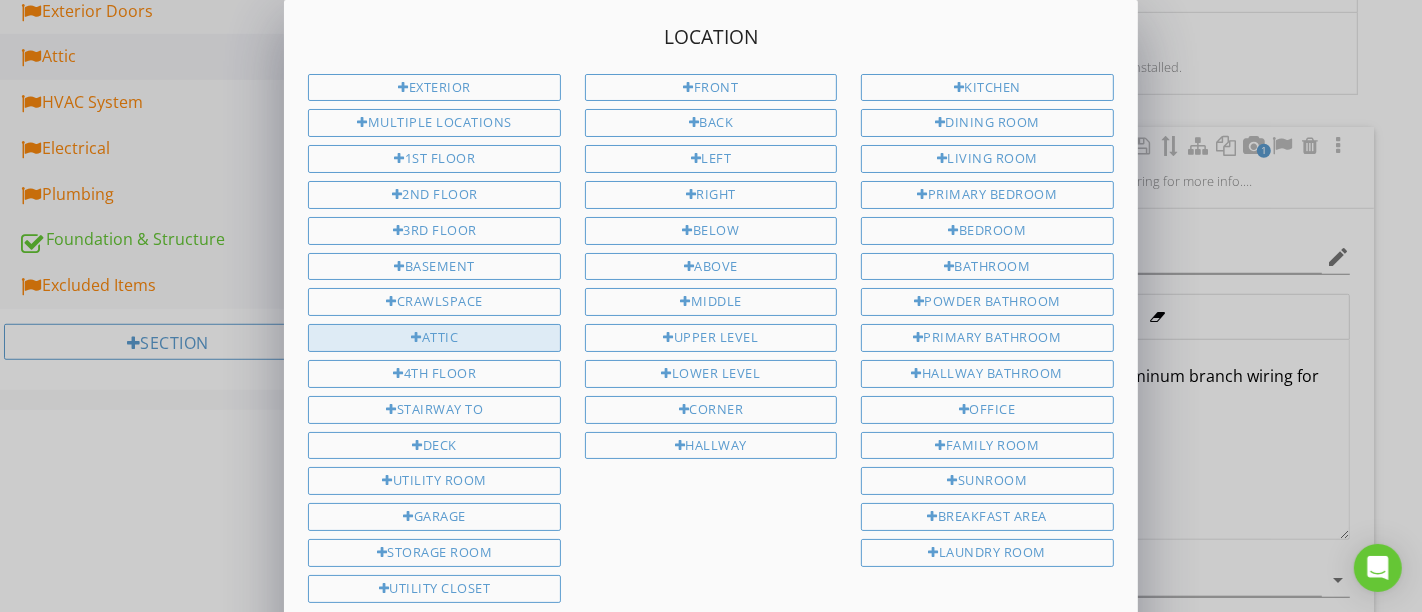 click on "Attic" at bounding box center [434, 338] 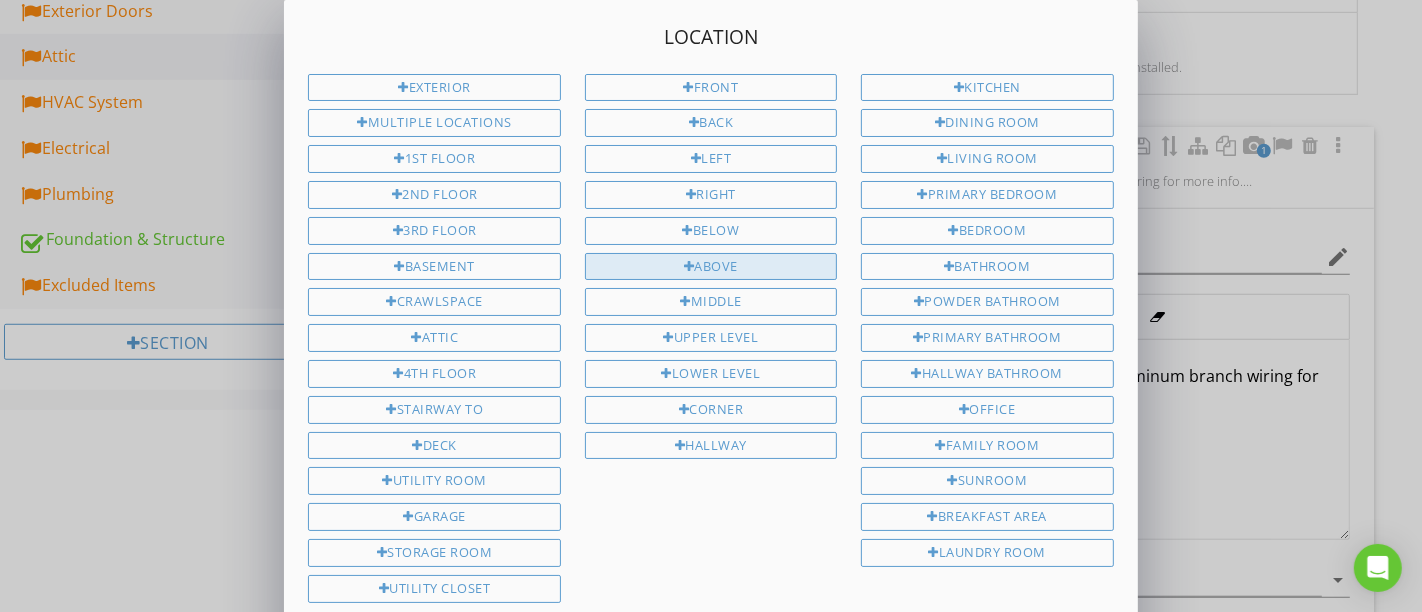 click on "Above" at bounding box center (711, 267) 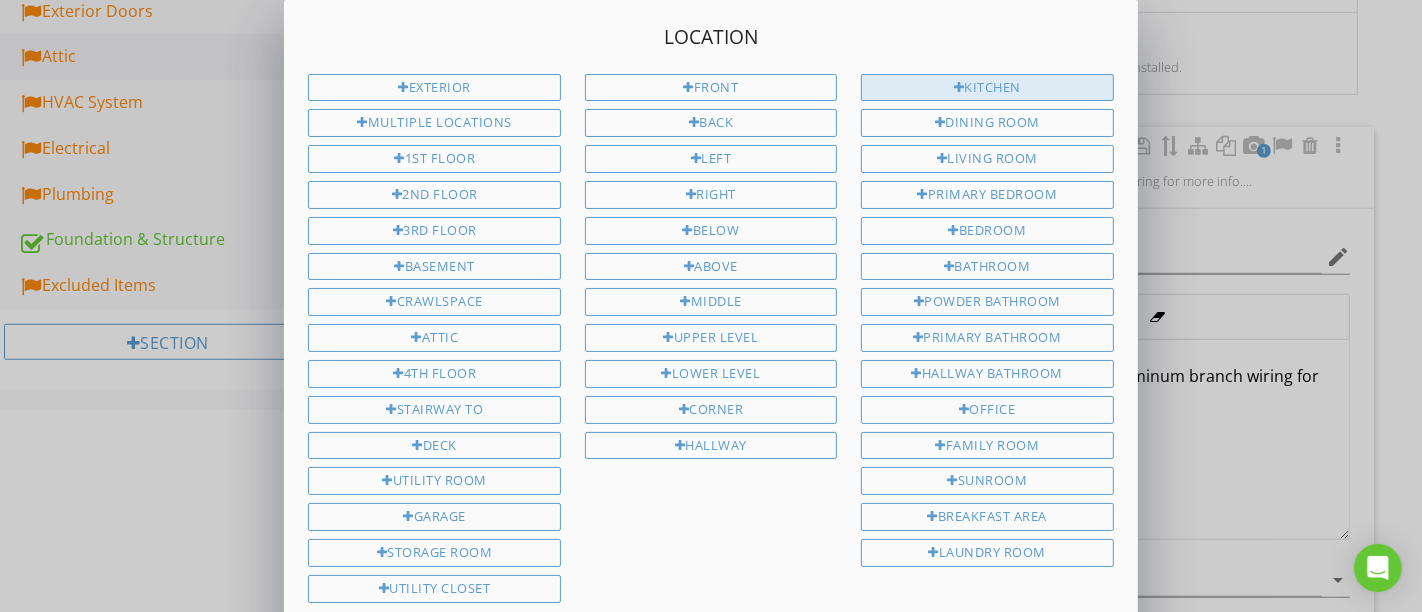click on "Kitchen" at bounding box center [987, 88] 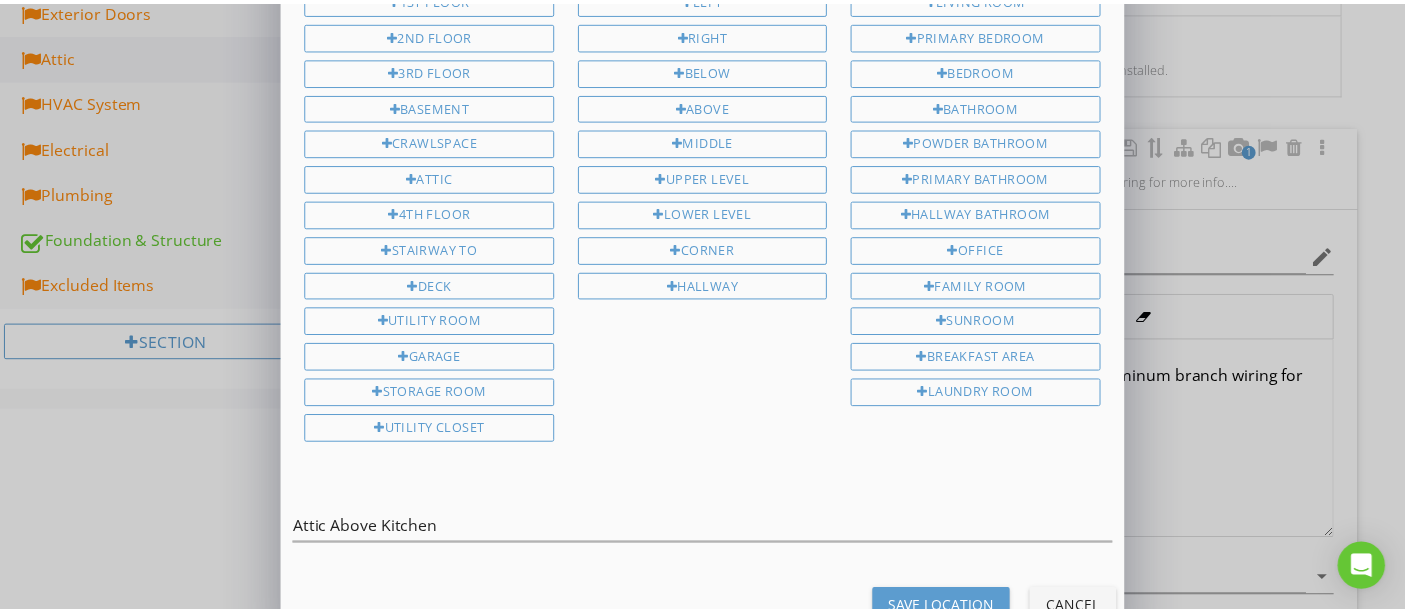 scroll, scrollTop: 187, scrollLeft: 0, axis: vertical 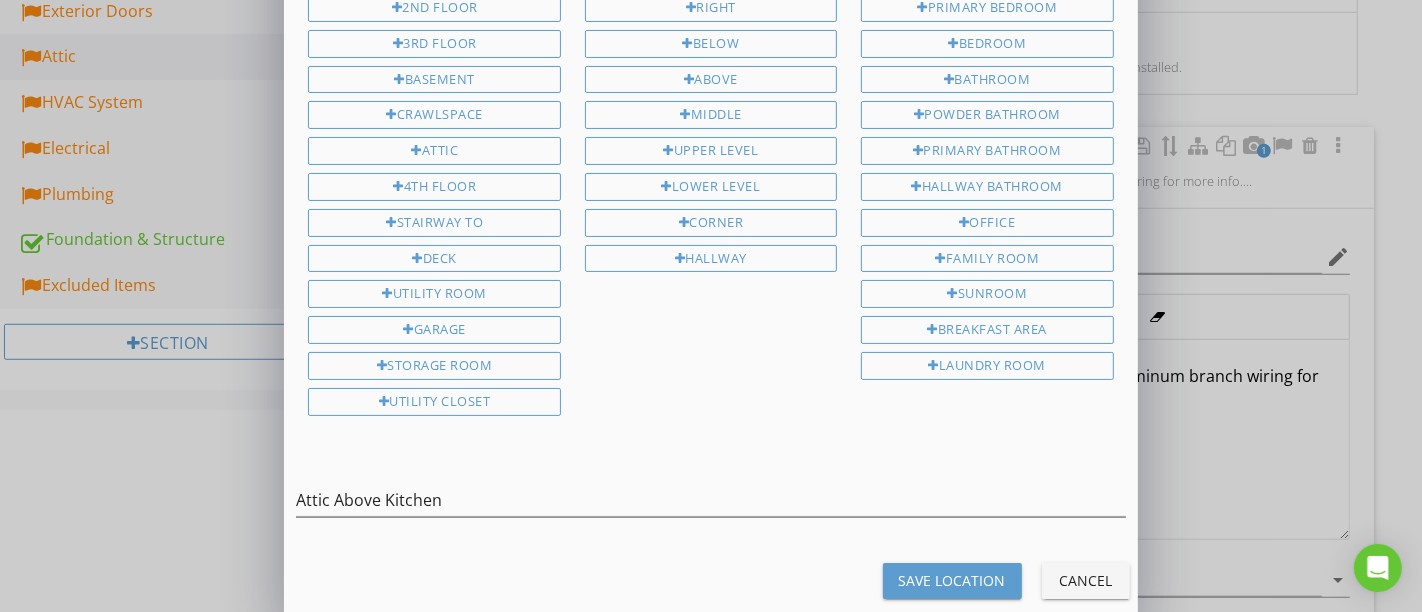 click on "Save Location" at bounding box center (952, 580) 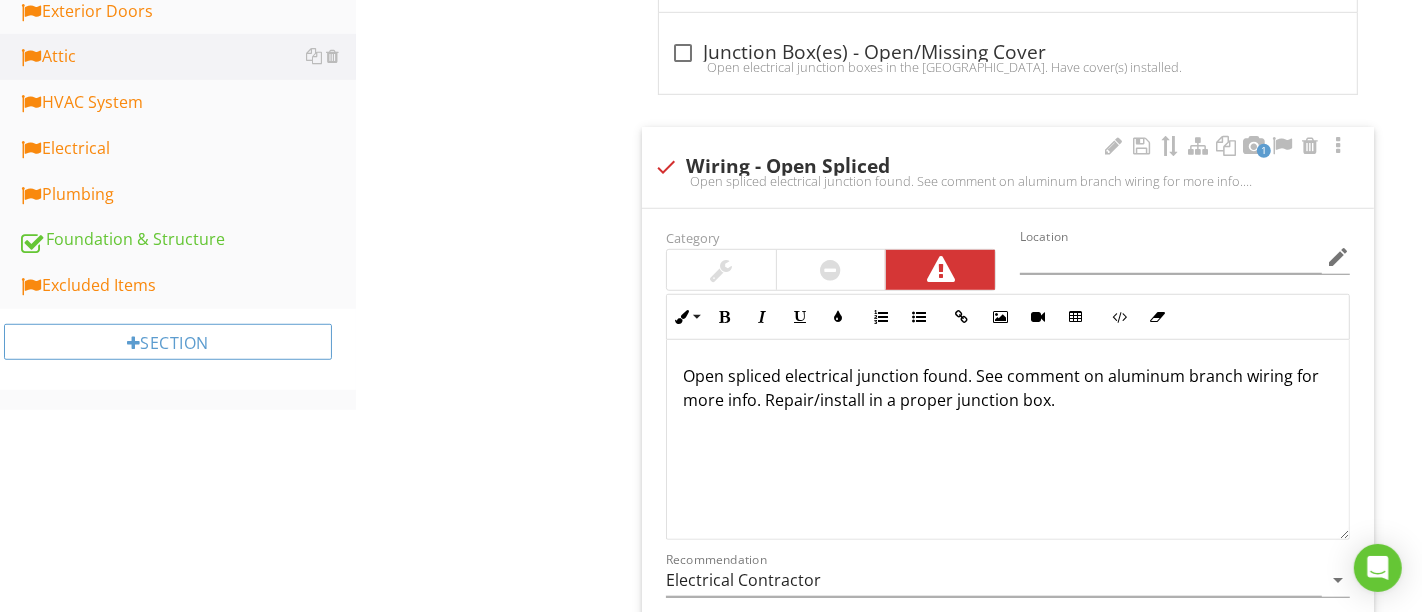 type on "Attic Above Kitchen" 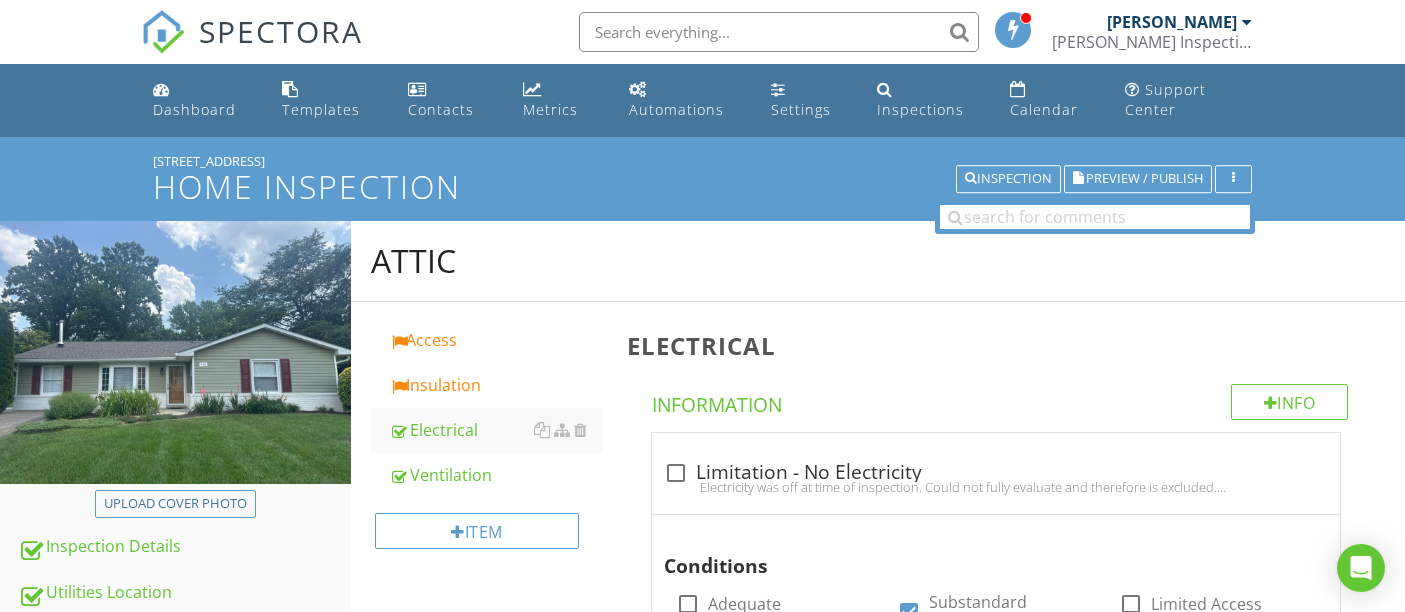 scroll, scrollTop: 1111, scrollLeft: 0, axis: vertical 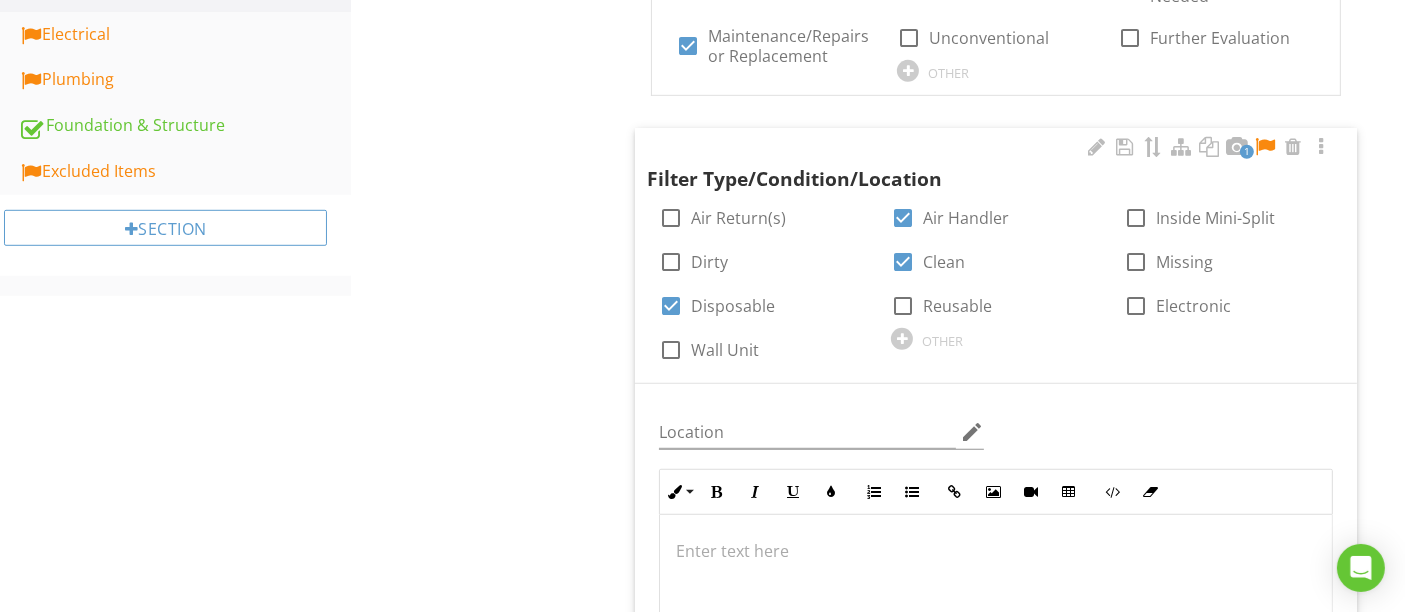 click at bounding box center [1265, 147] 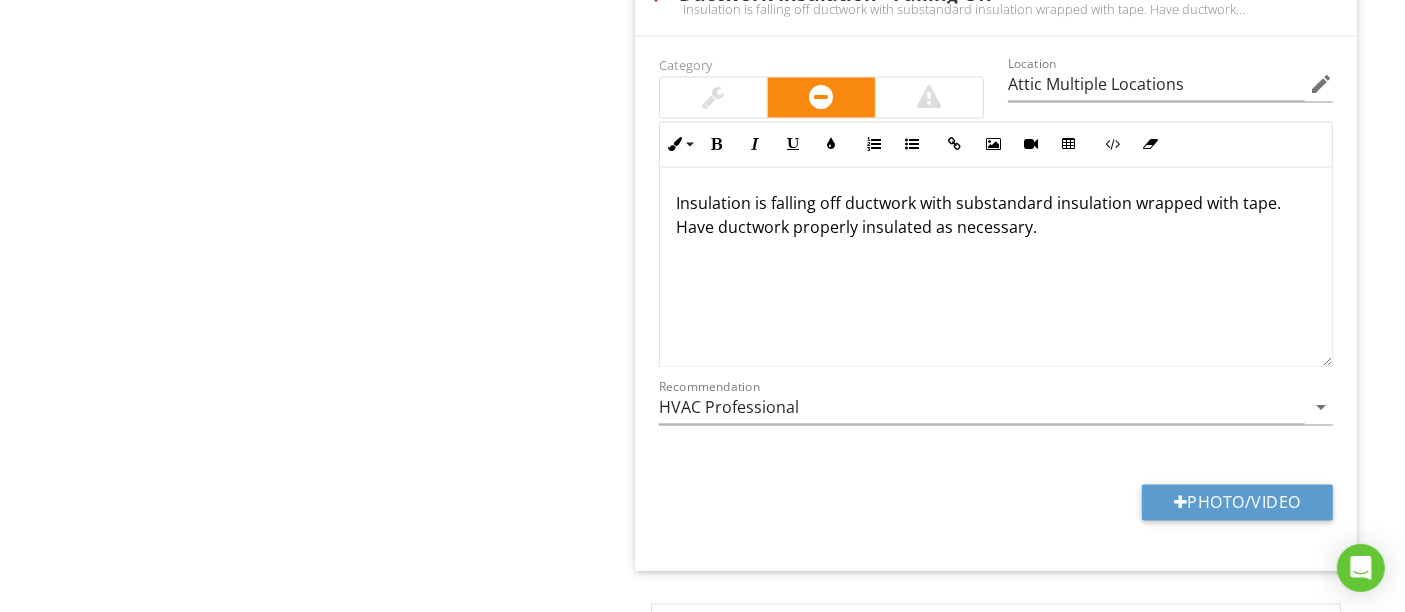 scroll, scrollTop: 3666, scrollLeft: 0, axis: vertical 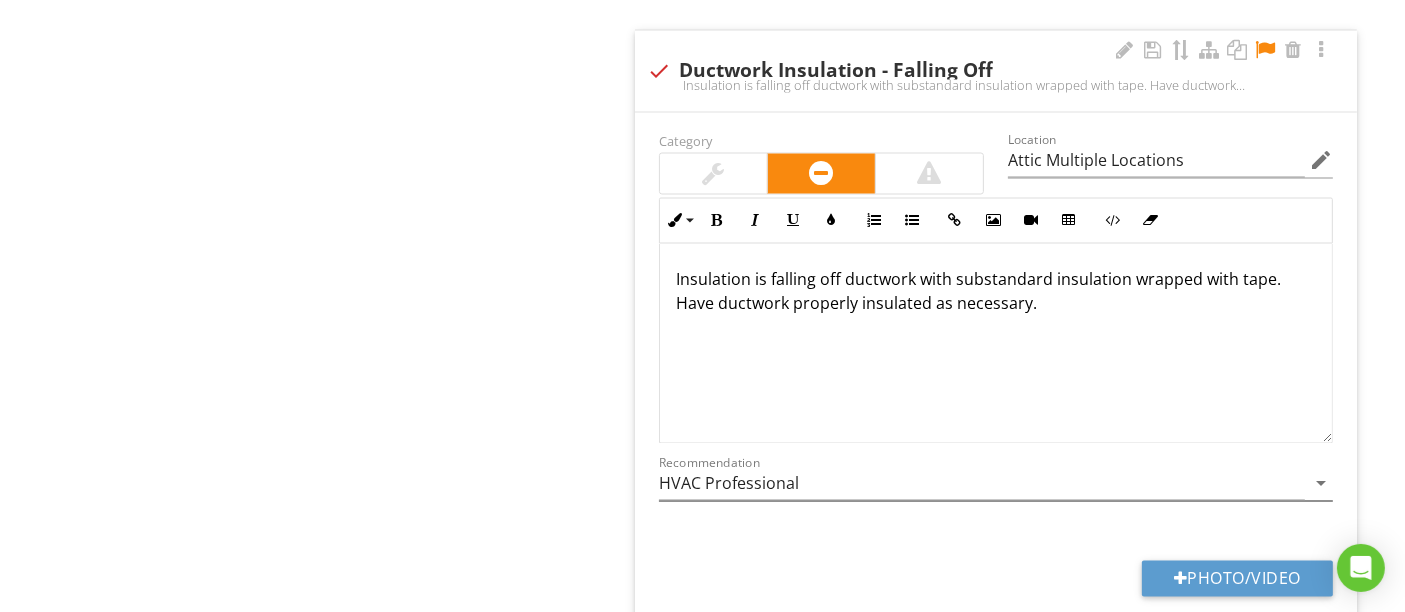 type on "Utility Room" 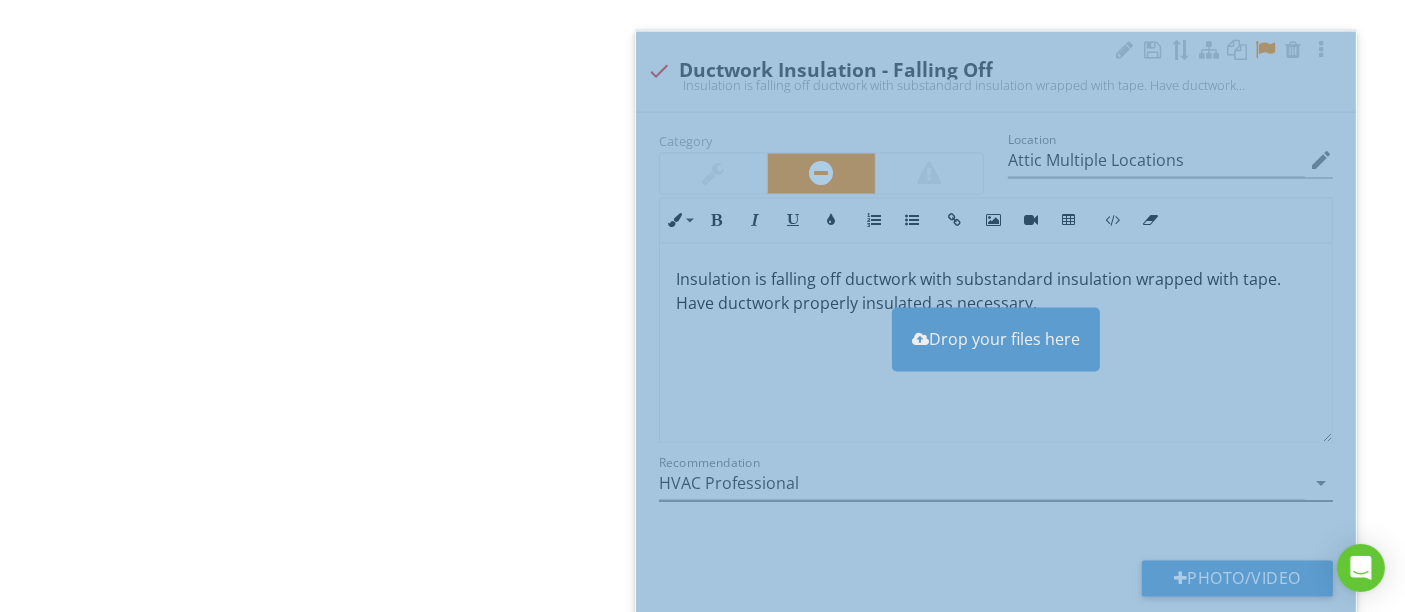 type on "Attic Multiple Locations" 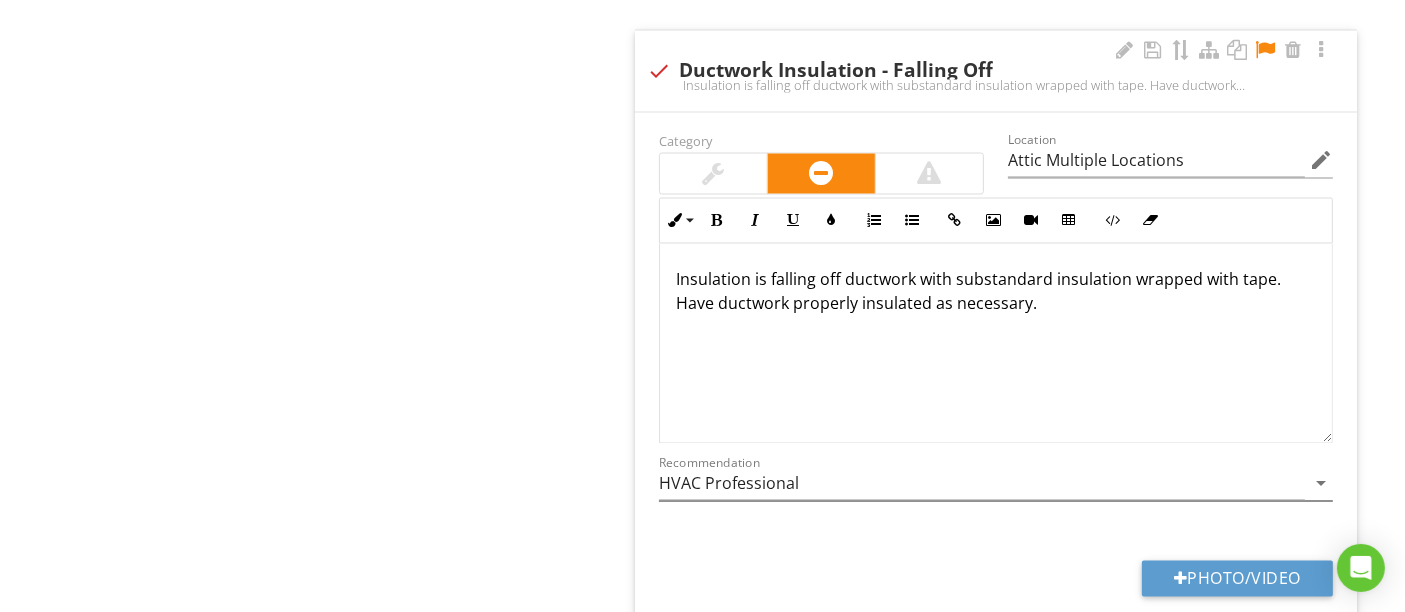 type on "Utility Room" 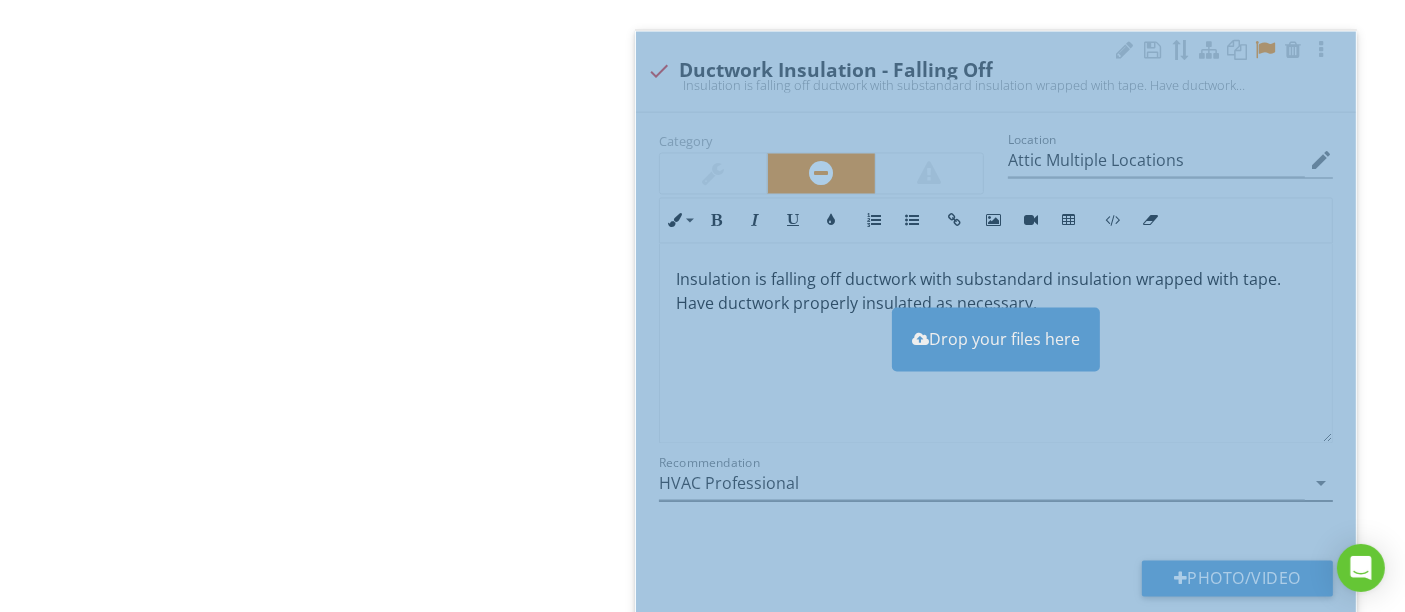 type on "Attic Multiple Locations" 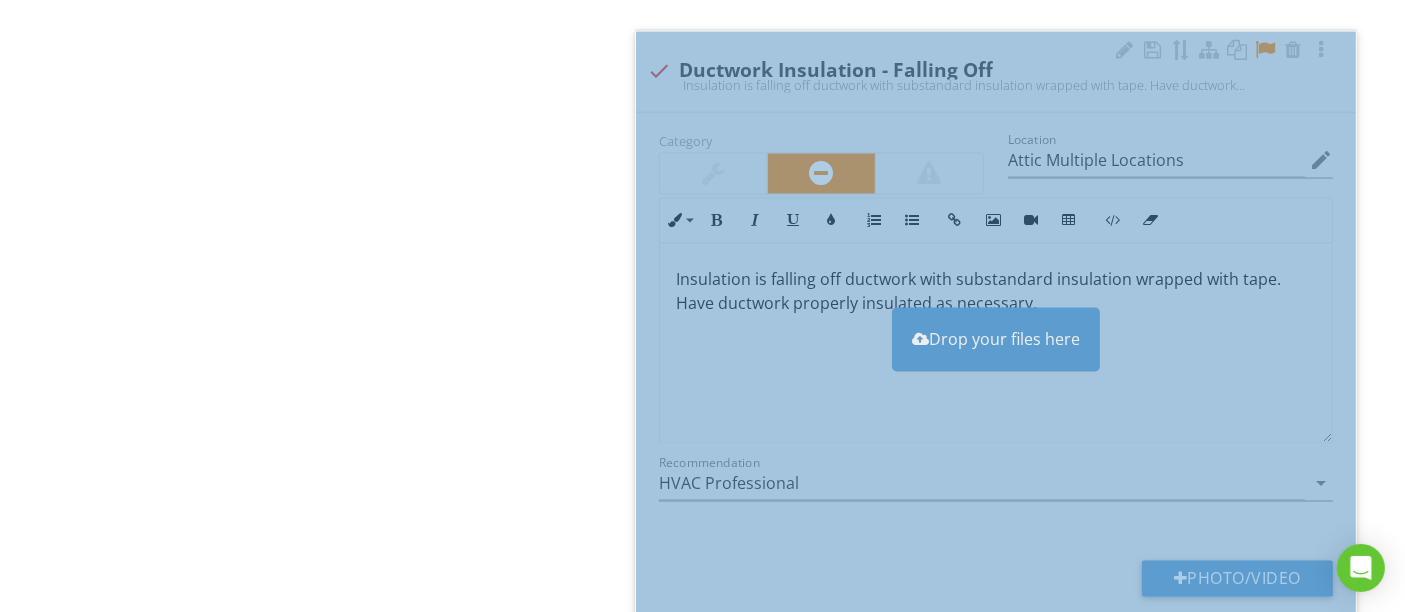 type on "Utility Room" 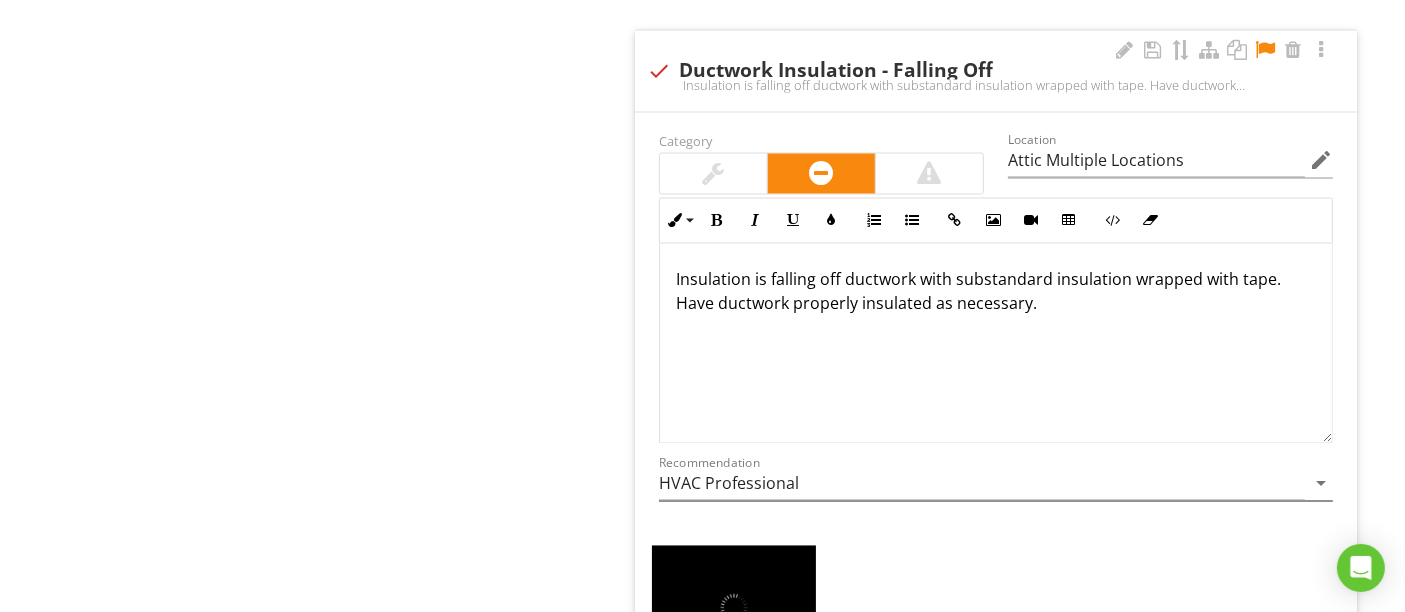type on "Utility Room" 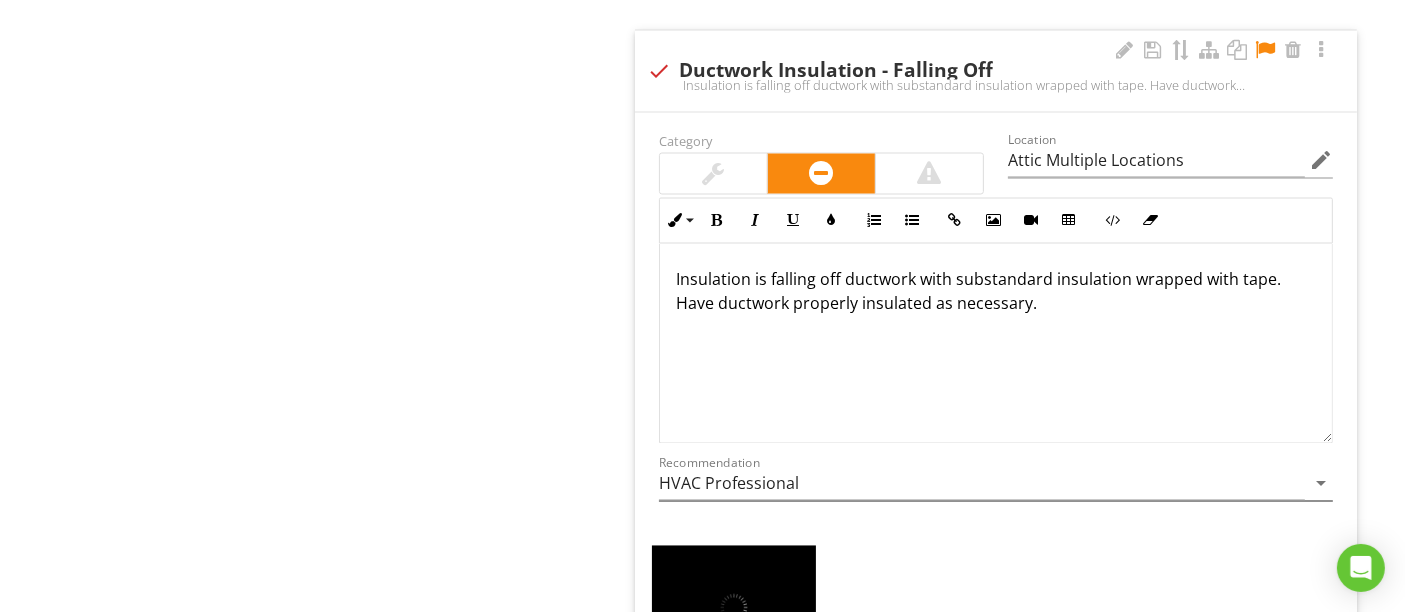 type on "Attic Multiple Locations" 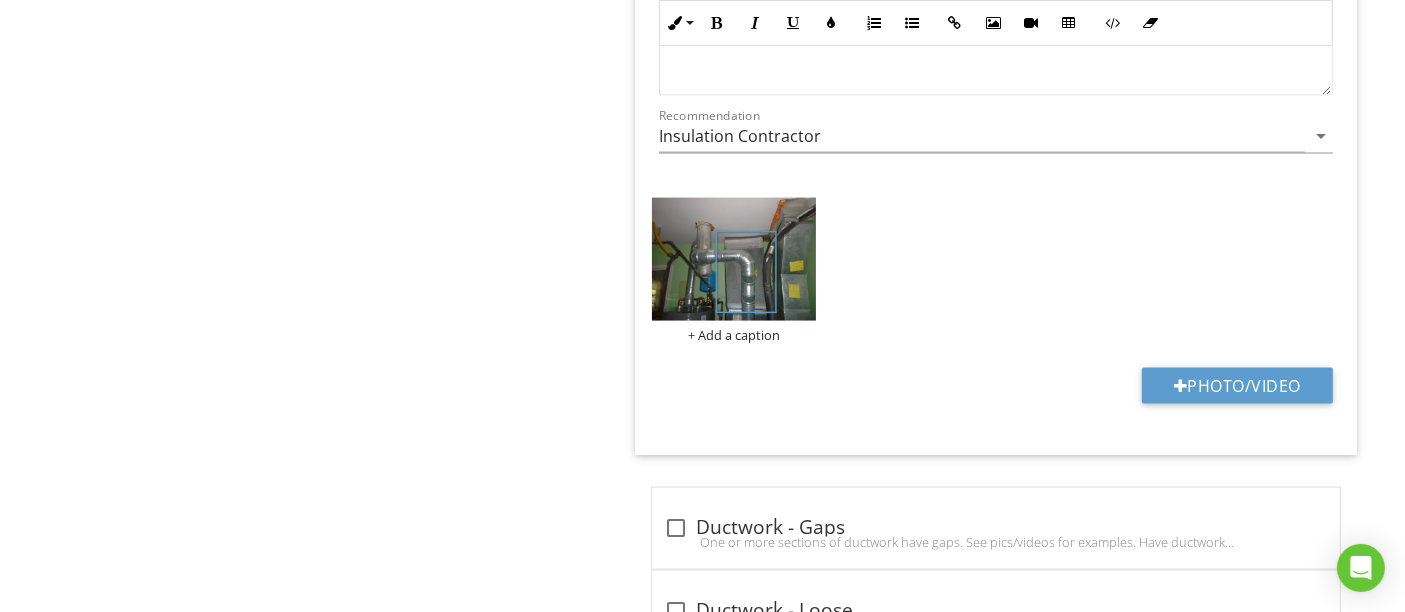 scroll, scrollTop: 0, scrollLeft: 0, axis: both 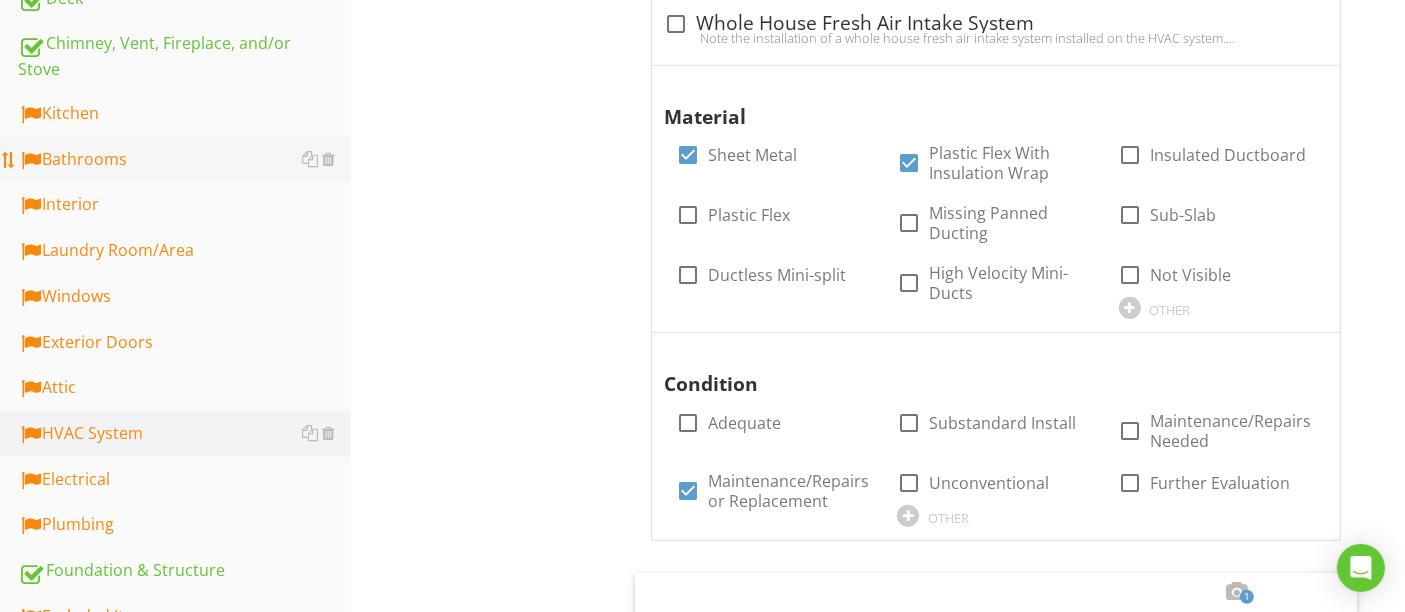 click on "Bathrooms" at bounding box center (184, 160) 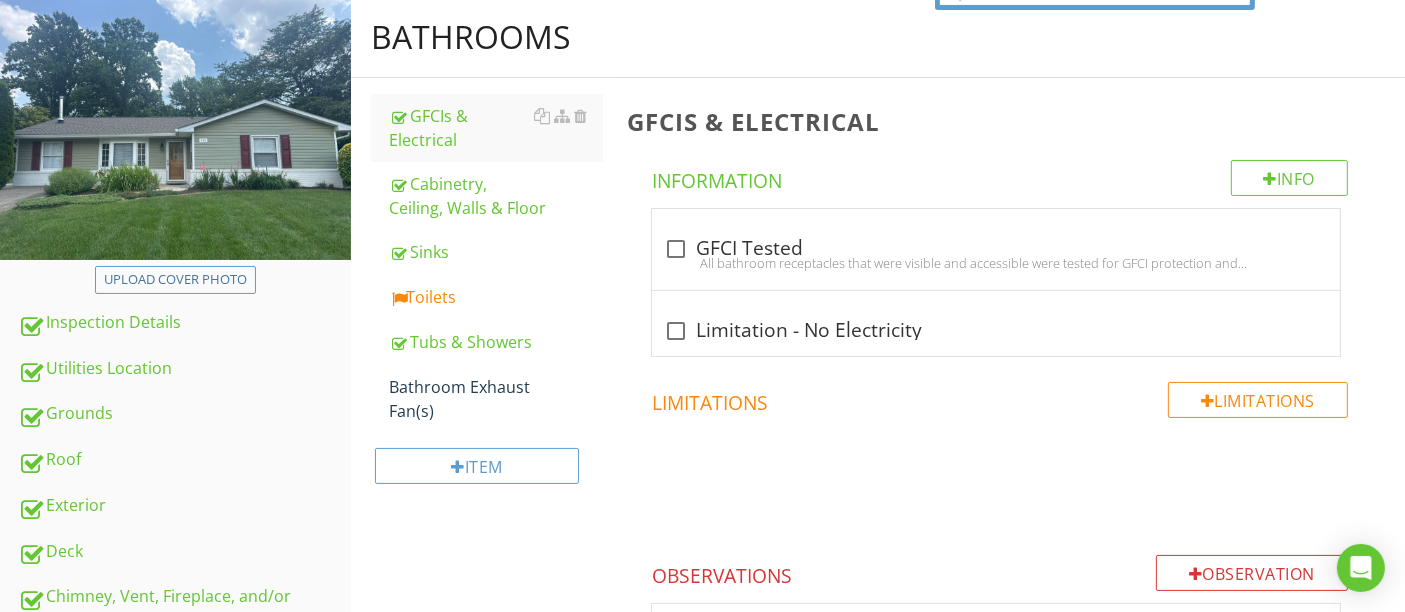 scroll, scrollTop: 222, scrollLeft: 0, axis: vertical 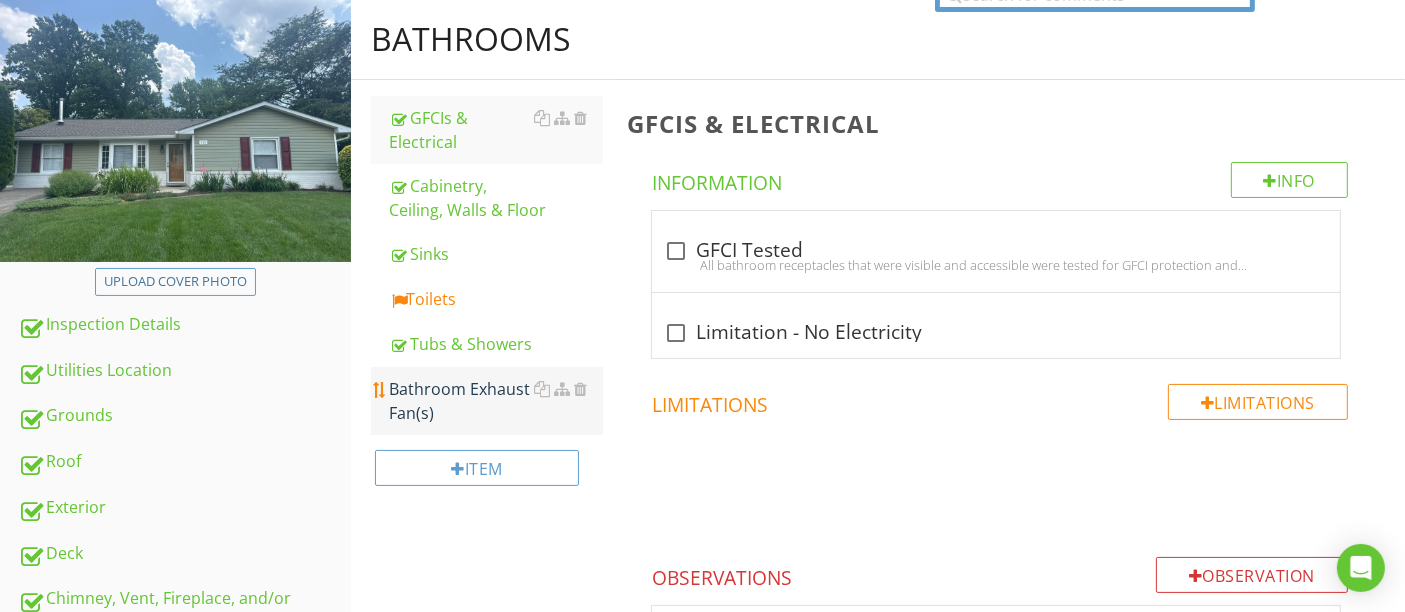 click on "Bathroom Exhaust Fan(s)" at bounding box center [495, 401] 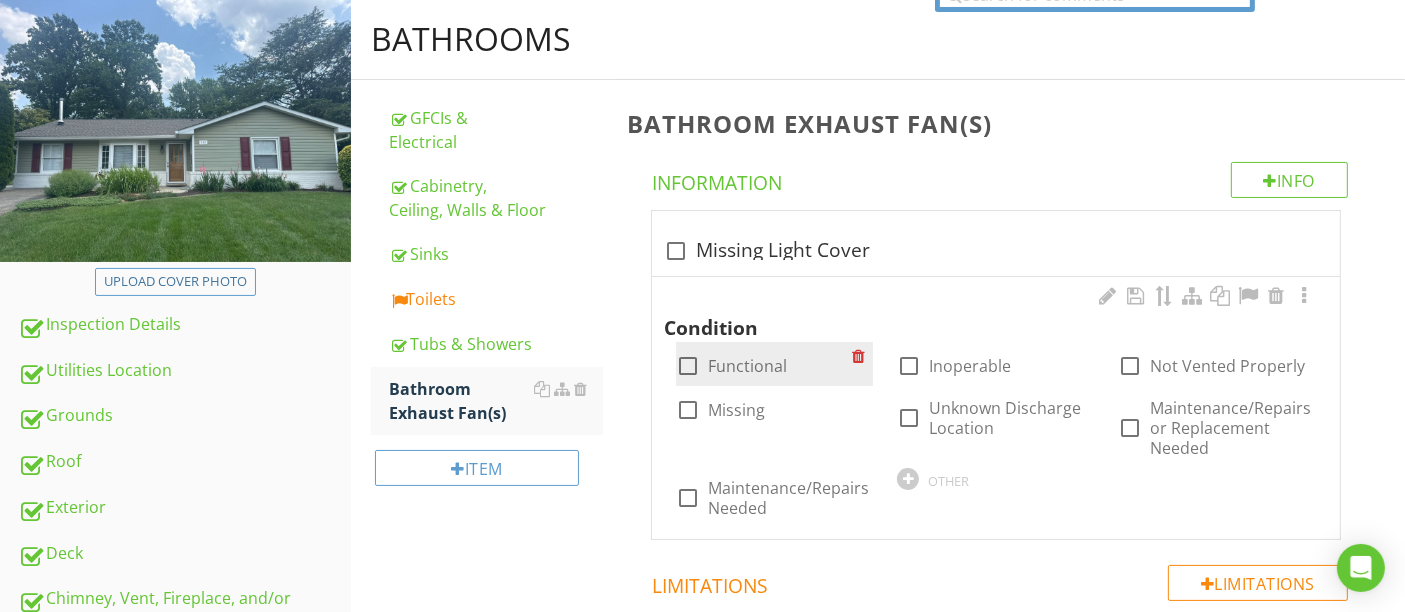 click at bounding box center [688, 366] 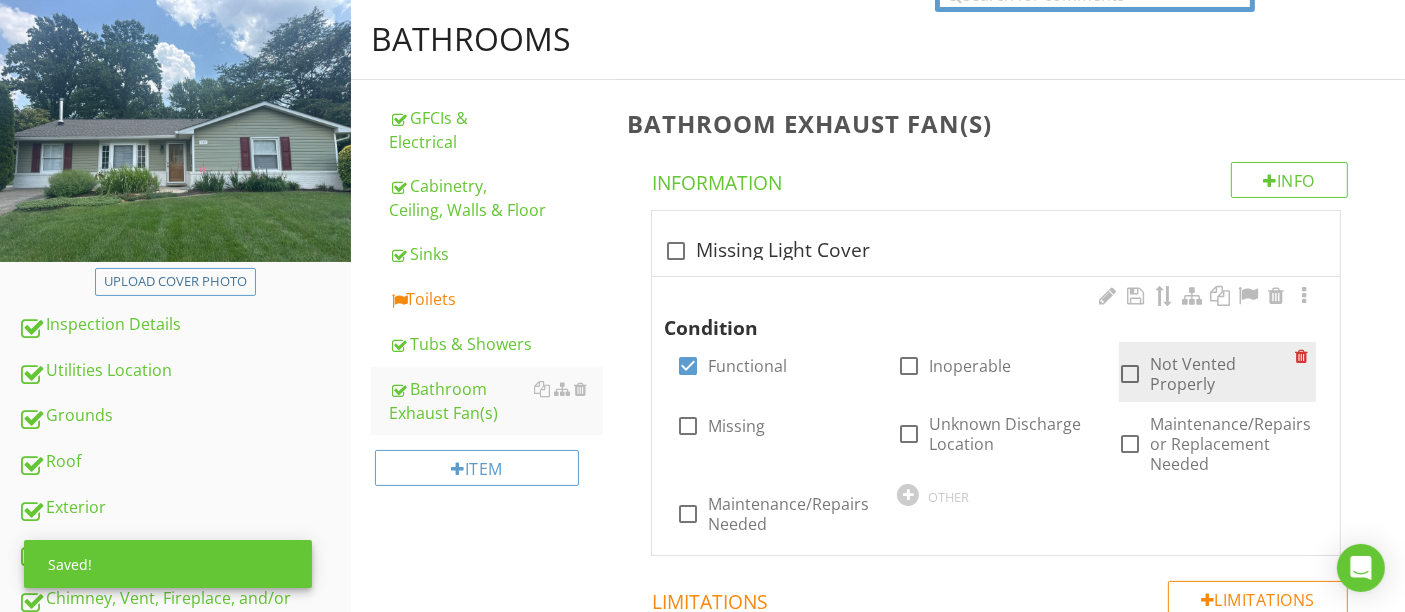click at bounding box center [1131, 374] 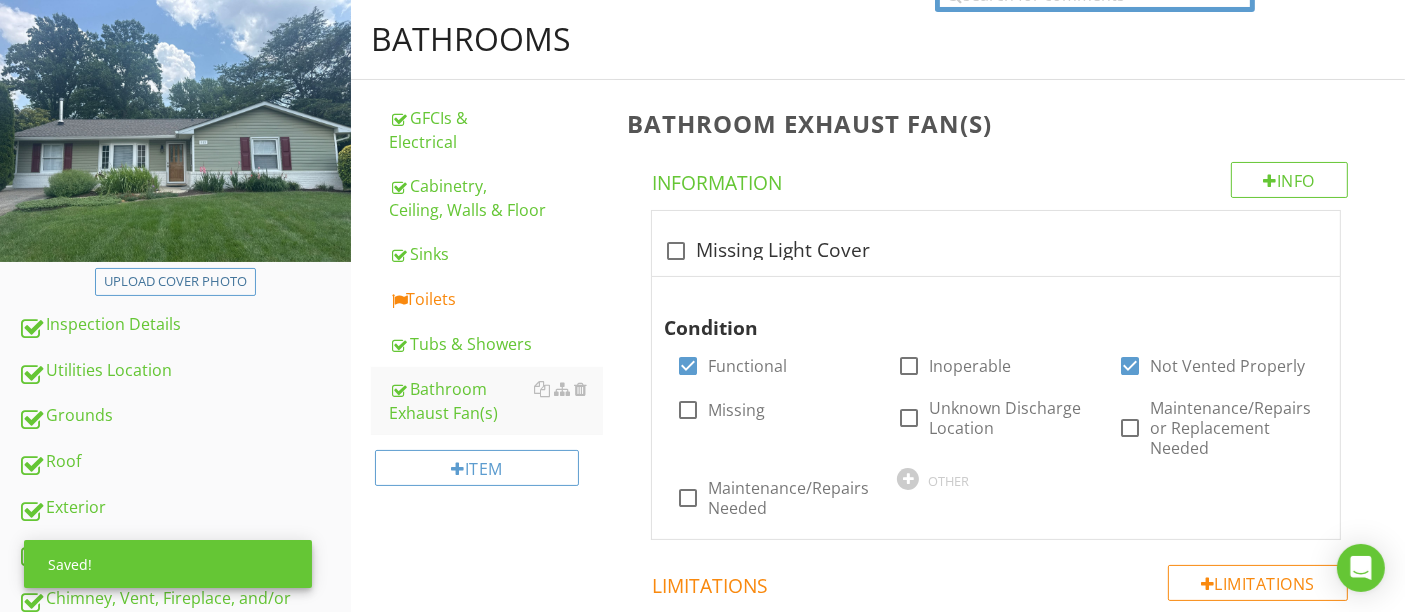 scroll, scrollTop: 777, scrollLeft: 0, axis: vertical 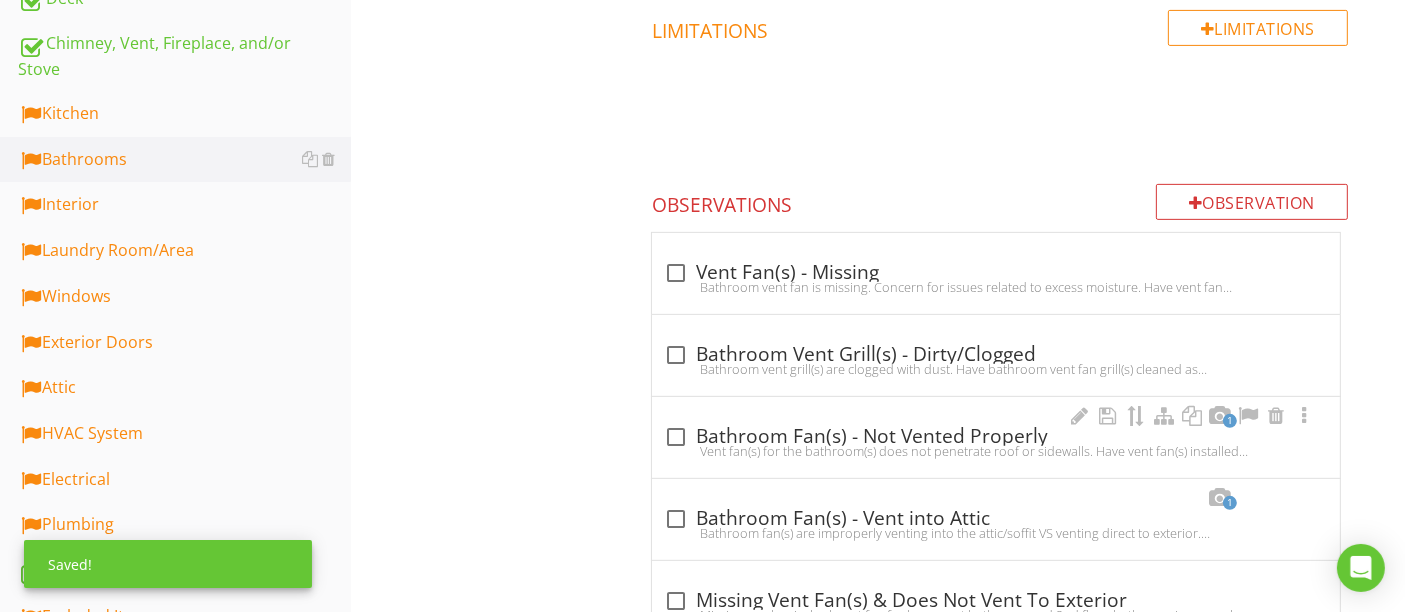 click on "Vent fan(s) for the bathroom(s) does not penetrate roof or sidewalls. Have vent fan(s) installed to vent directly to the exterior through roof or sidewall." at bounding box center (996, 451) 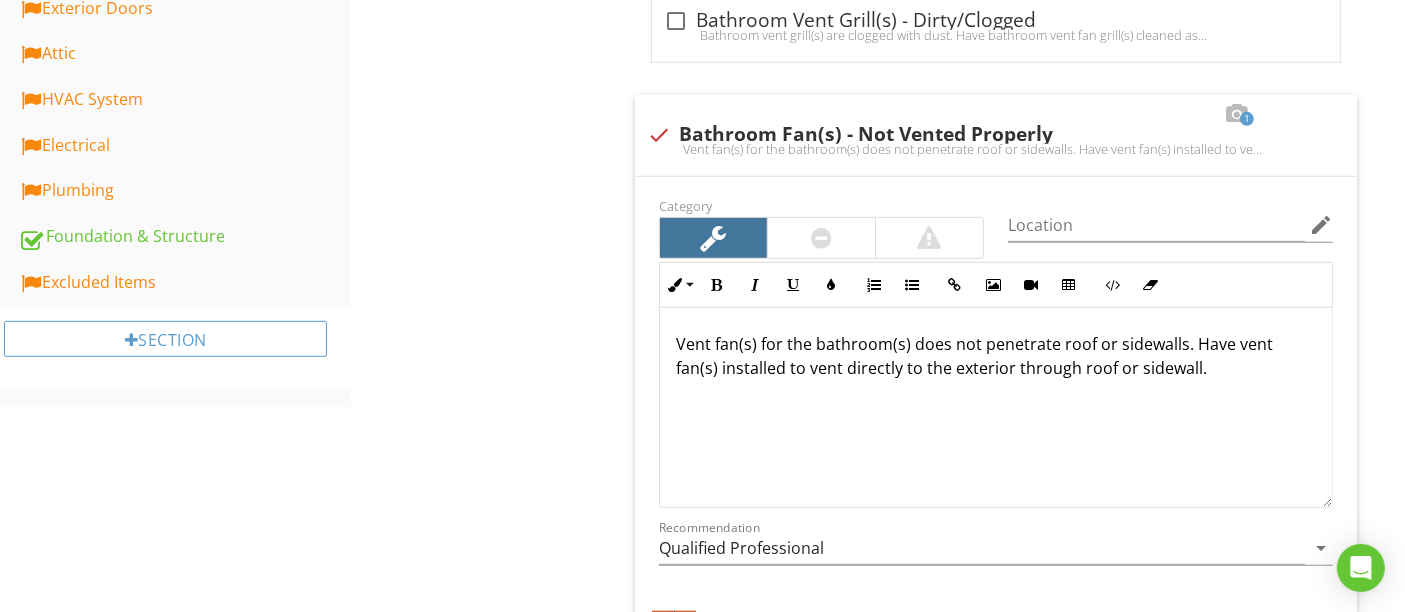 scroll, scrollTop: 1222, scrollLeft: 0, axis: vertical 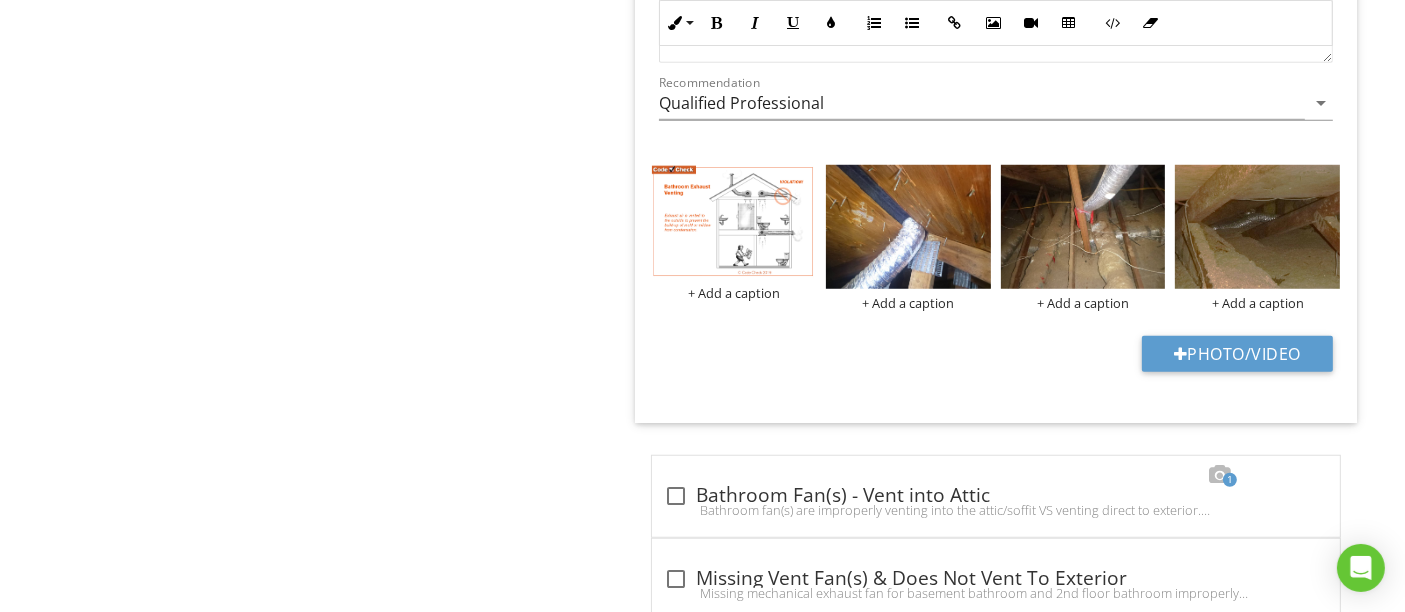 click on "Photo/Video" at bounding box center [996, 361] 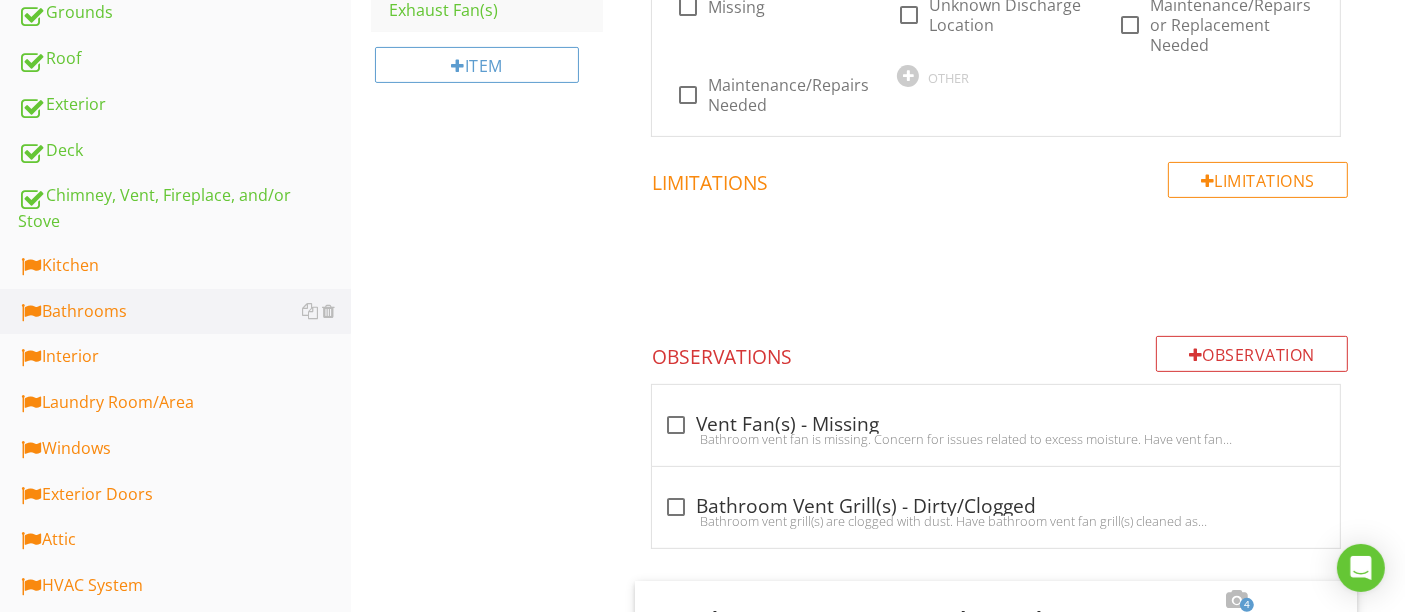 scroll, scrollTop: 777, scrollLeft: 0, axis: vertical 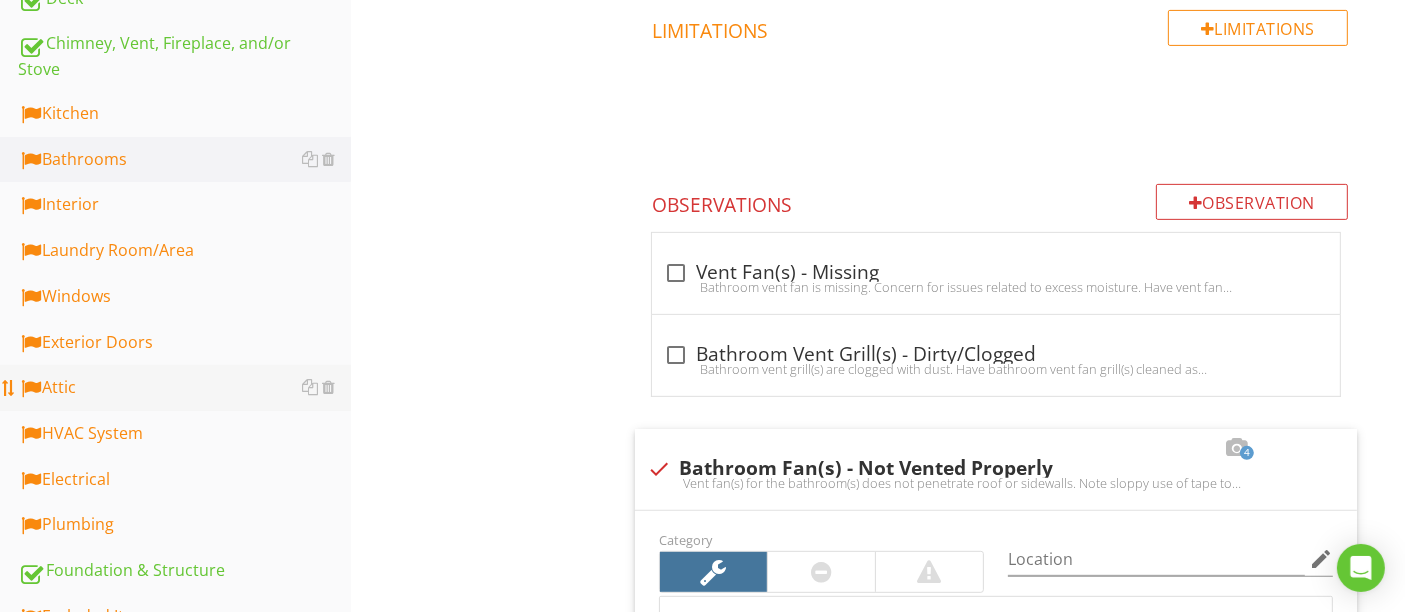 click on "Attic" at bounding box center (184, 388) 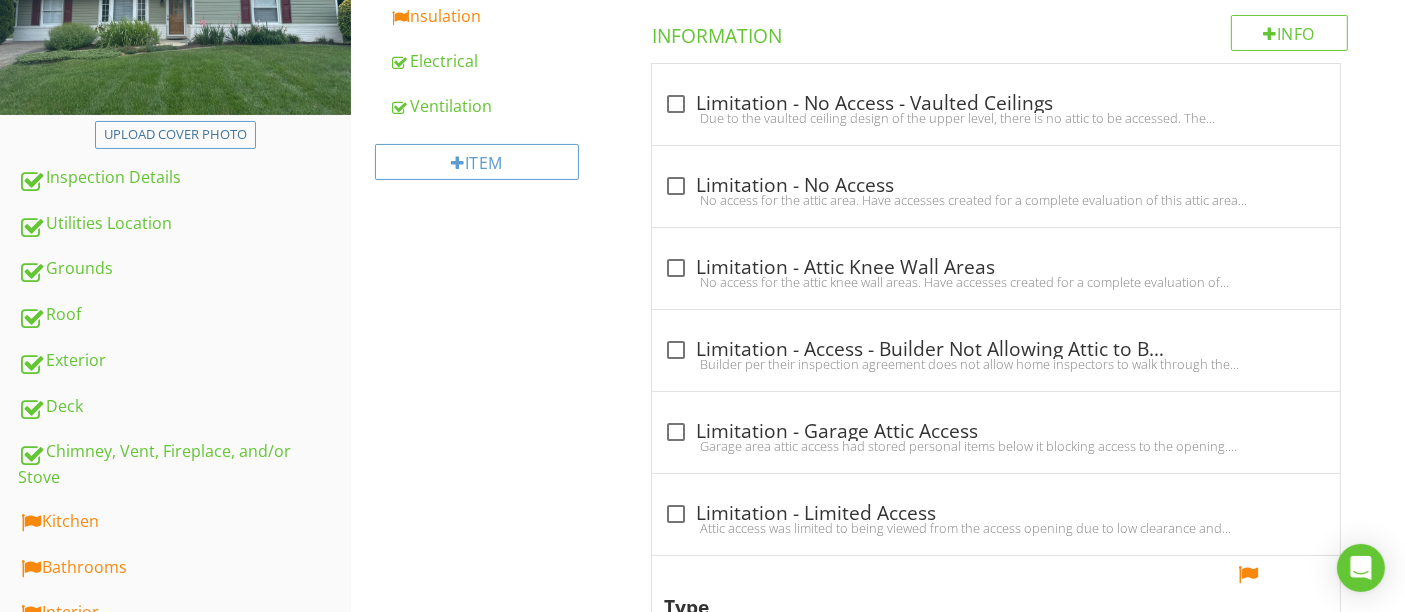scroll, scrollTop: 111, scrollLeft: 0, axis: vertical 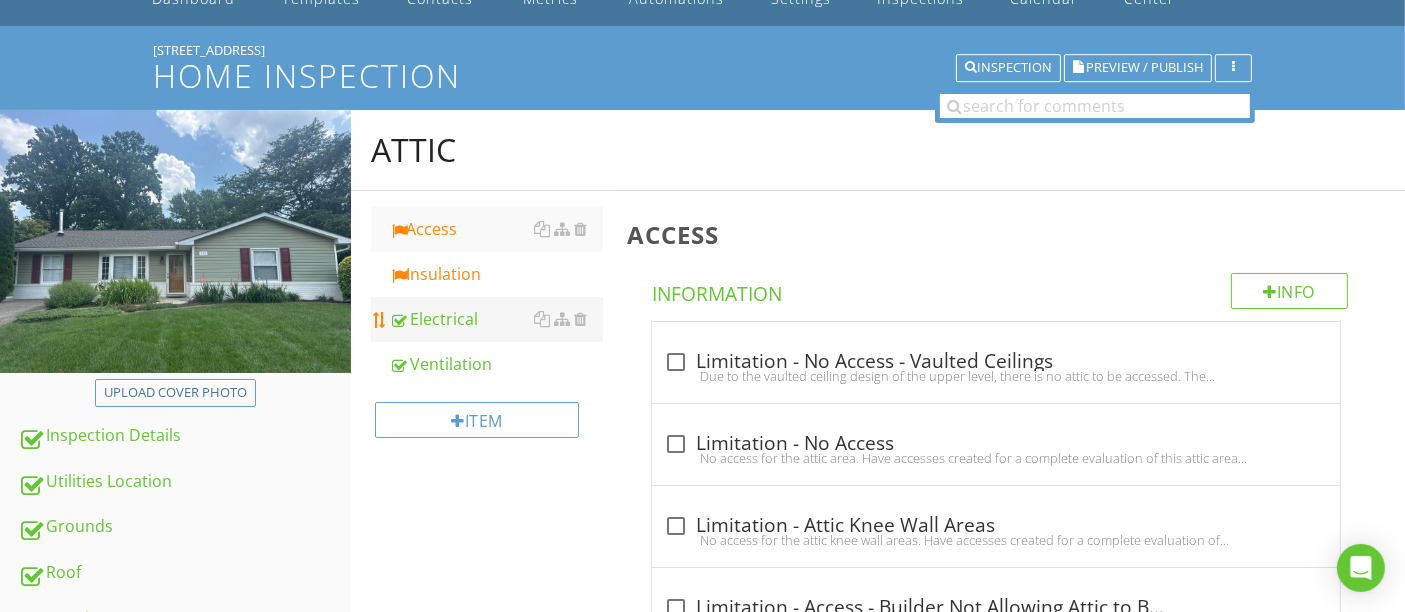 click on "Electrical" at bounding box center [495, 319] 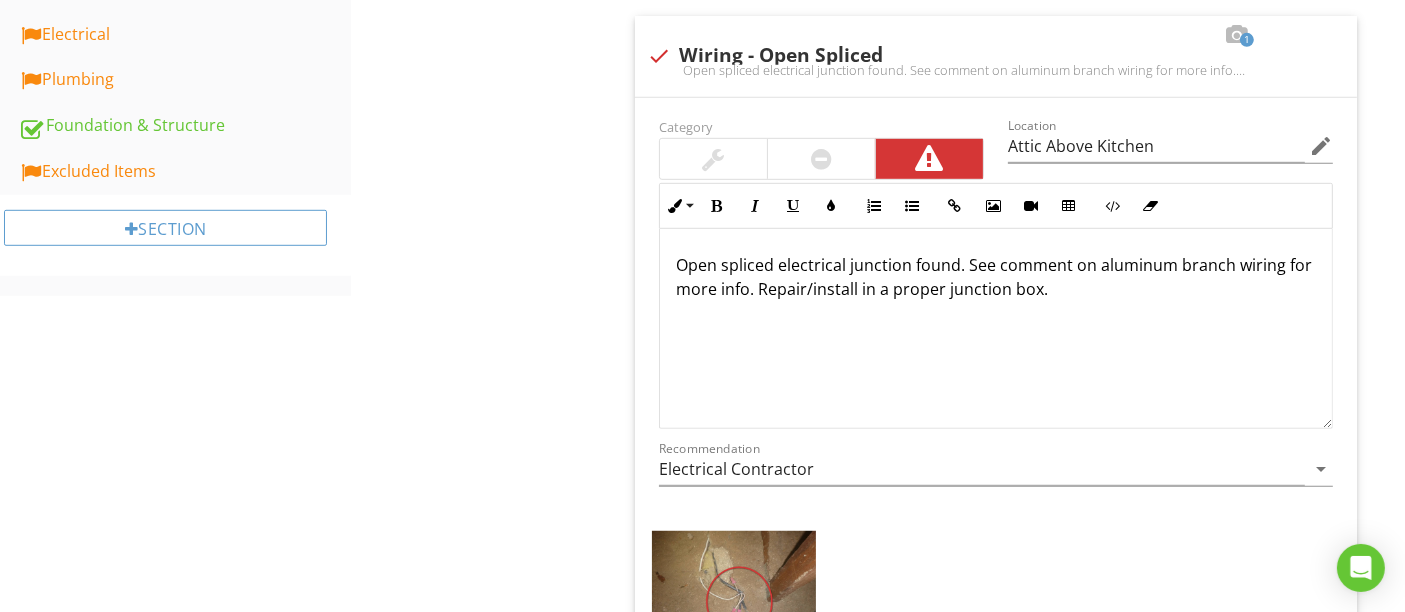 scroll, scrollTop: 1000, scrollLeft: 0, axis: vertical 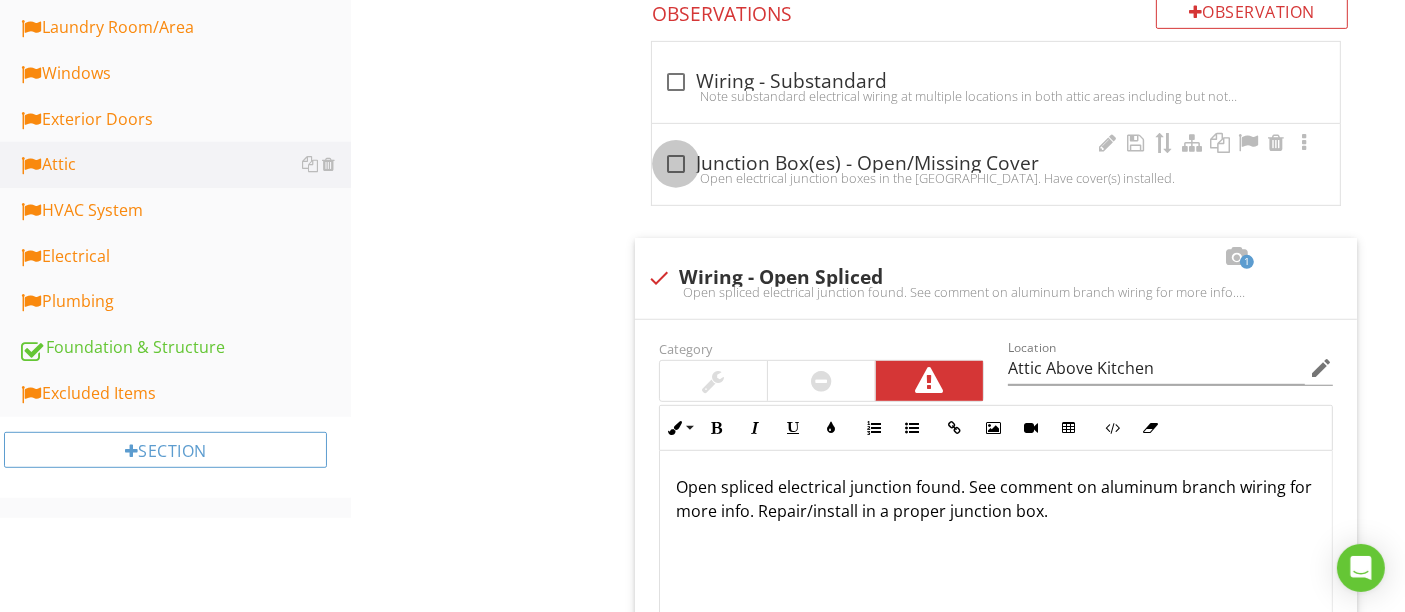 click at bounding box center [676, 164] 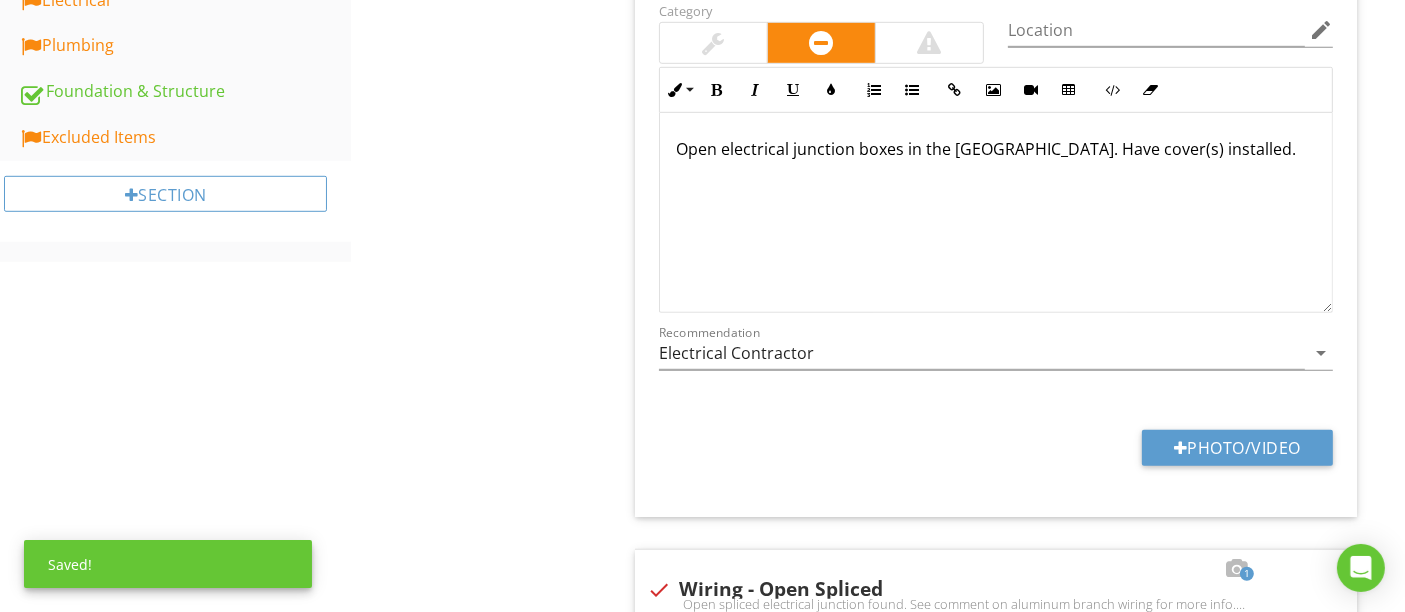 scroll, scrollTop: 1222, scrollLeft: 0, axis: vertical 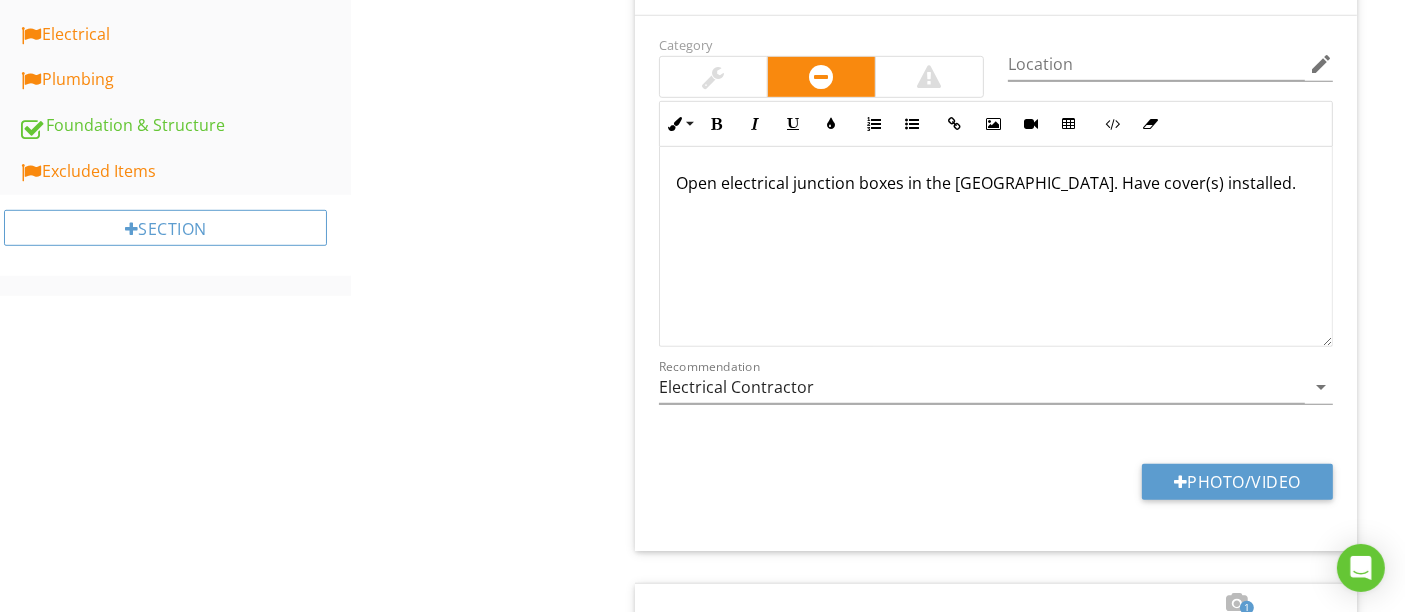 type on "Attic Above Kitchen" 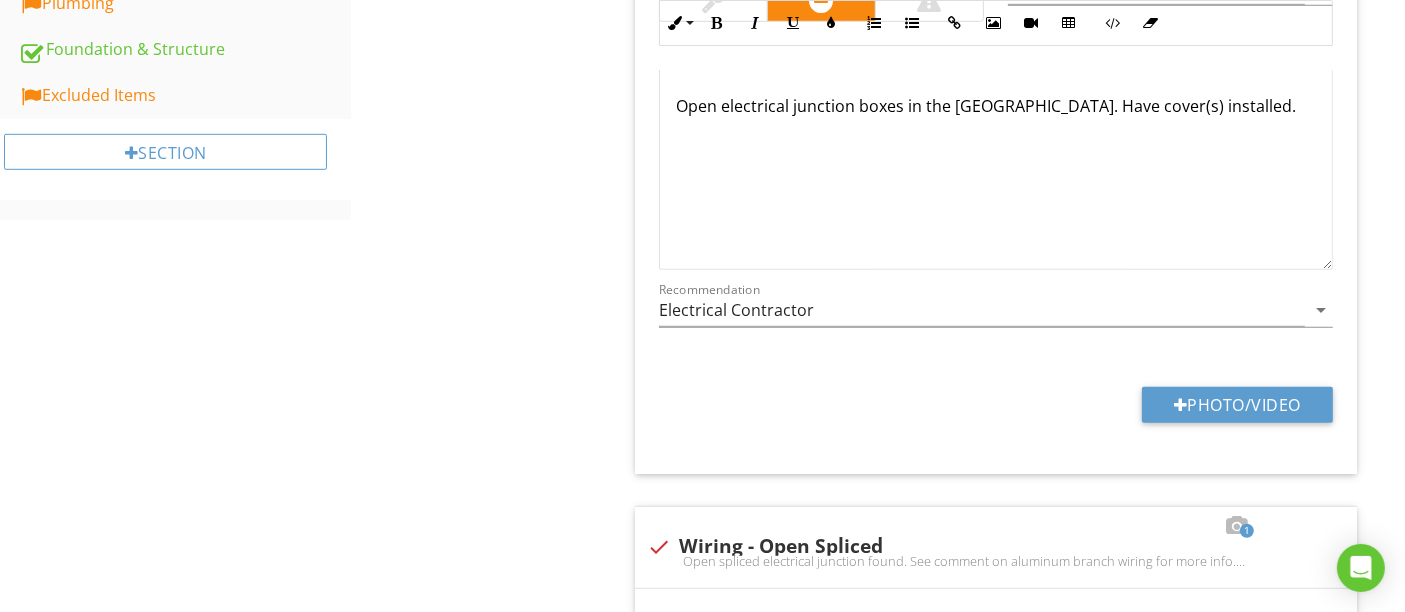 scroll, scrollTop: 1333, scrollLeft: 0, axis: vertical 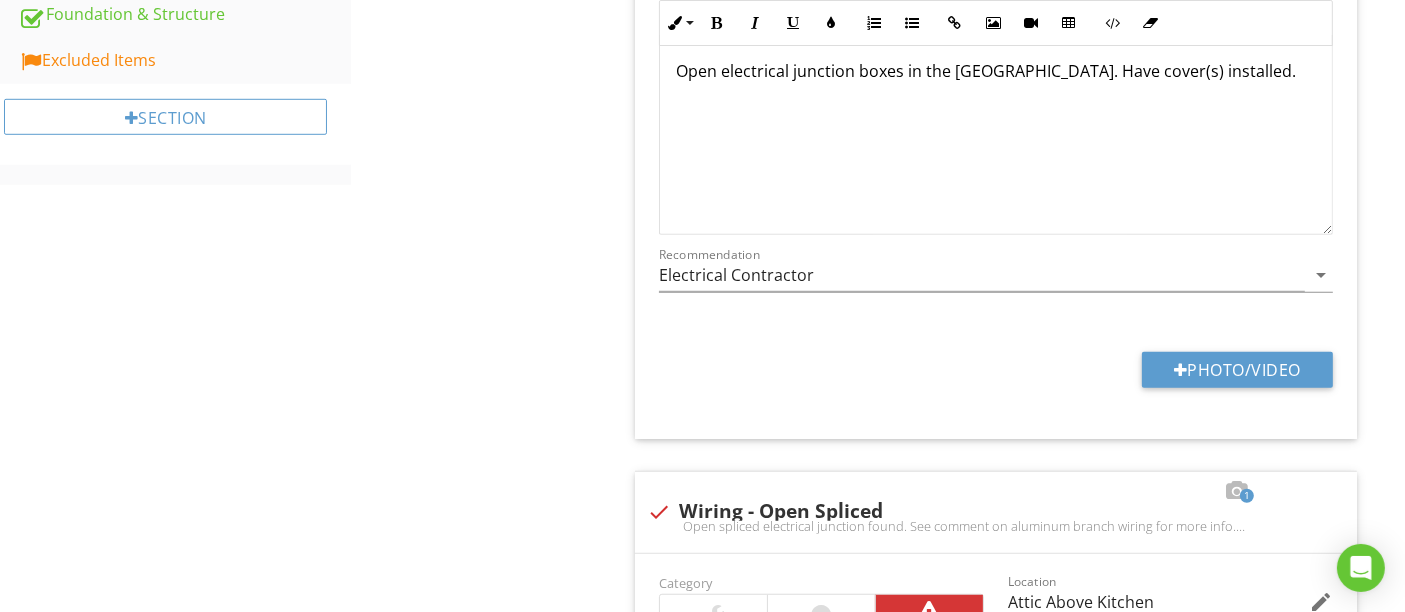 type on "Attic Above Kitchen" 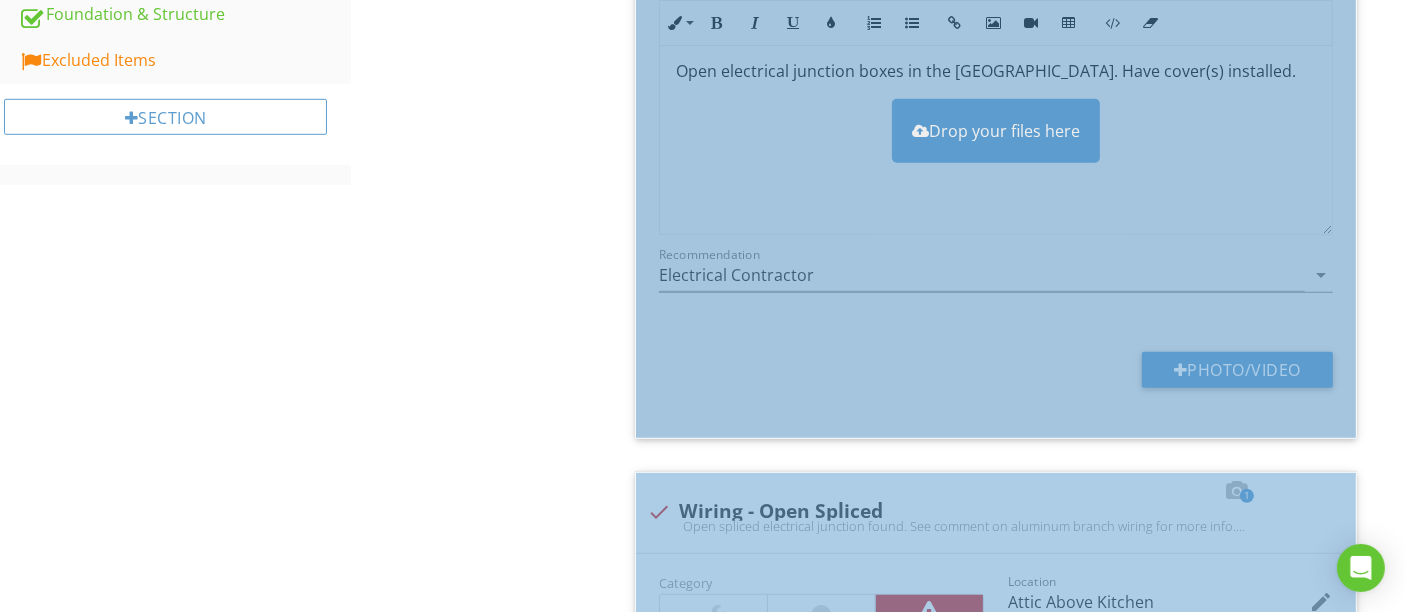 type on "Attic Above Kitchen" 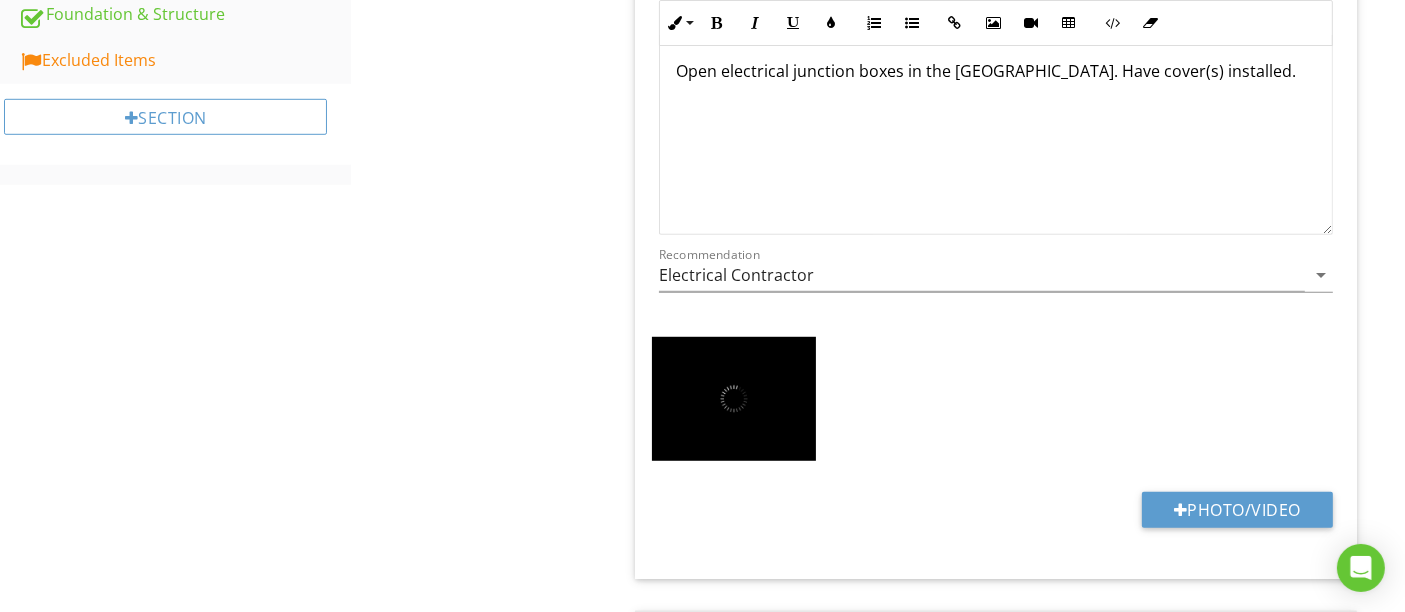 type on "Attic Above Kitchen" 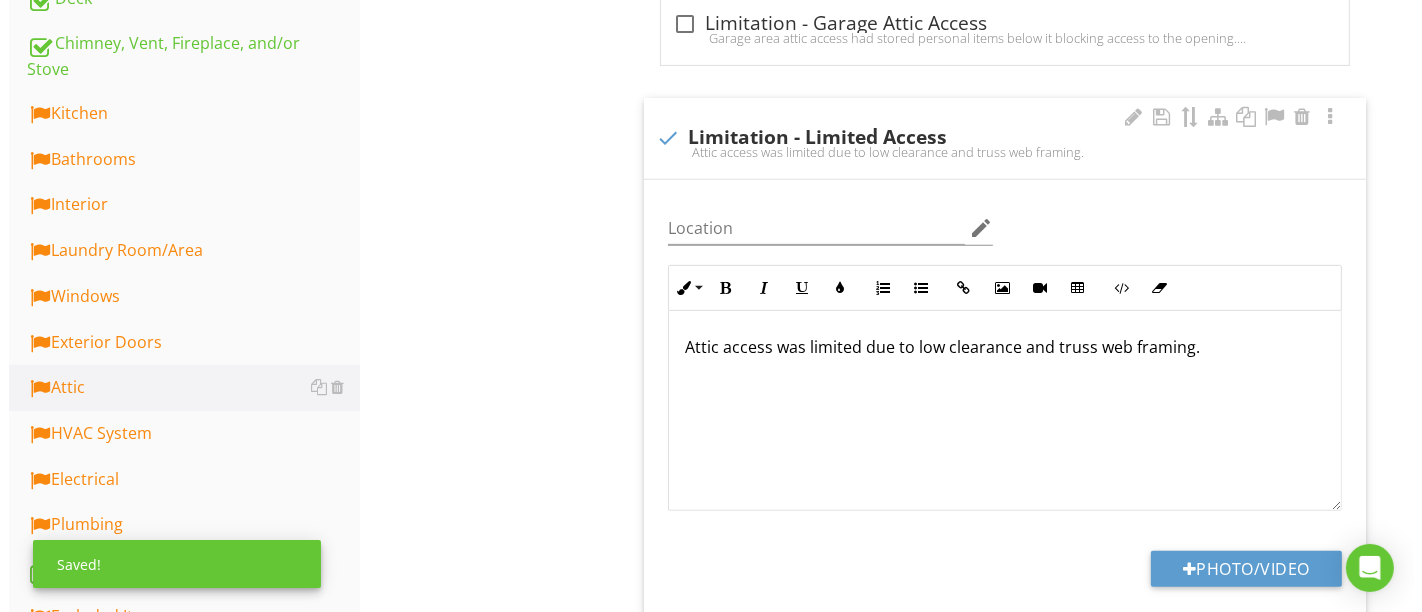 scroll, scrollTop: 0, scrollLeft: 0, axis: both 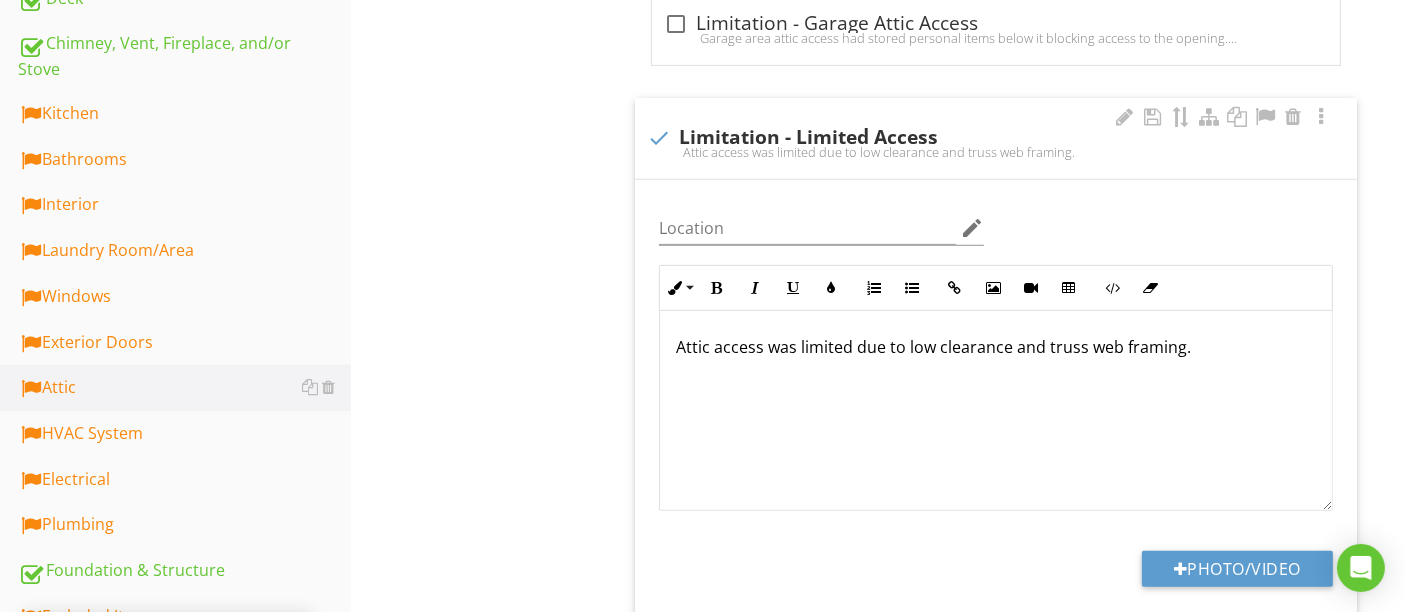 click on "Attic access was limited due to low clearance and truss web framing." at bounding box center [996, 347] 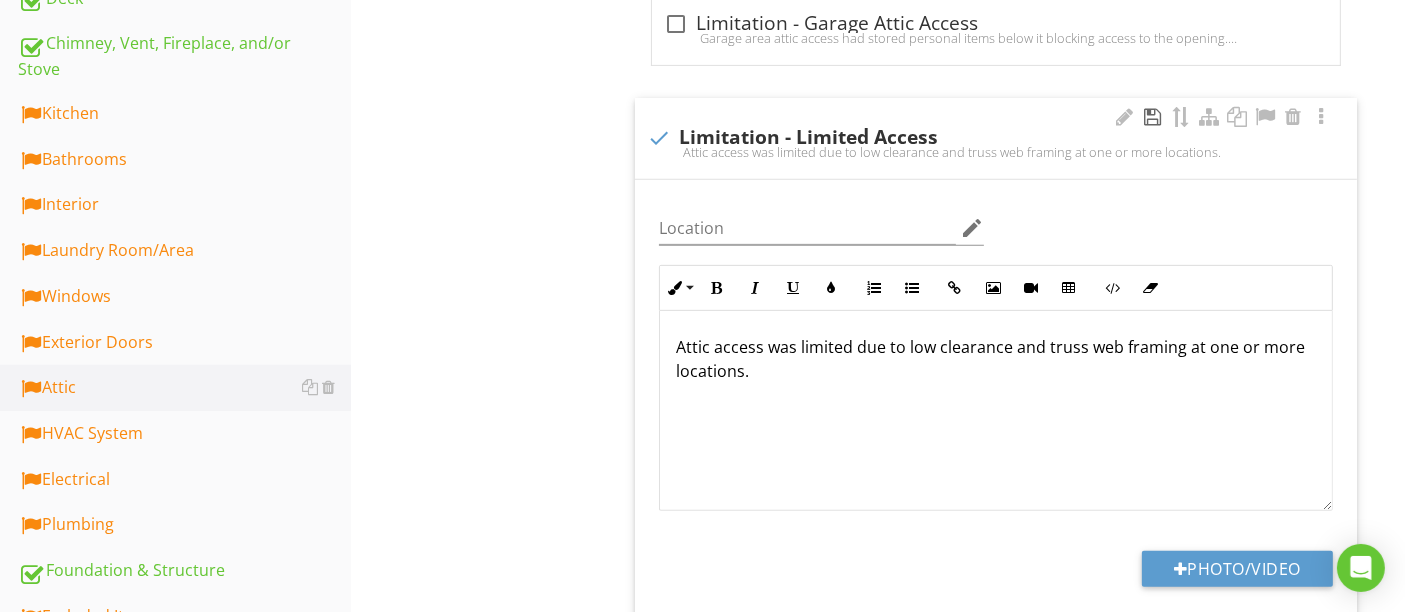 click at bounding box center (1153, 117) 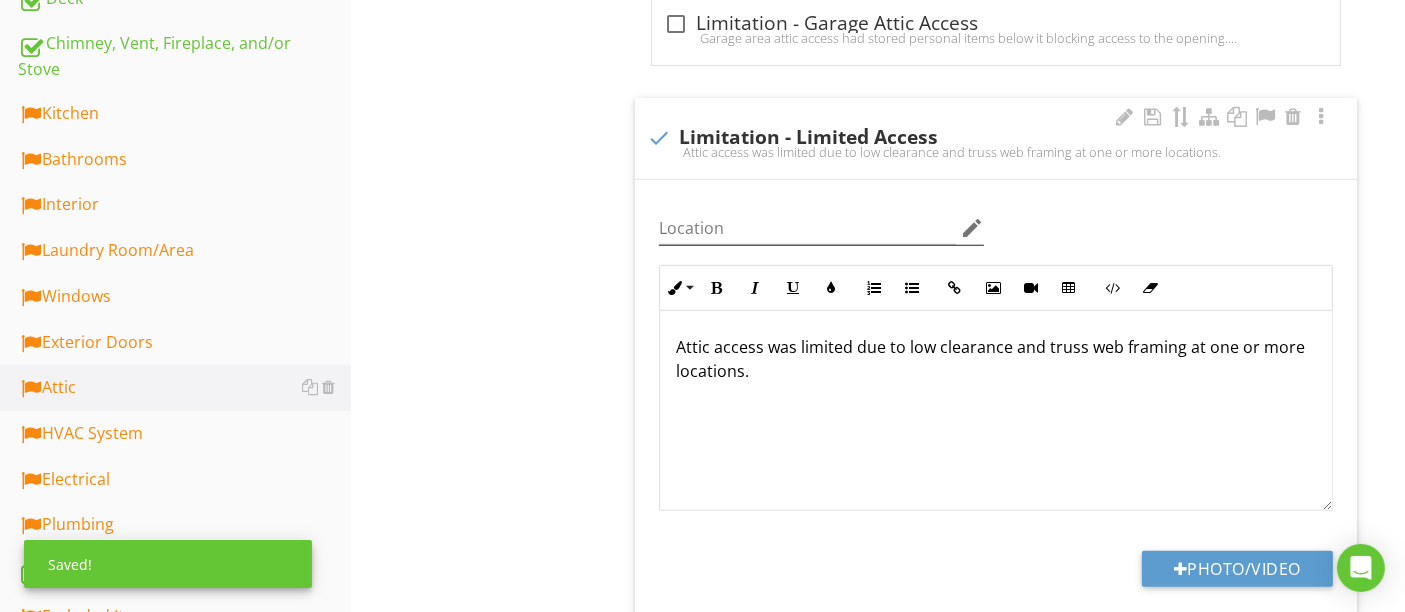 click on "edit" at bounding box center (972, 228) 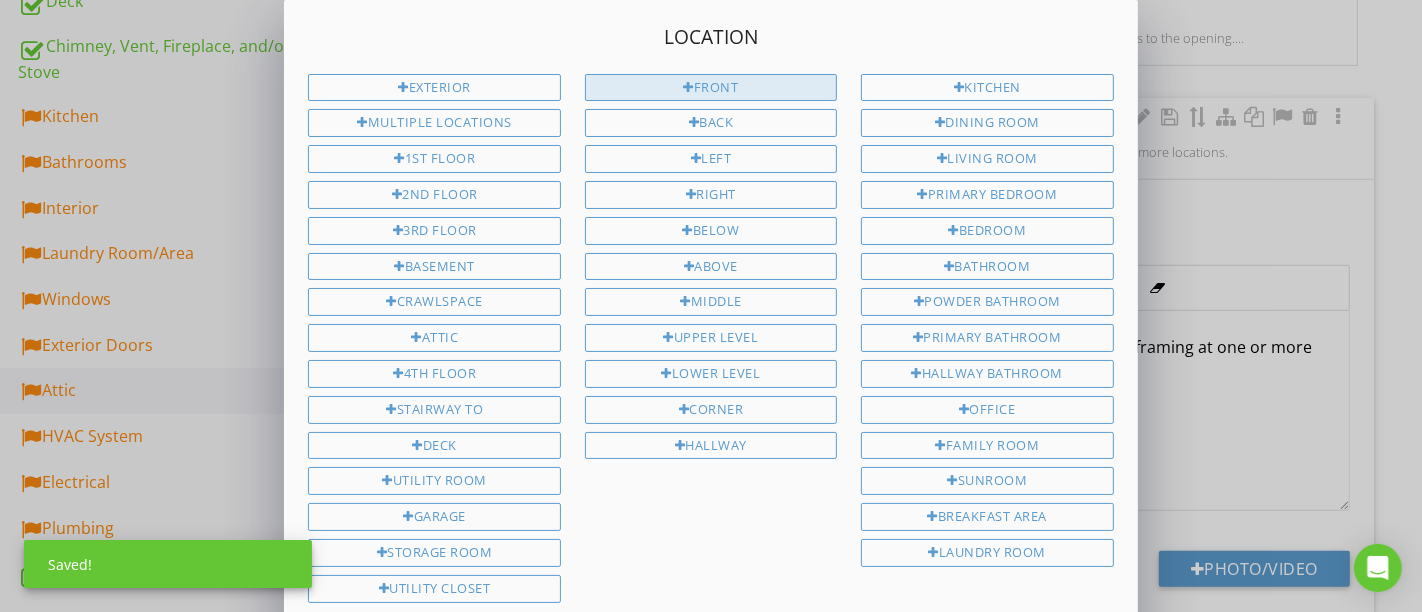 click on "Front" at bounding box center [711, 88] 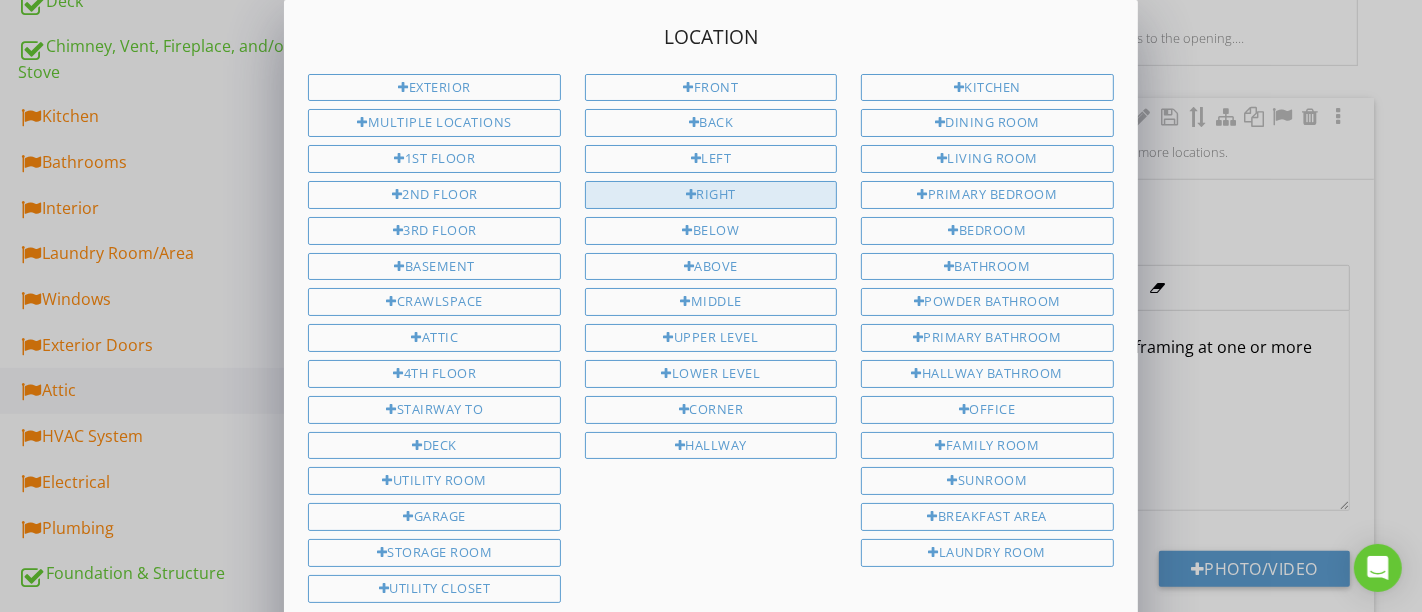 click on "Right" at bounding box center (711, 195) 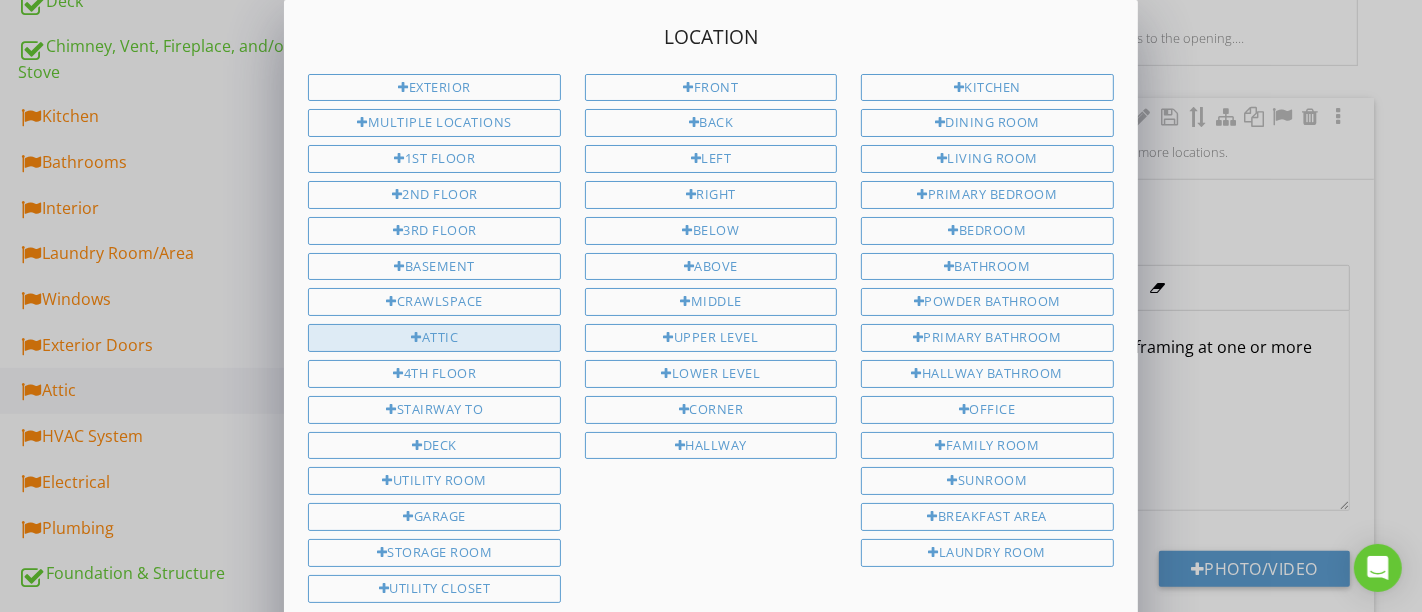 click on "Attic" at bounding box center (434, 338) 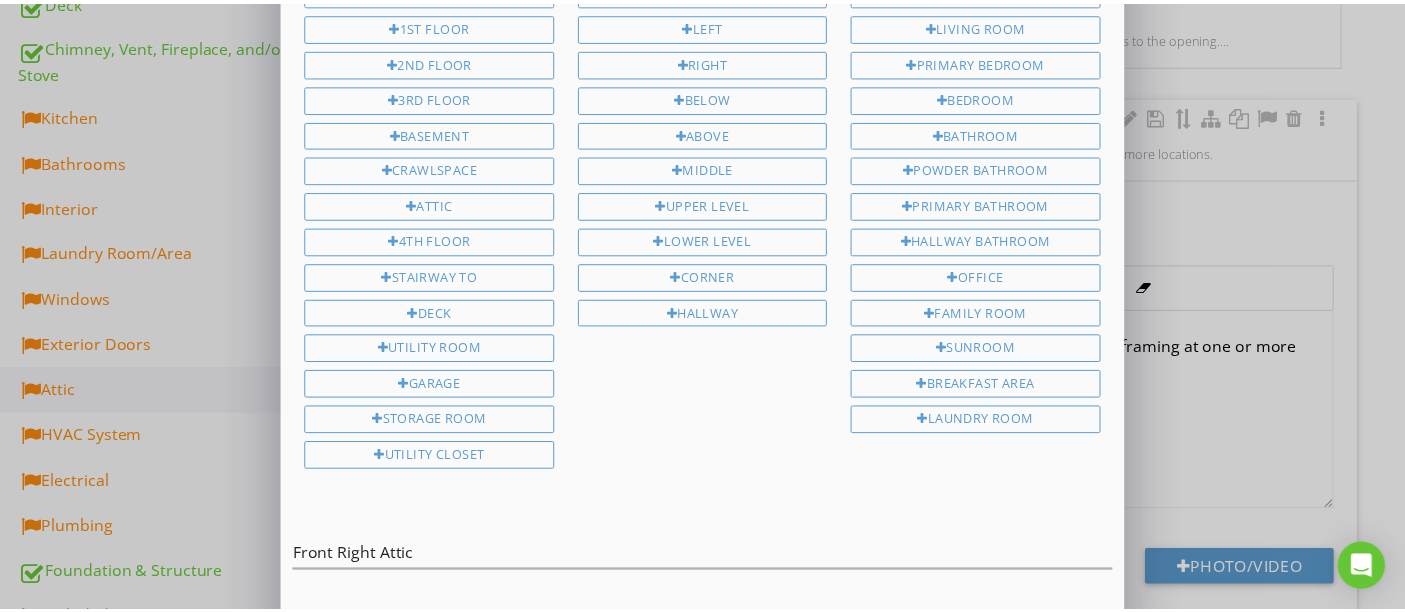 scroll, scrollTop: 187, scrollLeft: 0, axis: vertical 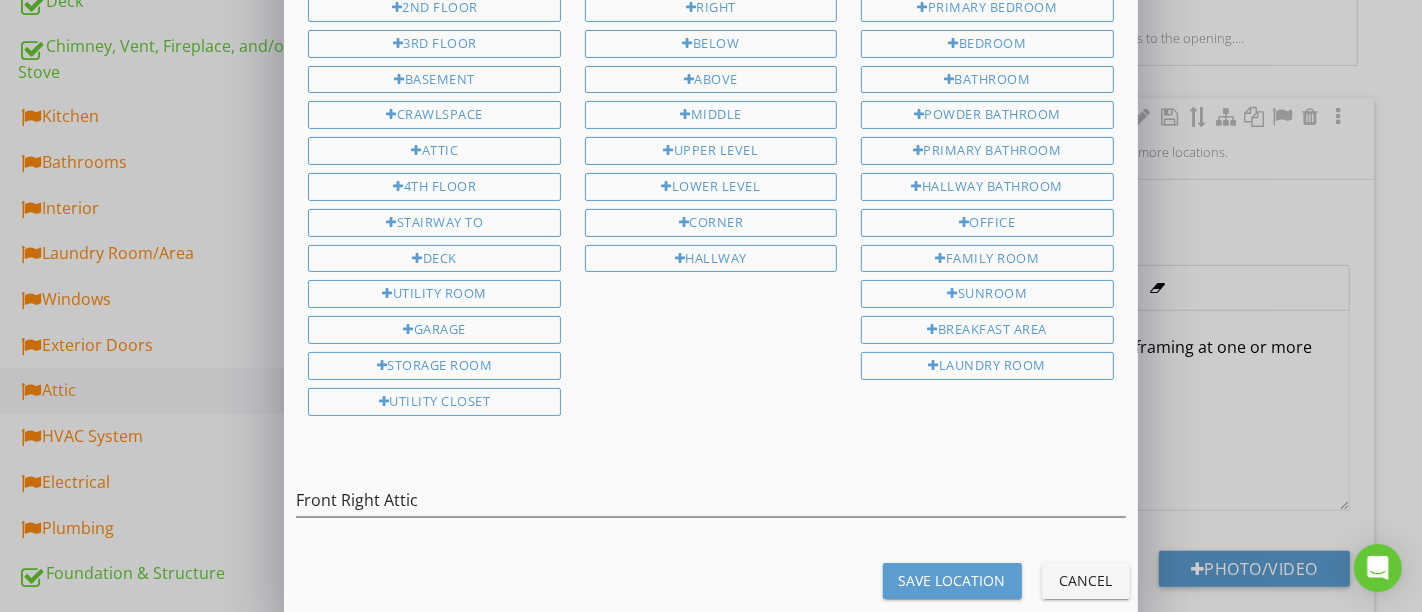 click on "Save Location" at bounding box center [952, 580] 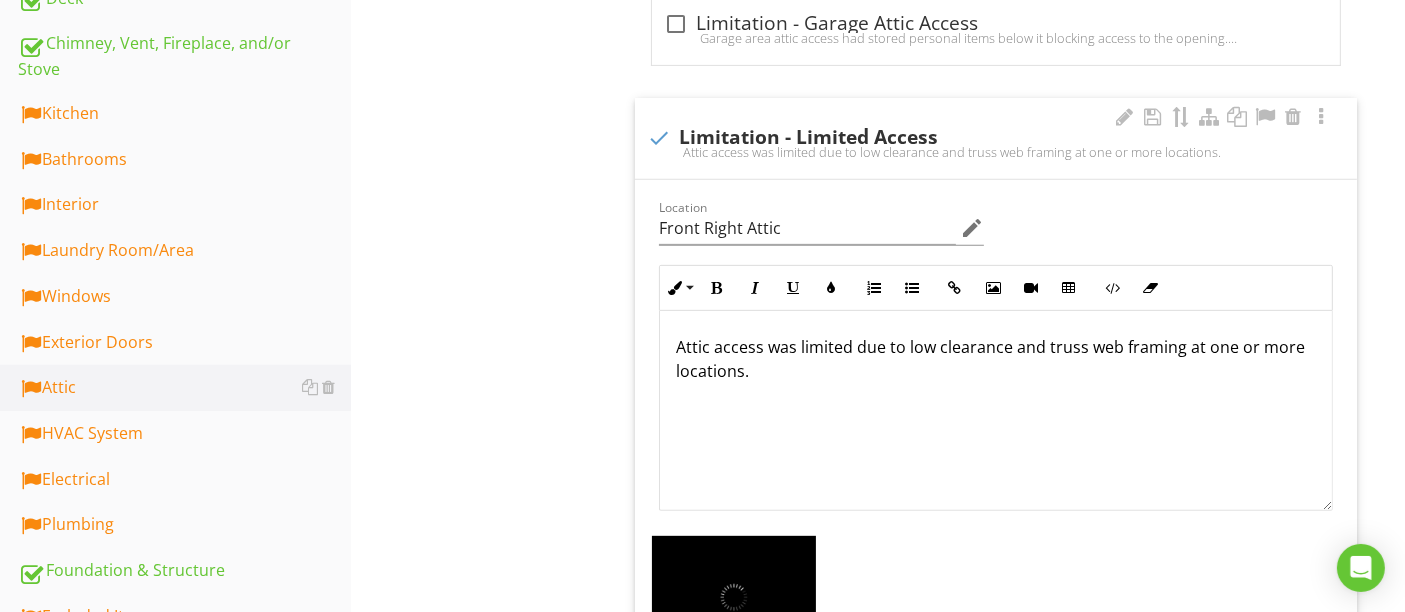 type on "Front Right Attic" 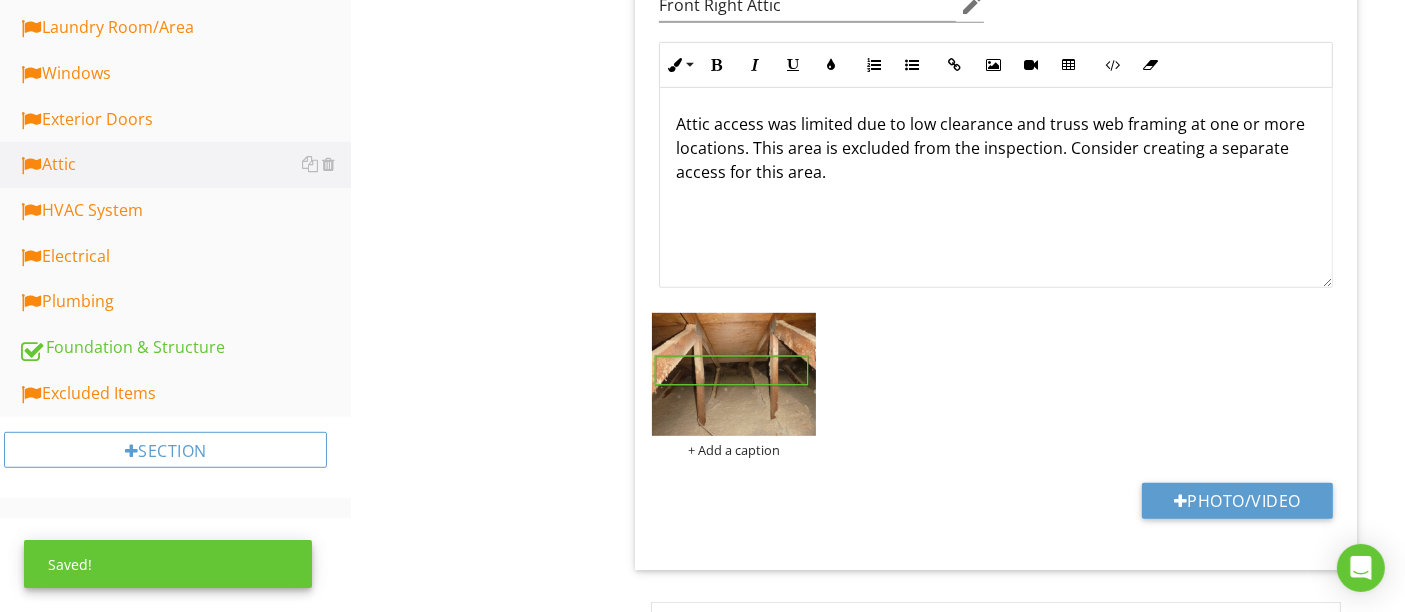 scroll, scrollTop: 0, scrollLeft: 0, axis: both 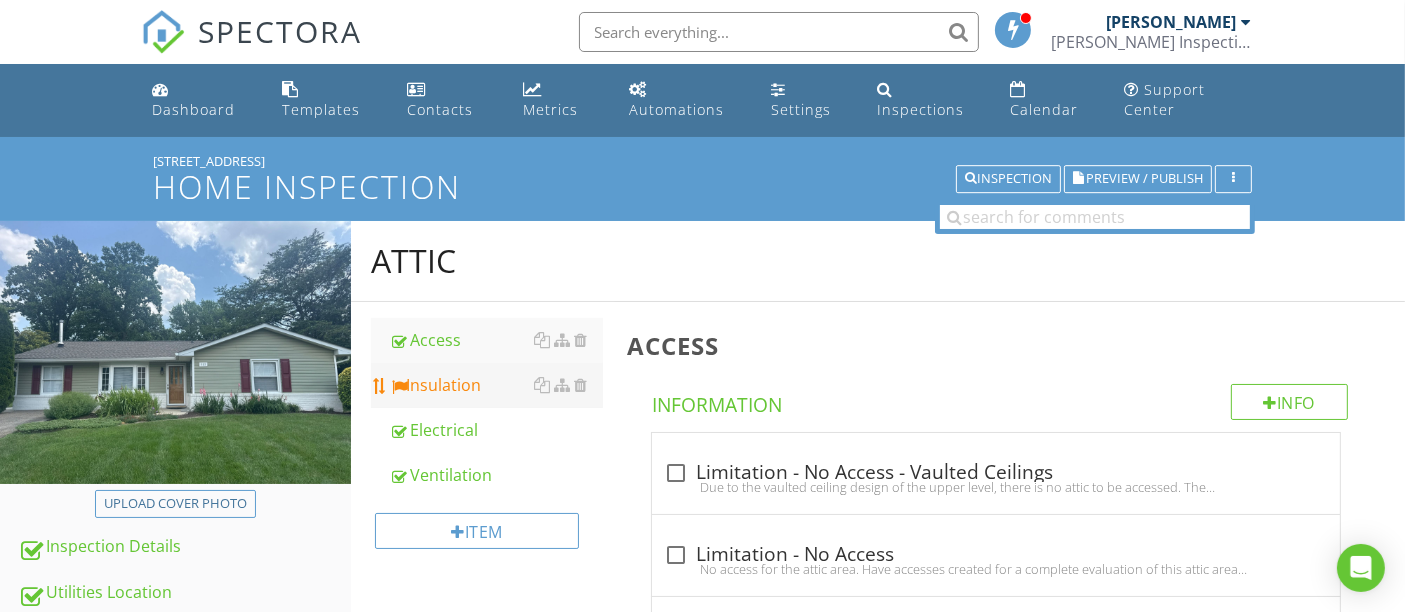 click on "Insulation" at bounding box center (495, 385) 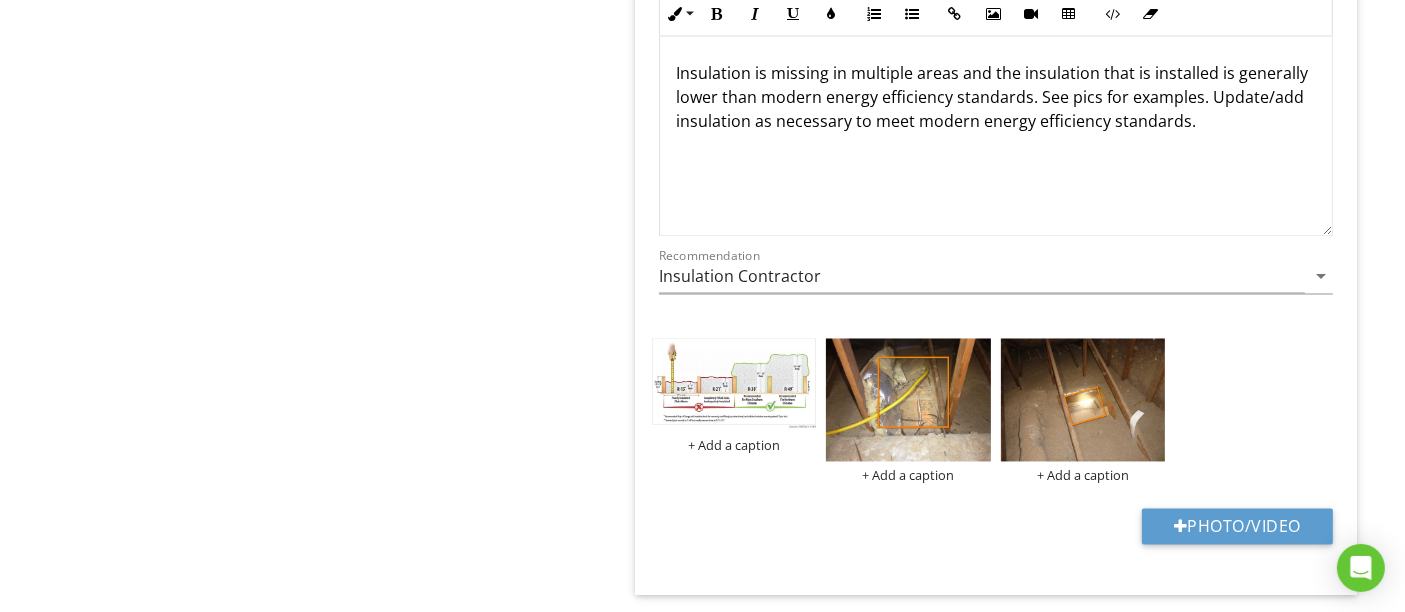 scroll, scrollTop: 3666, scrollLeft: 0, axis: vertical 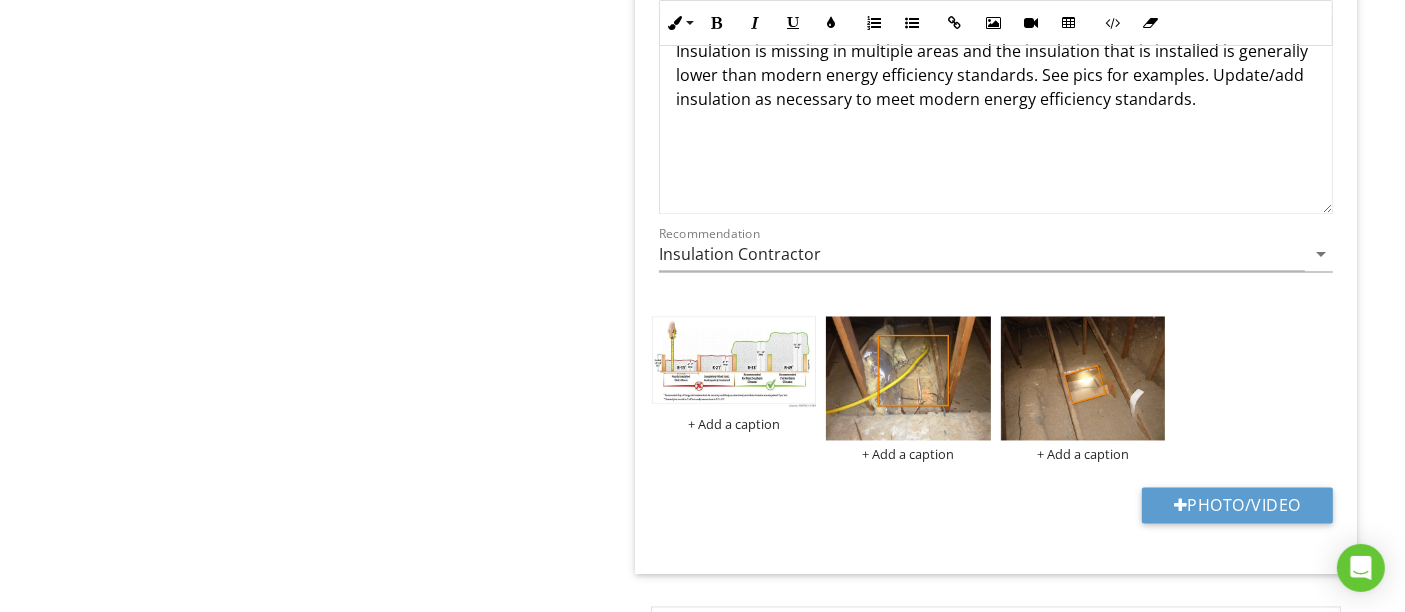 click on "Photo/Video" at bounding box center (996, 513) 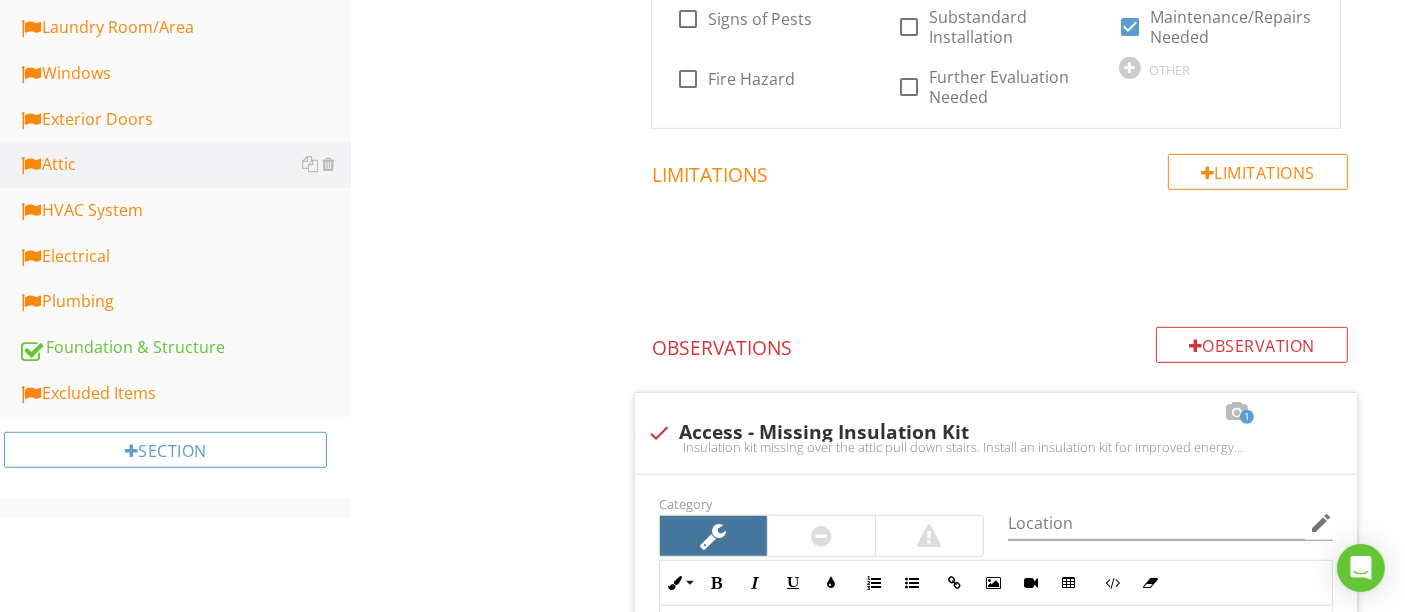 scroll, scrollTop: 888, scrollLeft: 0, axis: vertical 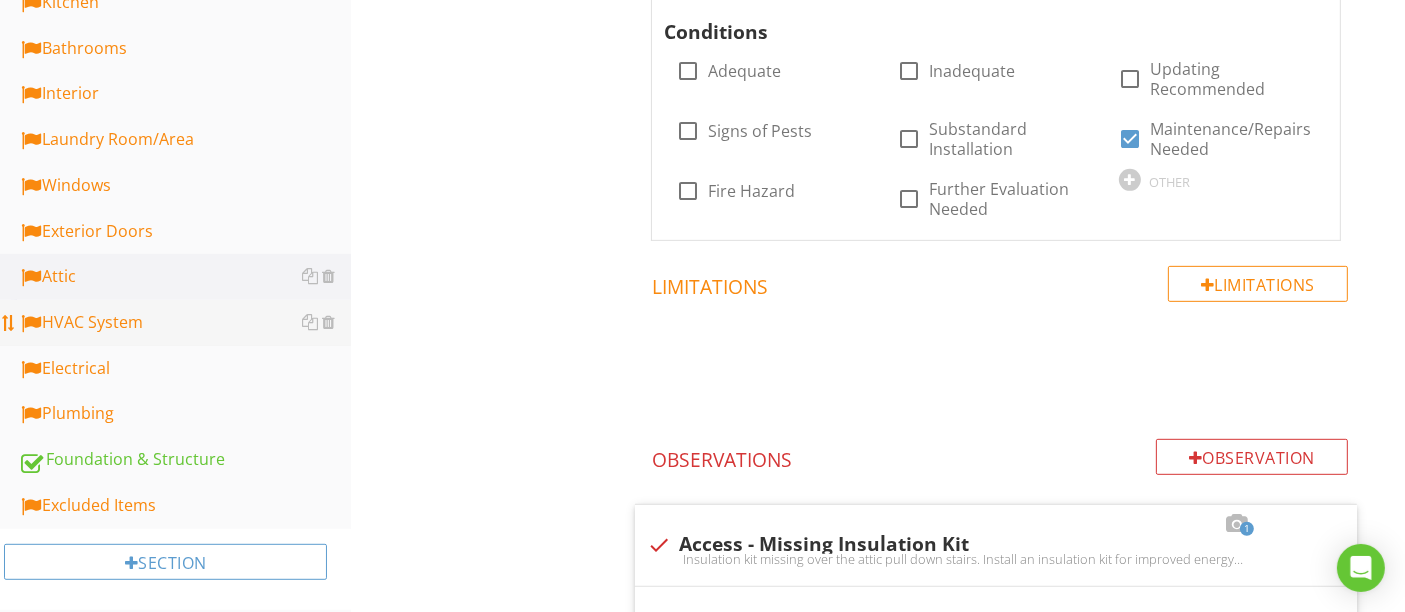 click on "HVAC System" at bounding box center (184, 323) 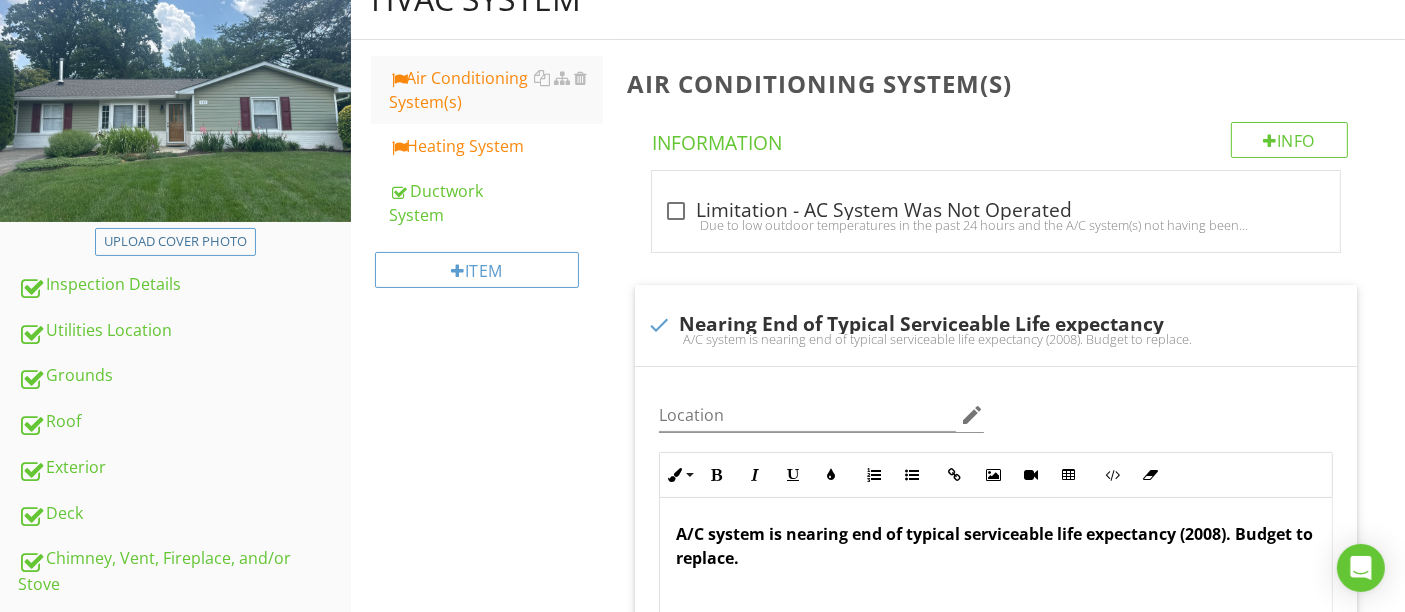 scroll, scrollTop: 0, scrollLeft: 0, axis: both 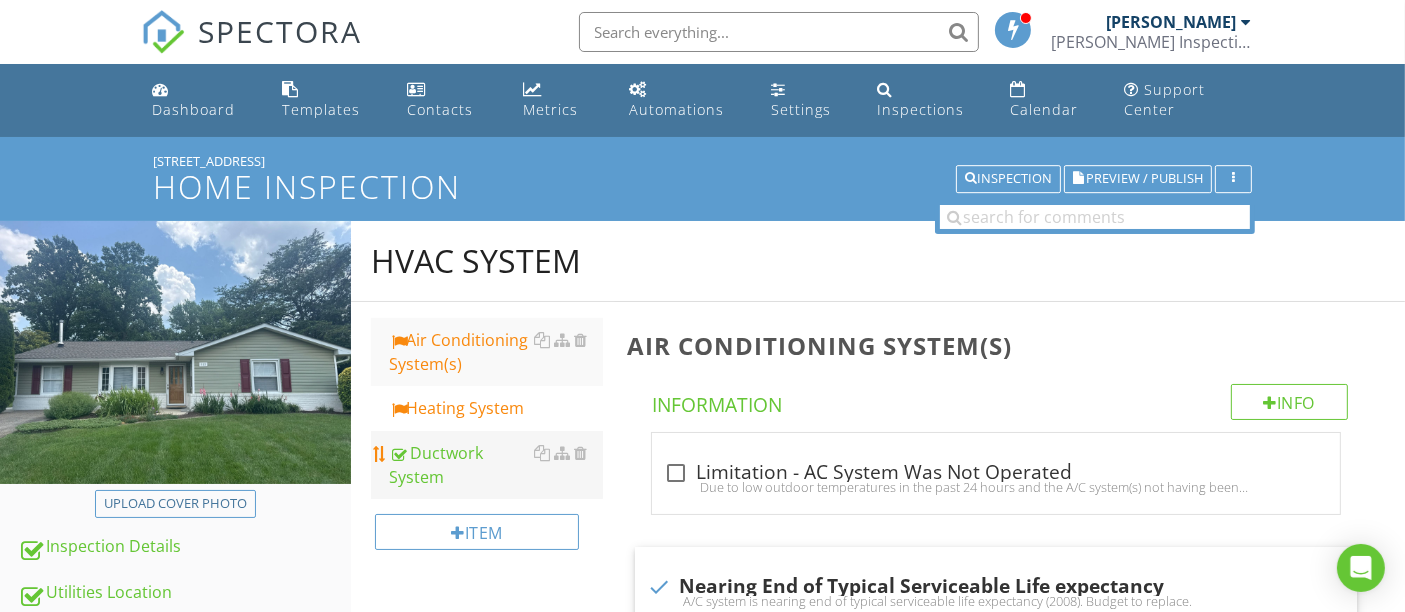 click on "Ductwork System" at bounding box center (495, 465) 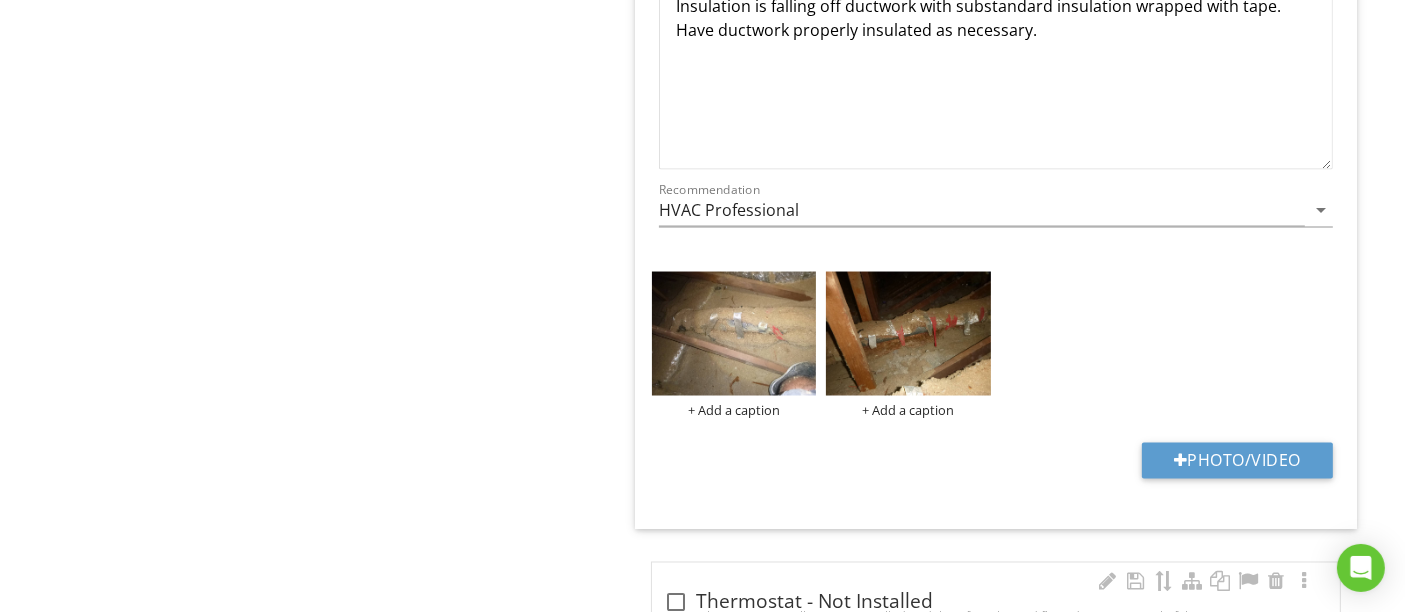 scroll, scrollTop: 3444, scrollLeft: 0, axis: vertical 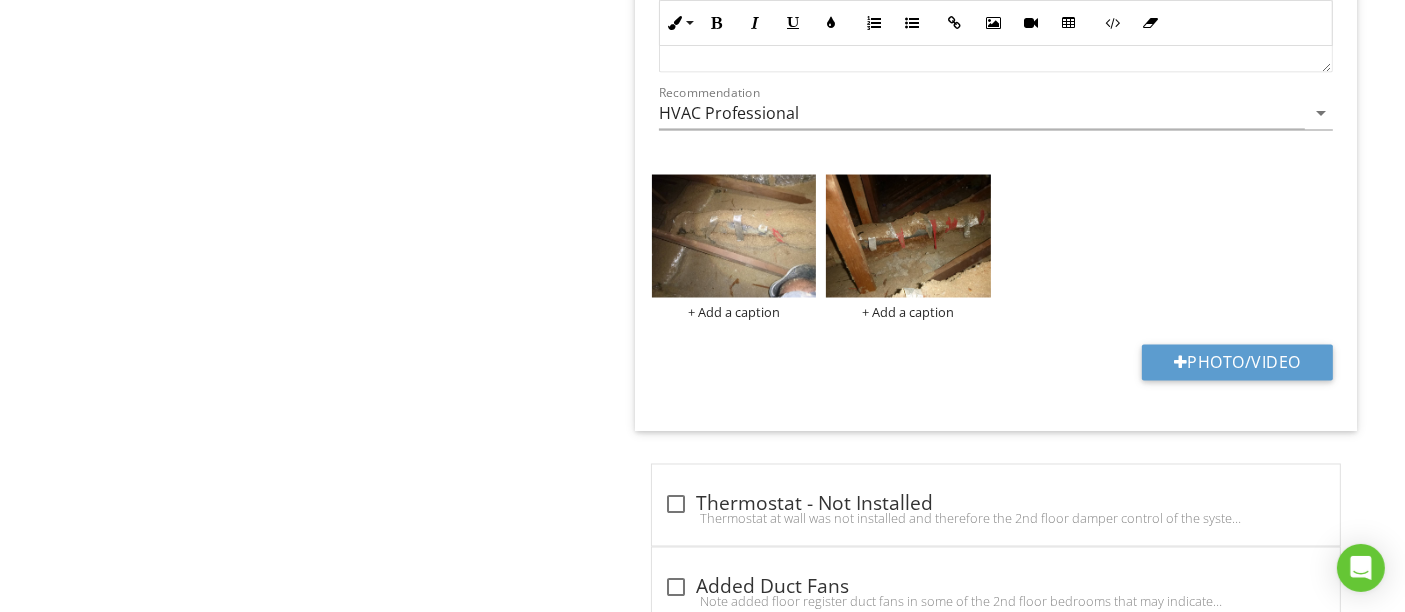 type on "Utility Room" 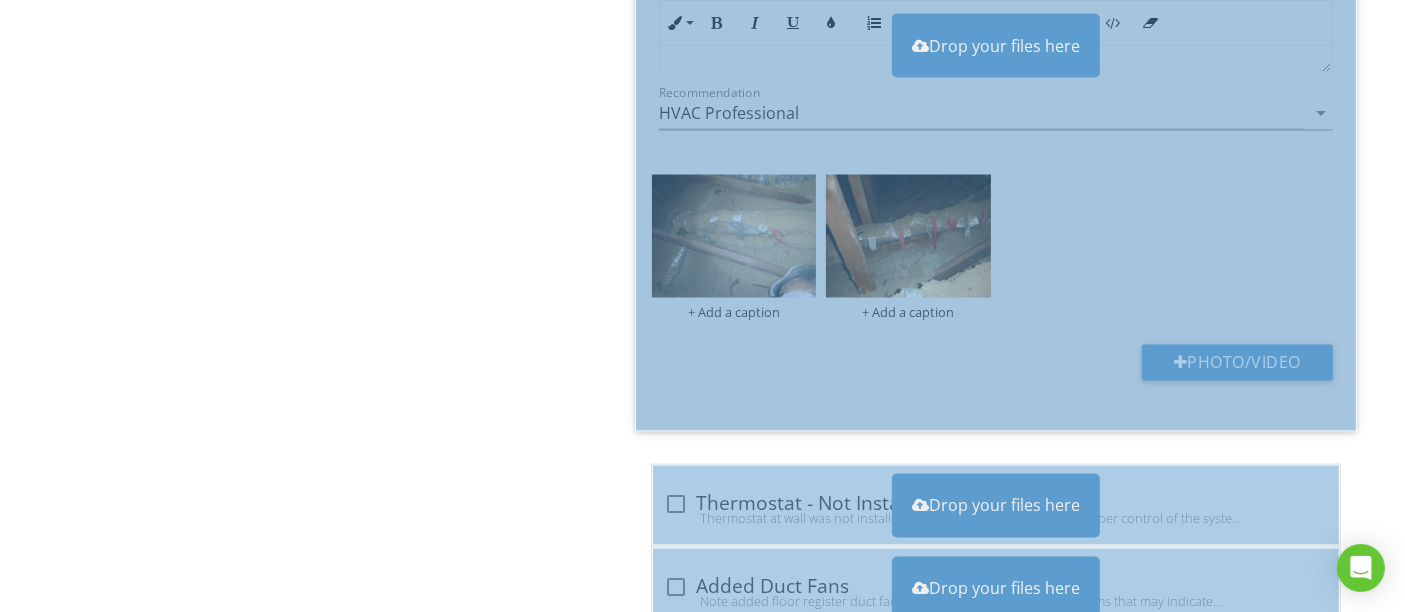 type on "Utility Room" 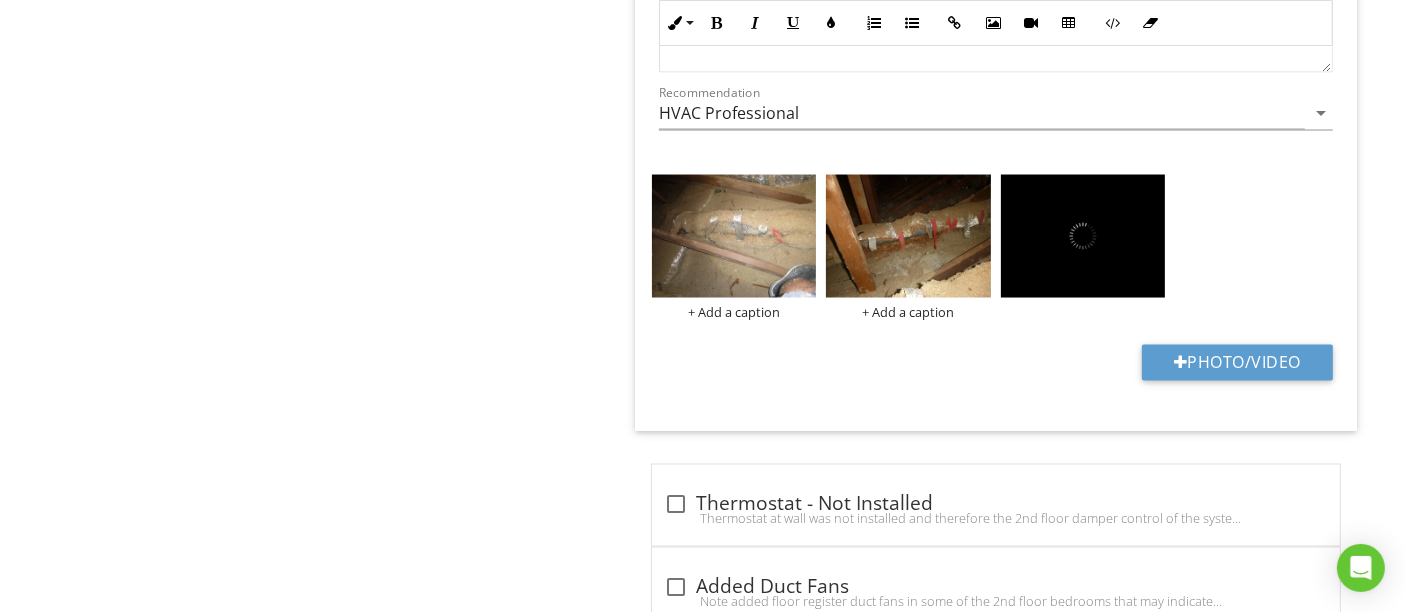 type on "Utility Room" 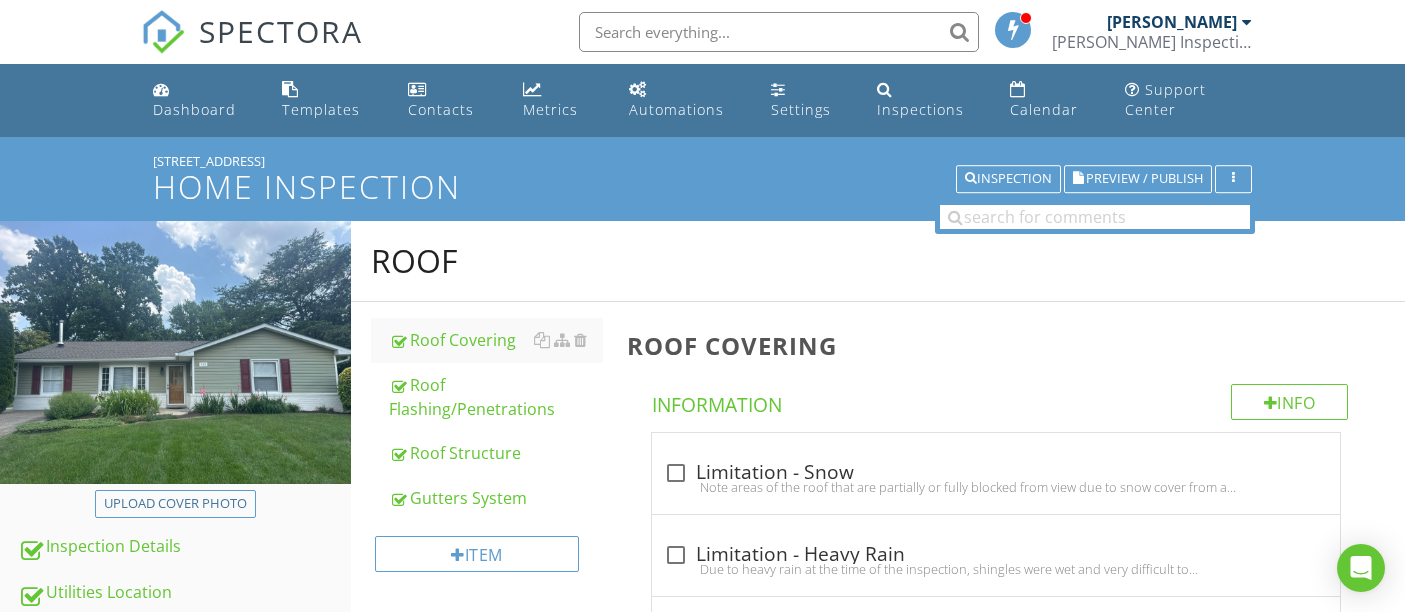 scroll, scrollTop: 4555, scrollLeft: 0, axis: vertical 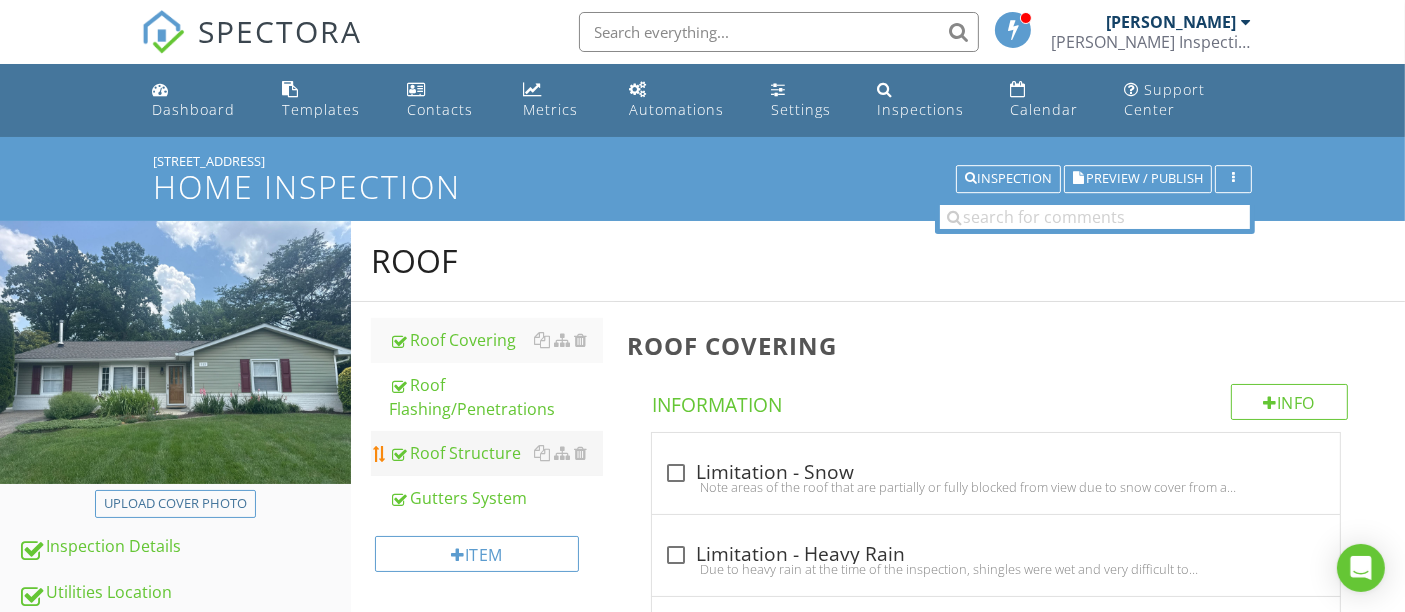 click on "Roof Structure" at bounding box center [495, 453] 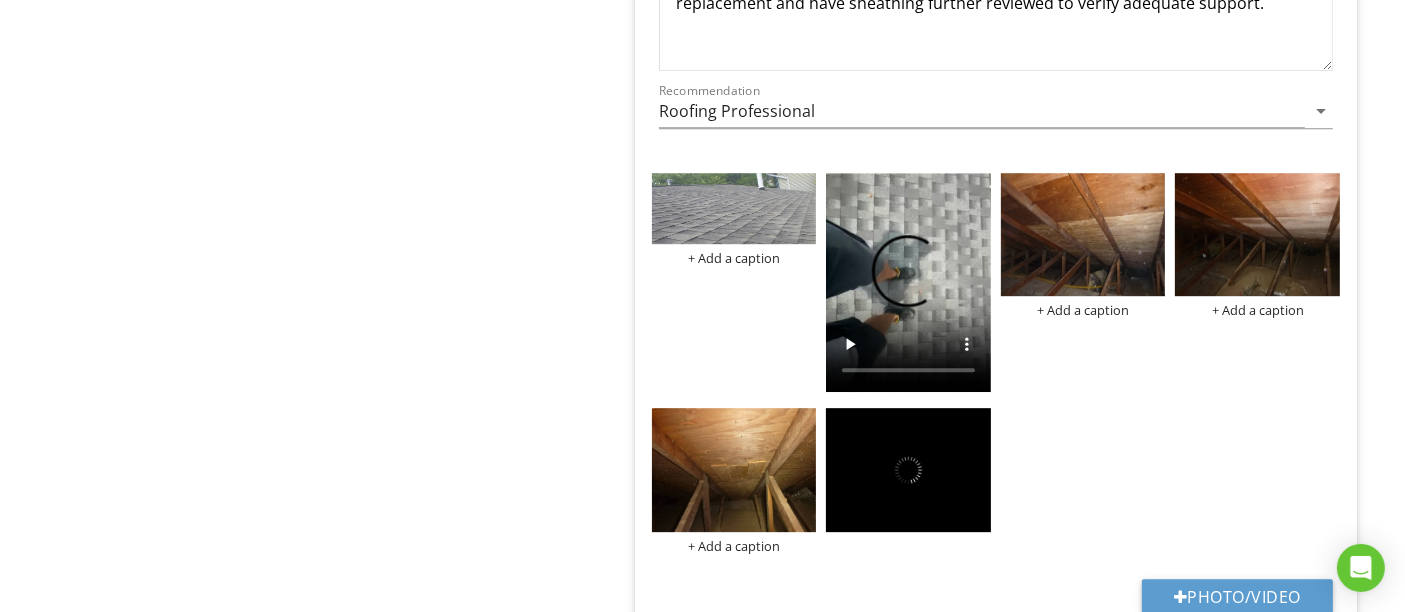 scroll, scrollTop: 5888, scrollLeft: 0, axis: vertical 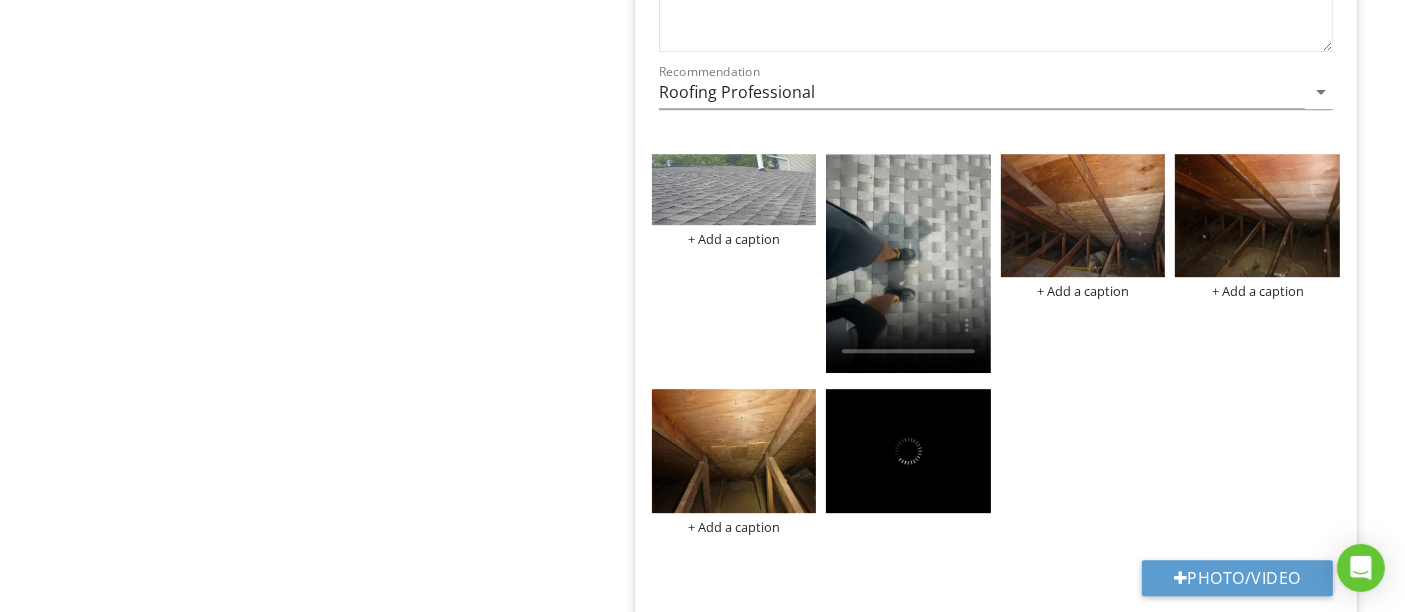 click on "+ Add a caption           + Add a caption         + Add a caption         + Add a caption" at bounding box center [996, 344] 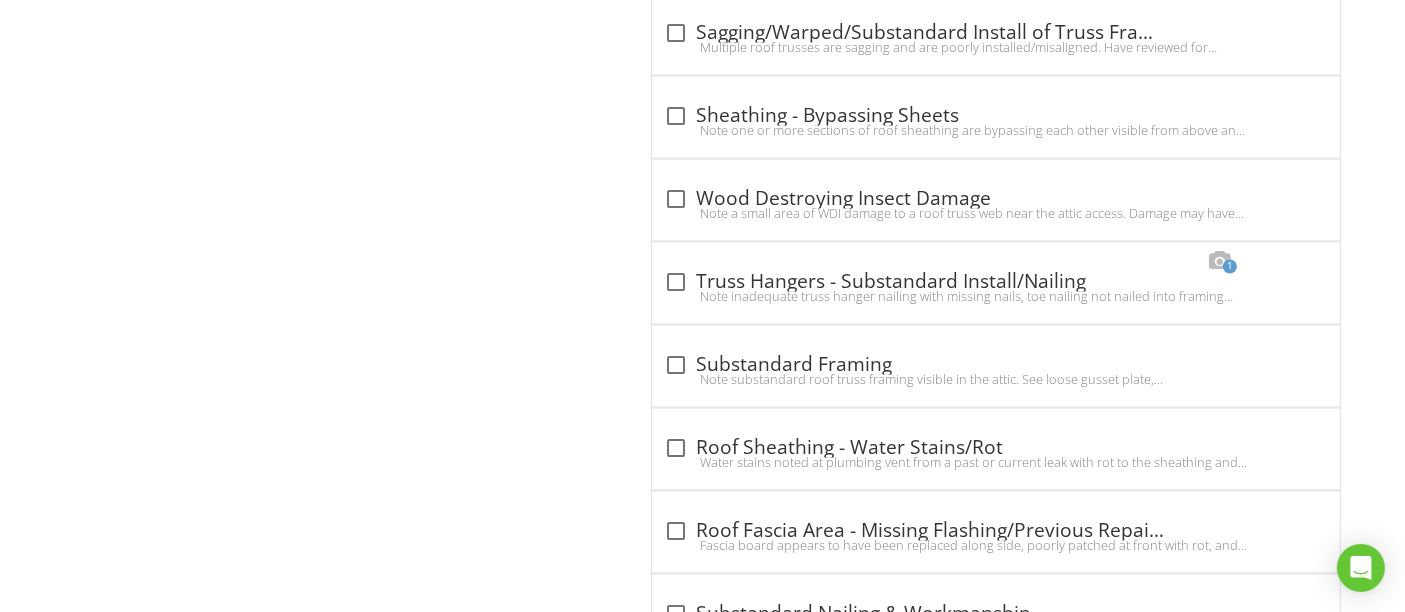 scroll, scrollTop: 407, scrollLeft: 0, axis: vertical 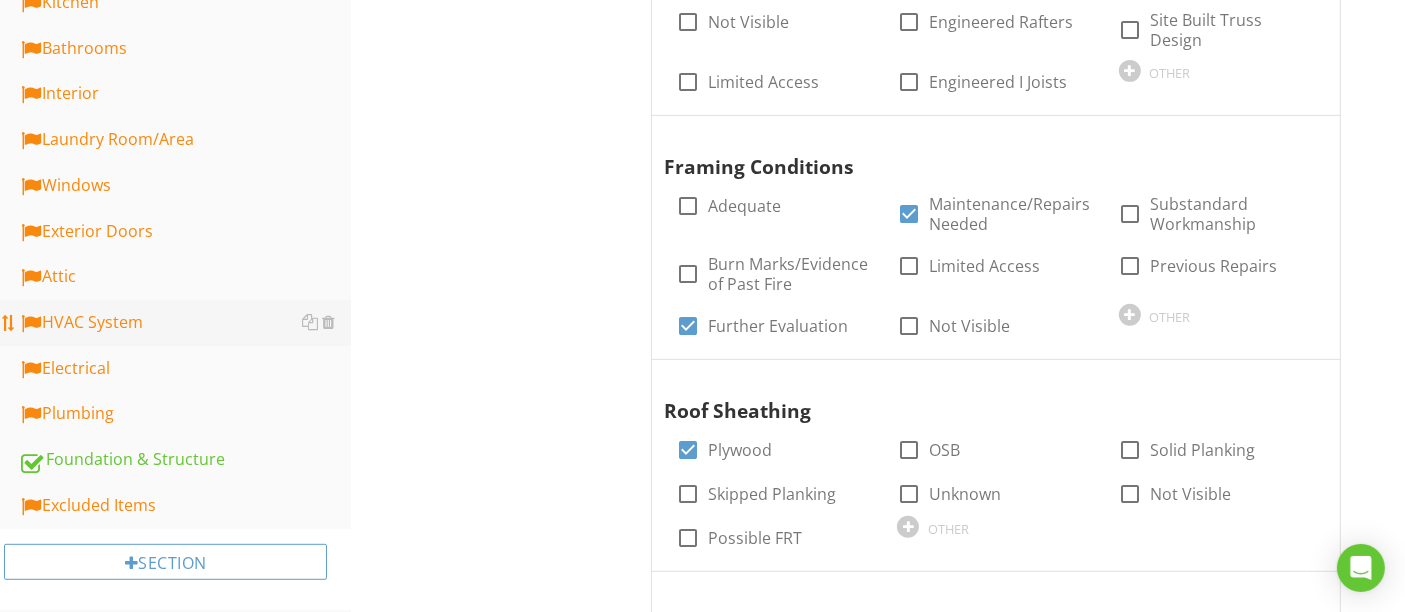 click on "HVAC System" at bounding box center [184, 323] 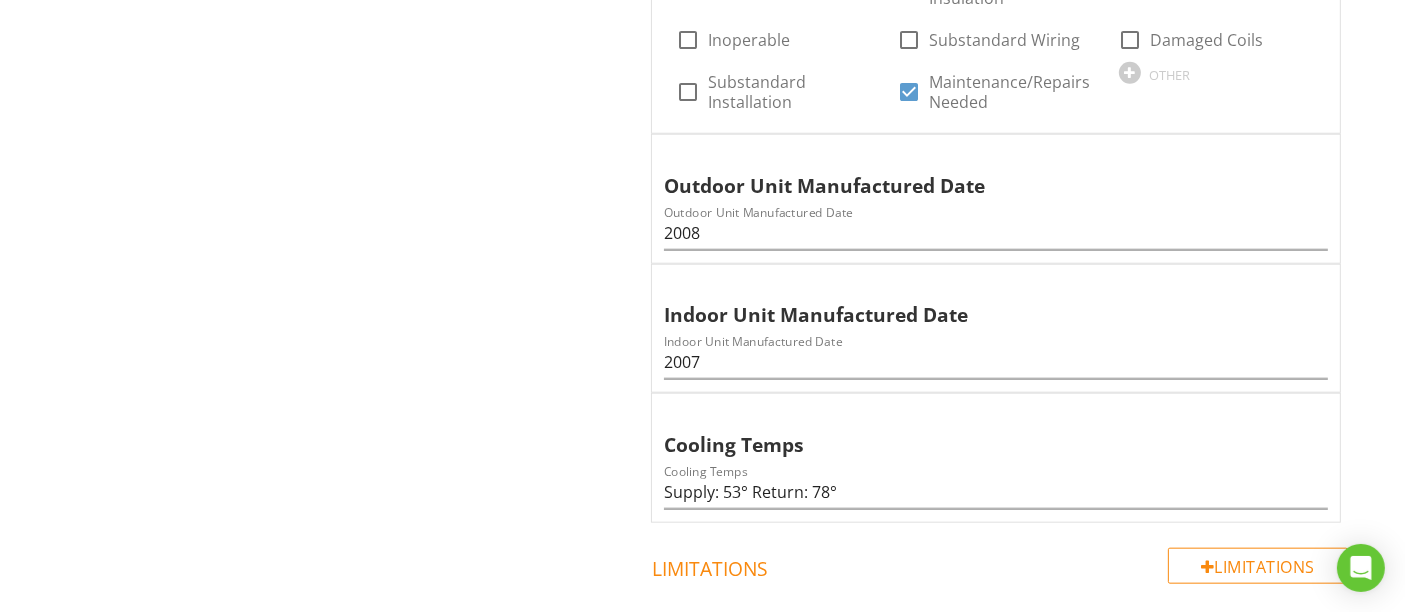 scroll, scrollTop: 2666, scrollLeft: 0, axis: vertical 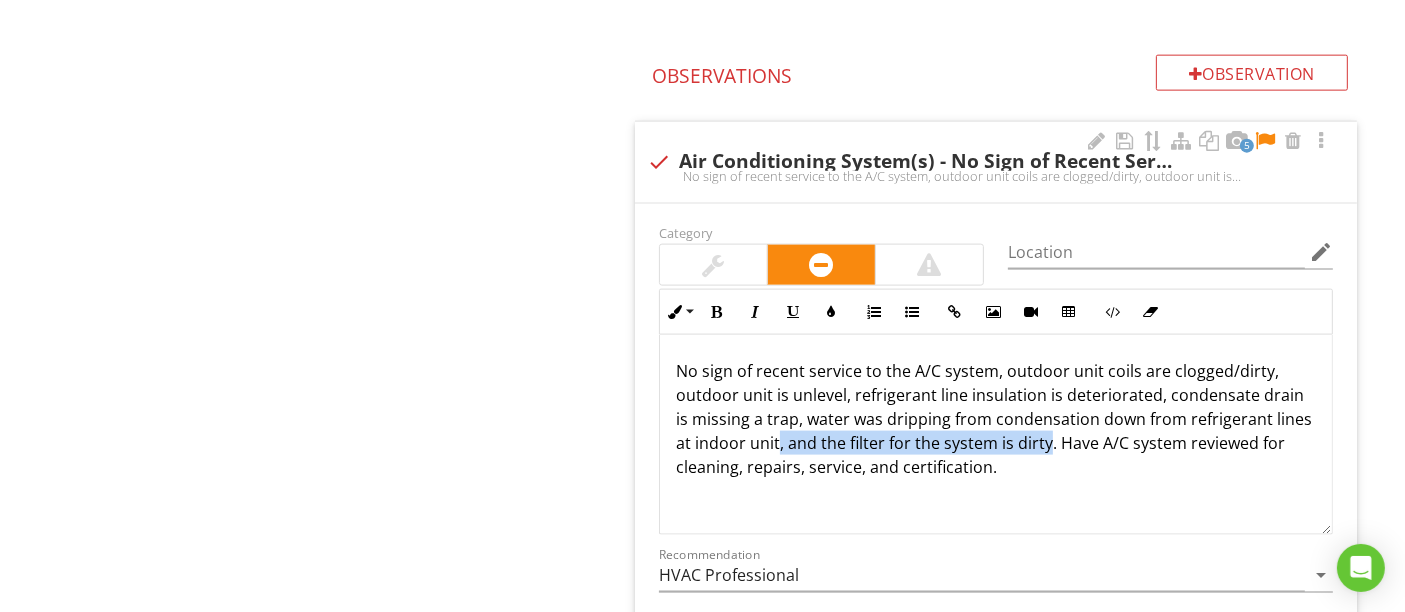 drag, startPoint x: 815, startPoint y: 436, endPoint x: 1084, endPoint y: 439, distance: 269.01672 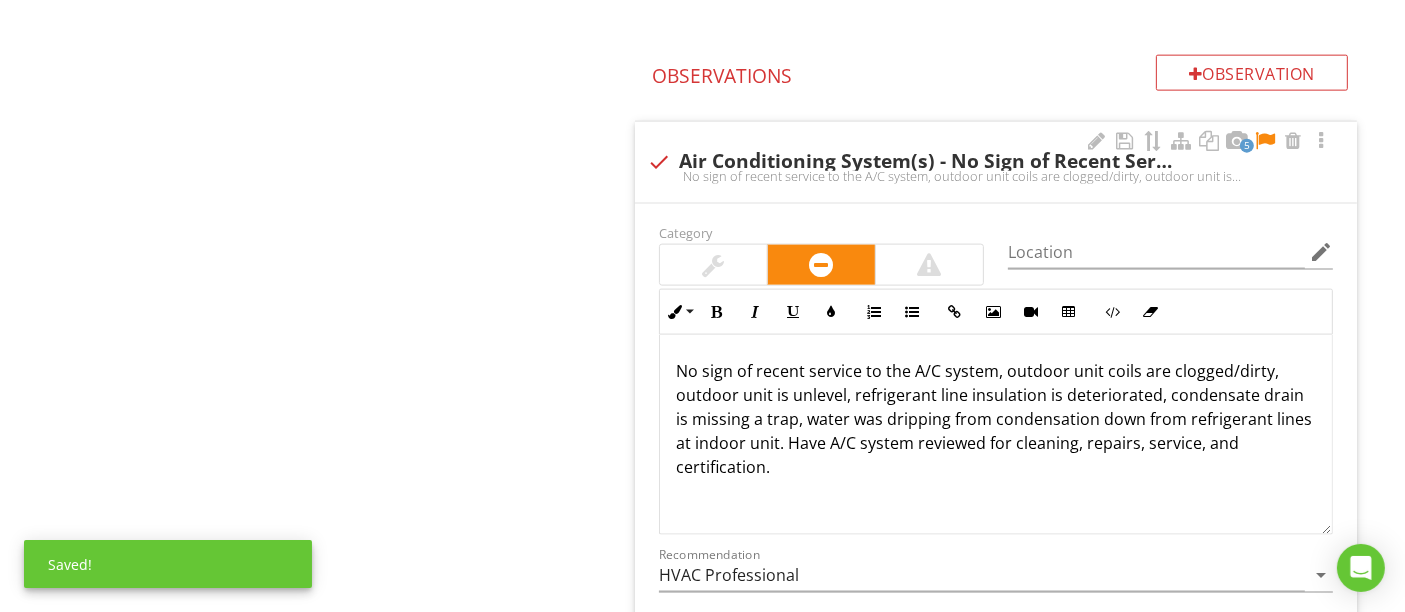 click on "No sign of recent service to the A/C system, outdoor unit coils are clogged/dirty, outdoor unit is unlevel, refrigerant line insulation is deteriorated, condensate drain is missing a trap, water was dripping from condensation down from refrigerant lines at indoor unit. Have A/C system reviewed for cleaning, repairs, service, and certification." at bounding box center (996, 419) 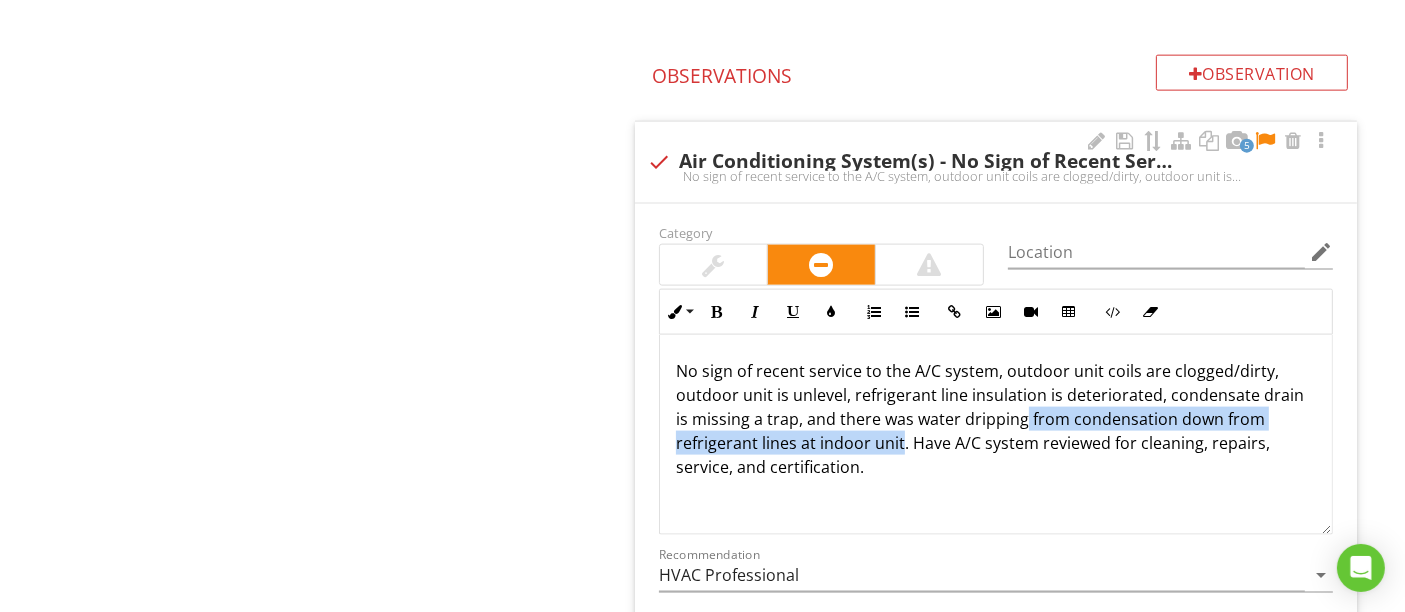 drag, startPoint x: 1024, startPoint y: 407, endPoint x: 900, endPoint y: 436, distance: 127.345985 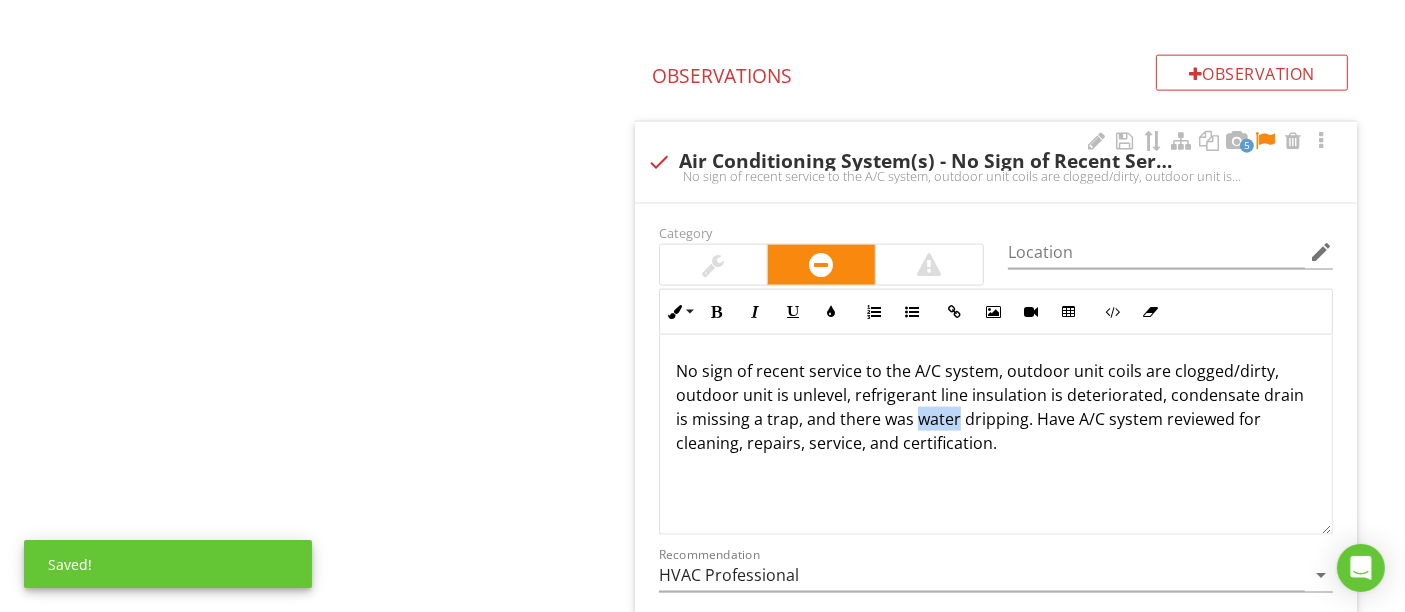 drag, startPoint x: 916, startPoint y: 405, endPoint x: 958, endPoint y: 412, distance: 42.579338 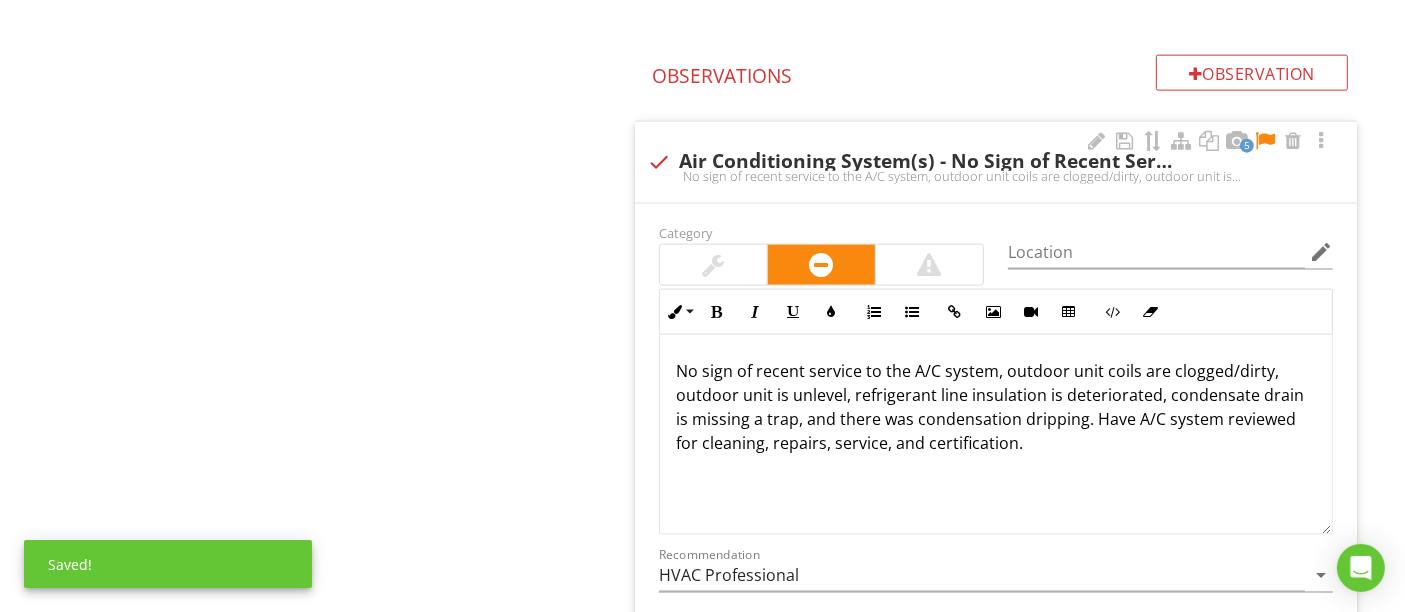 click on "No sign of recent service to the A/C system, outdoor unit coils are clogged/dirty, outdoor unit is unlevel, refrigerant line insulation is deteriorated, condensate drain is missing a trap, and there was condensation dripping. Have A/C system reviewed for cleaning, repairs, service, and certification." at bounding box center (996, 407) 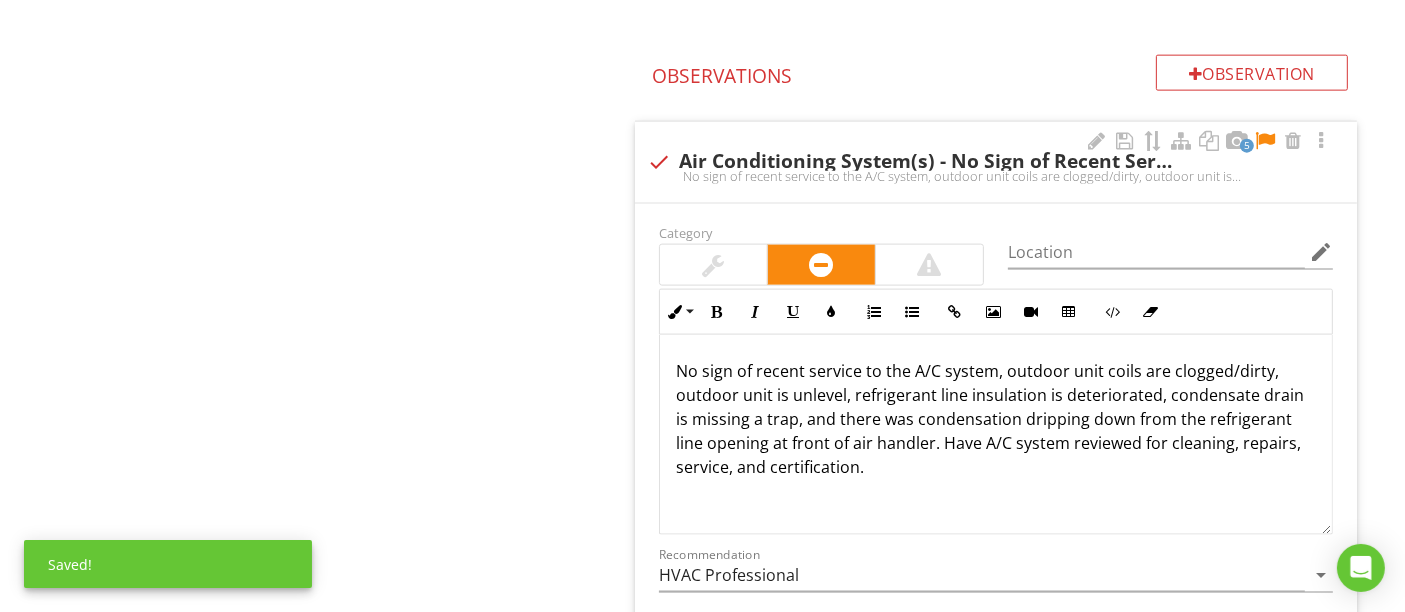click at bounding box center (1265, 141) 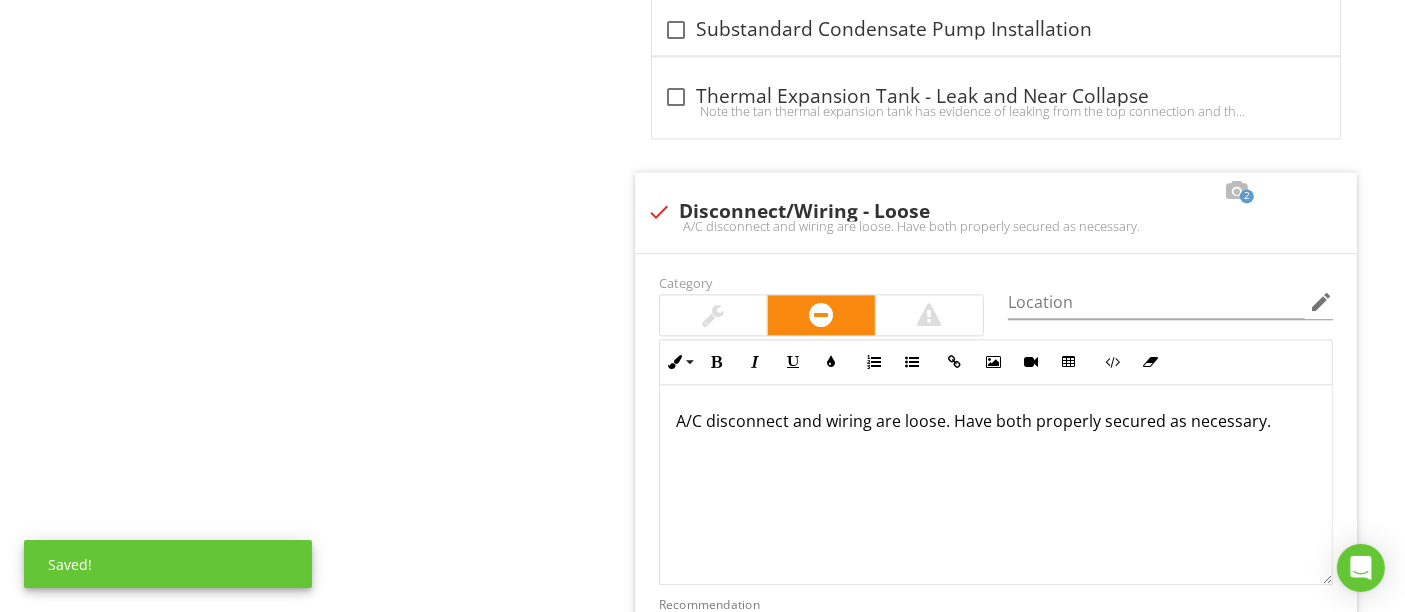 scroll, scrollTop: 4681, scrollLeft: 0, axis: vertical 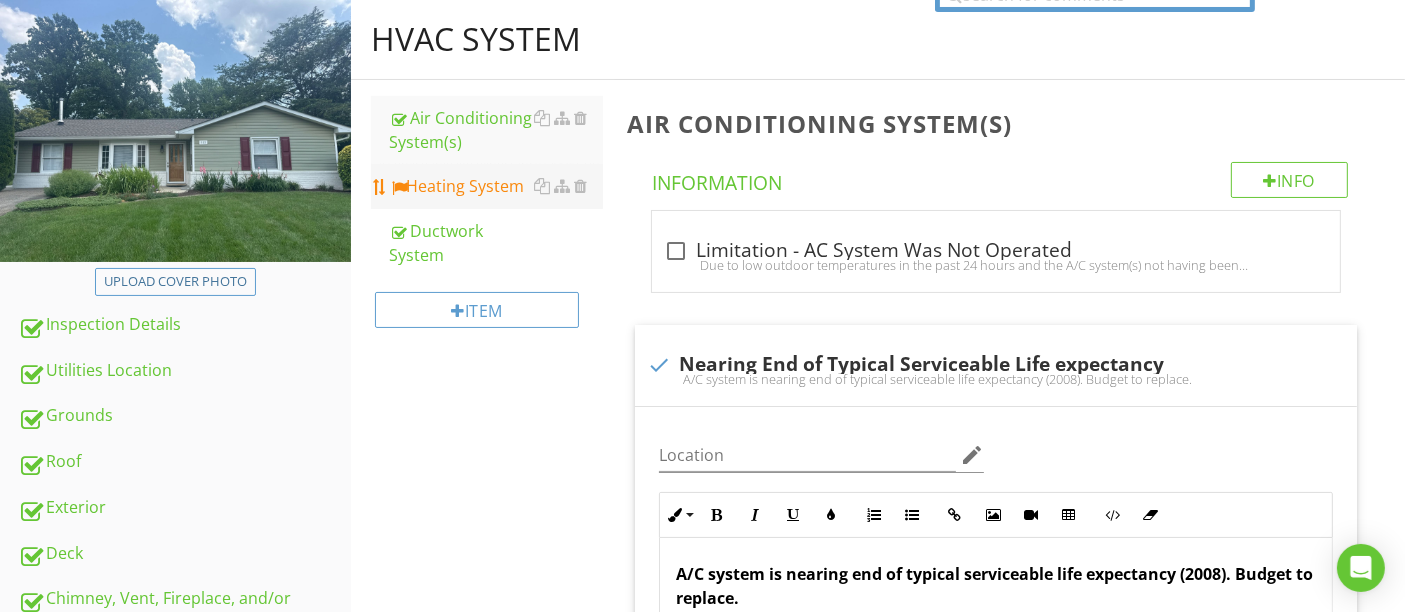 click on "Heating System" at bounding box center [495, 186] 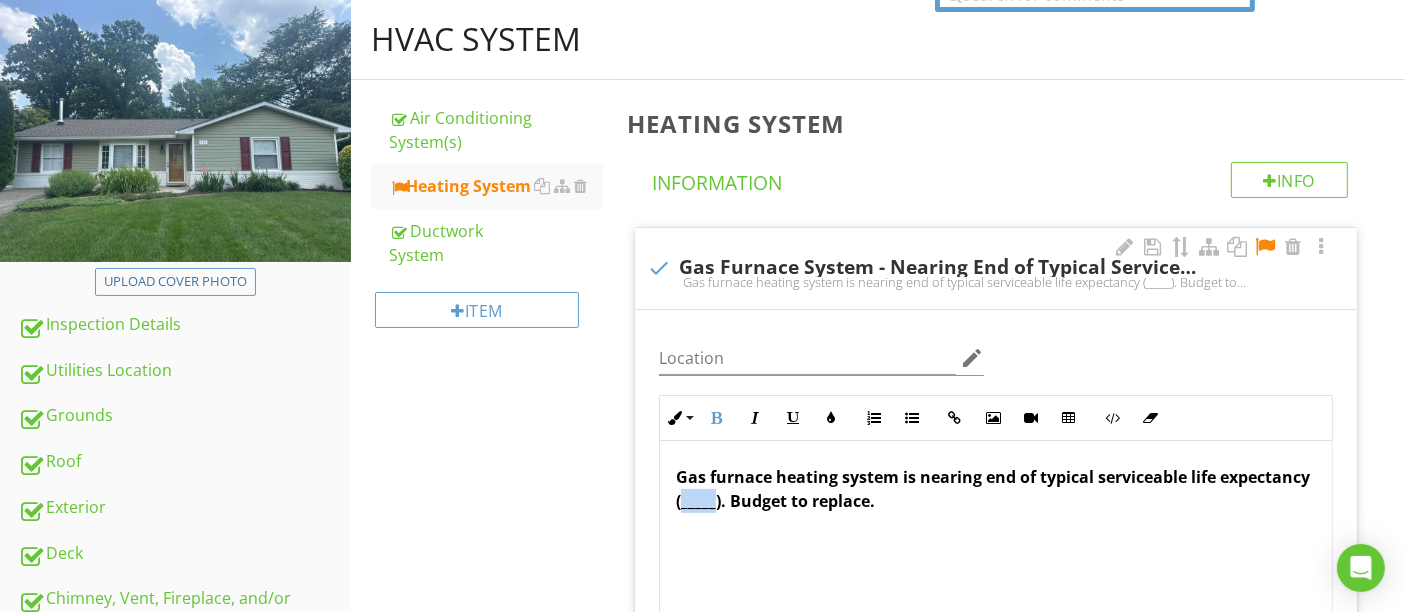 drag, startPoint x: 773, startPoint y: 501, endPoint x: 810, endPoint y: 507, distance: 37.48333 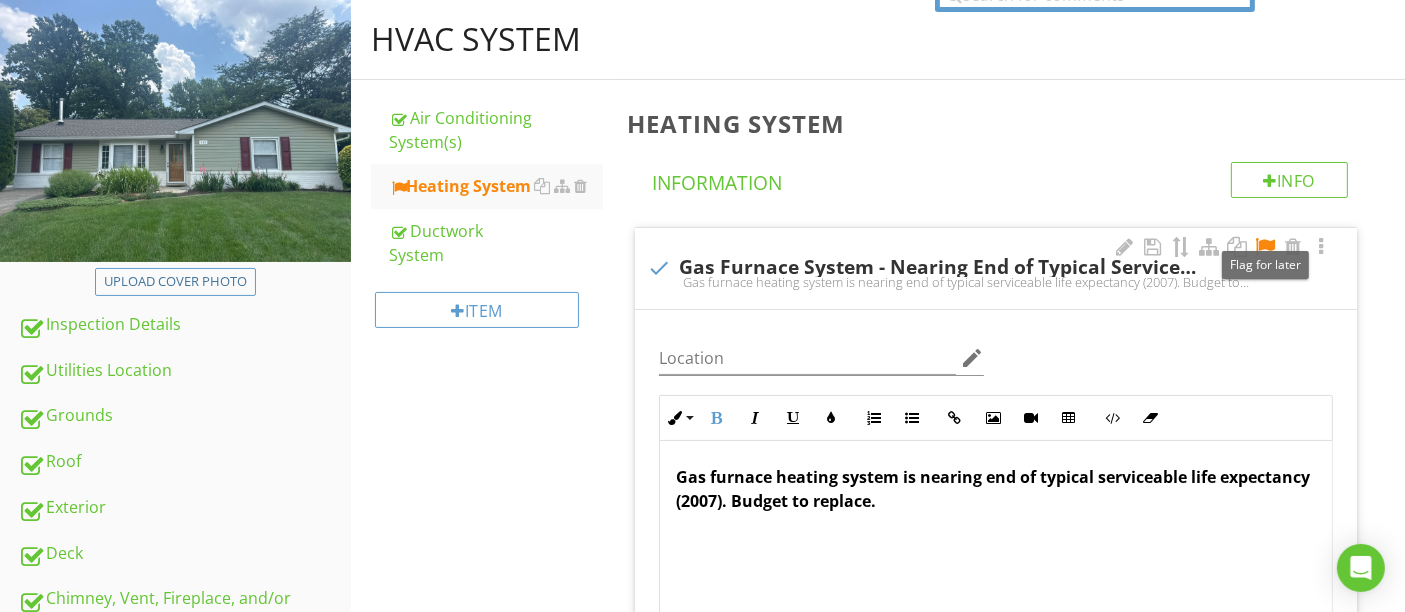click at bounding box center [1265, 247] 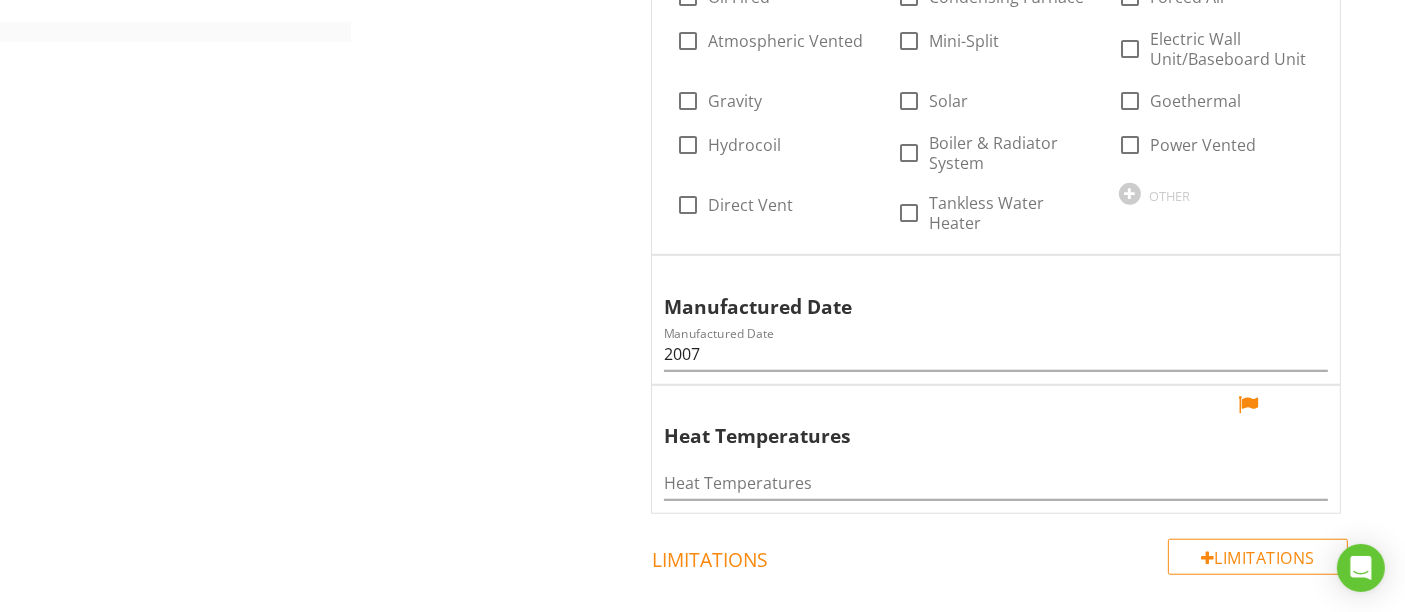 scroll, scrollTop: 1555, scrollLeft: 0, axis: vertical 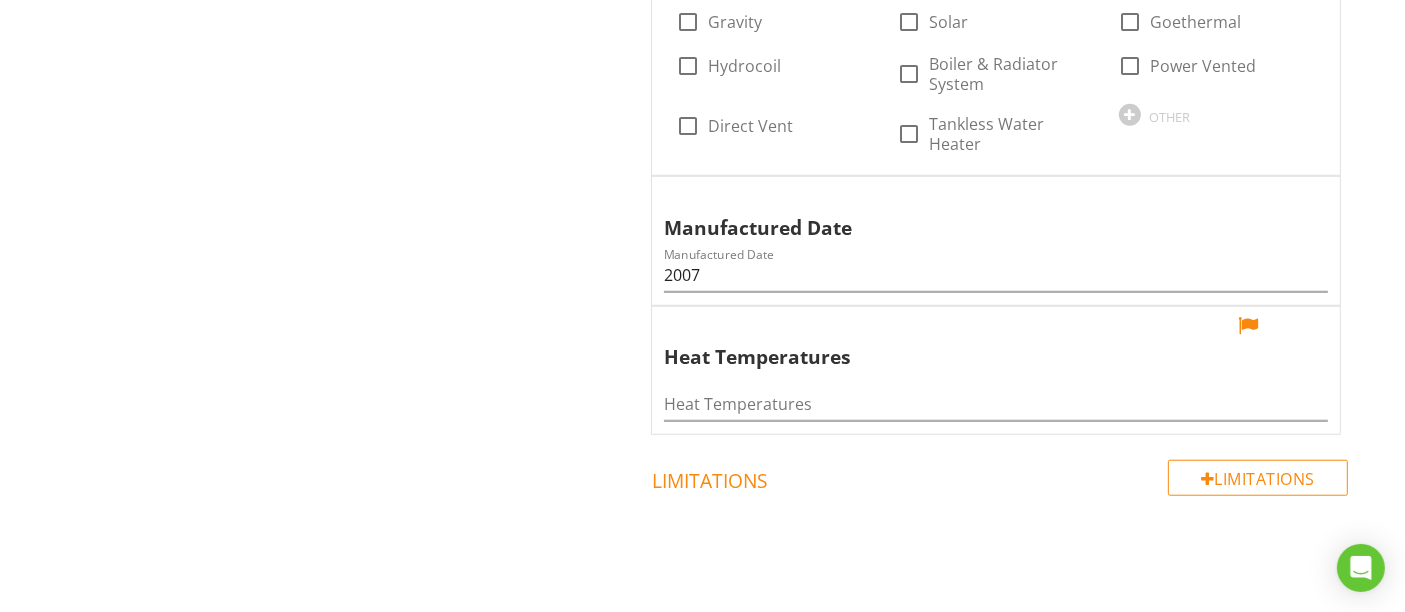 click at bounding box center [1000, 558] 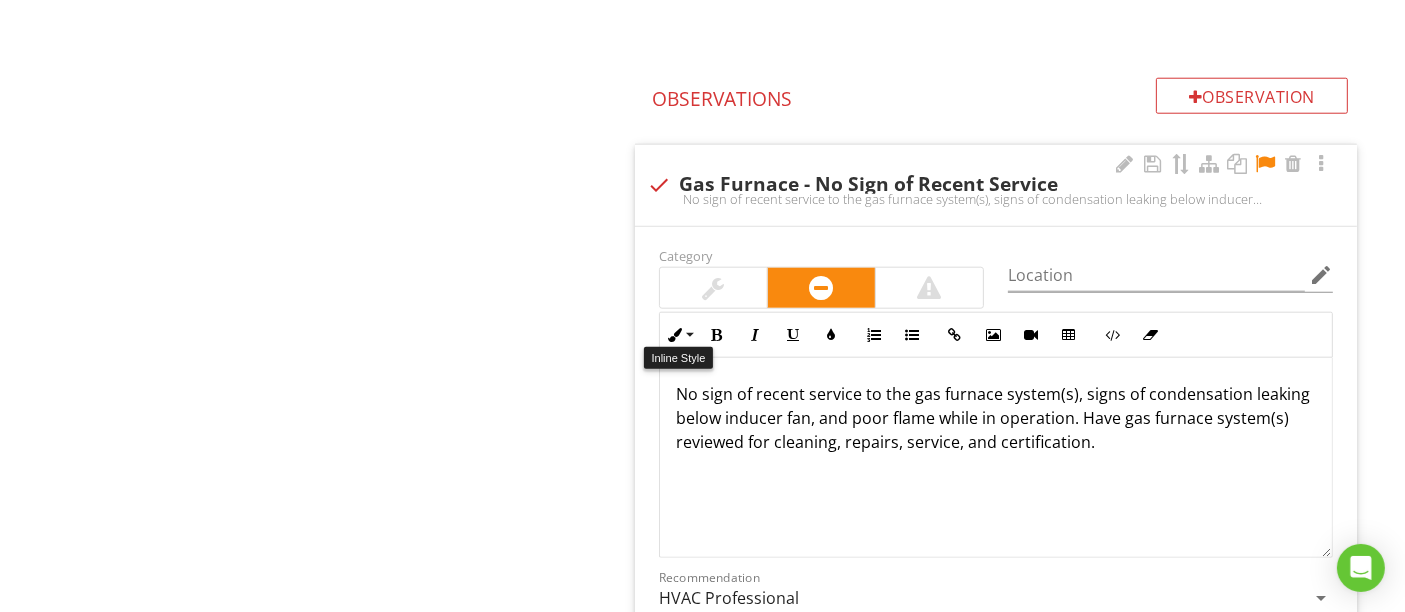 scroll, scrollTop: 2111, scrollLeft: 0, axis: vertical 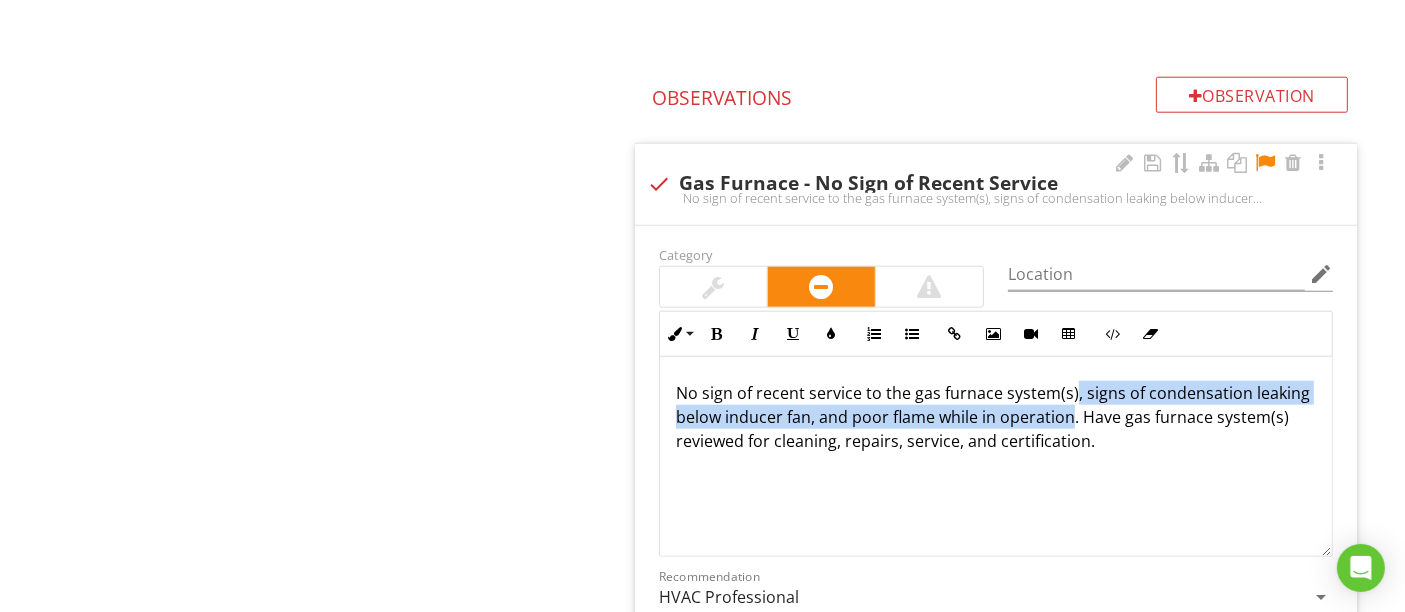 drag, startPoint x: 1069, startPoint y: 385, endPoint x: 1067, endPoint y: 412, distance: 27.073973 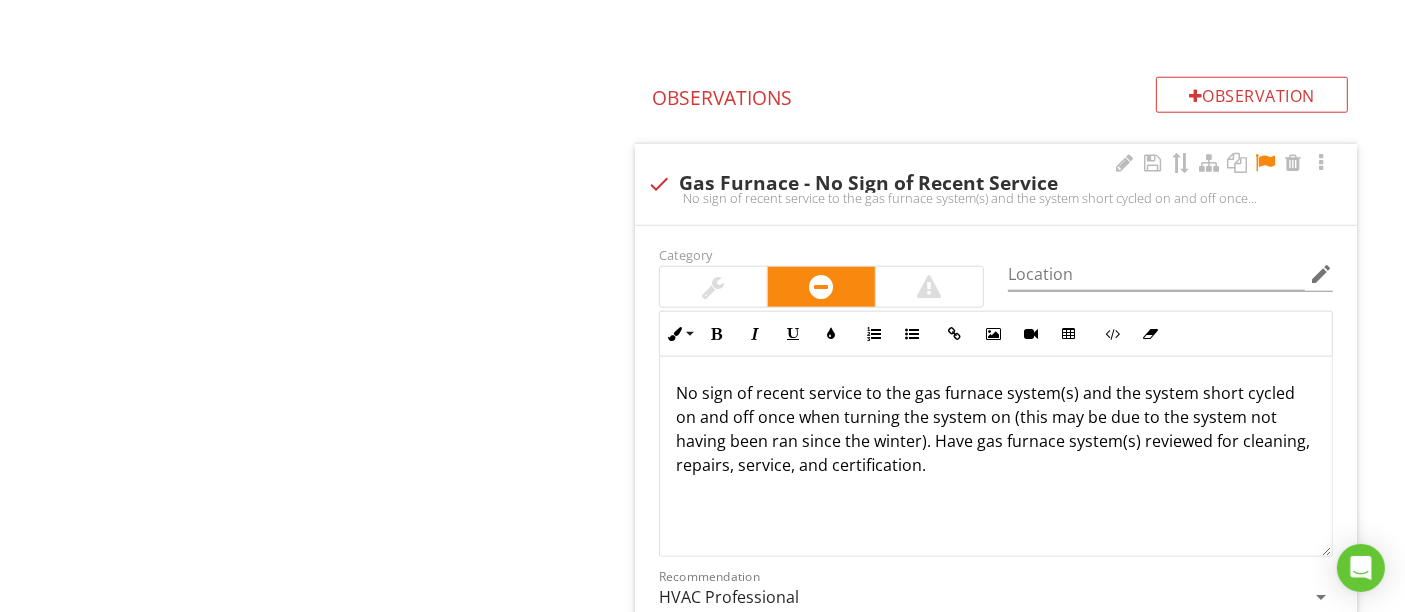 click on "No sign of recent service to the gas furnace system(s) and the system short cycled on and off once when turning the system on (this may be due to the system not having been ran since the winter). Have gas furnace system(s) reviewed for cleaning, repairs, service, and certification." at bounding box center [996, 429] 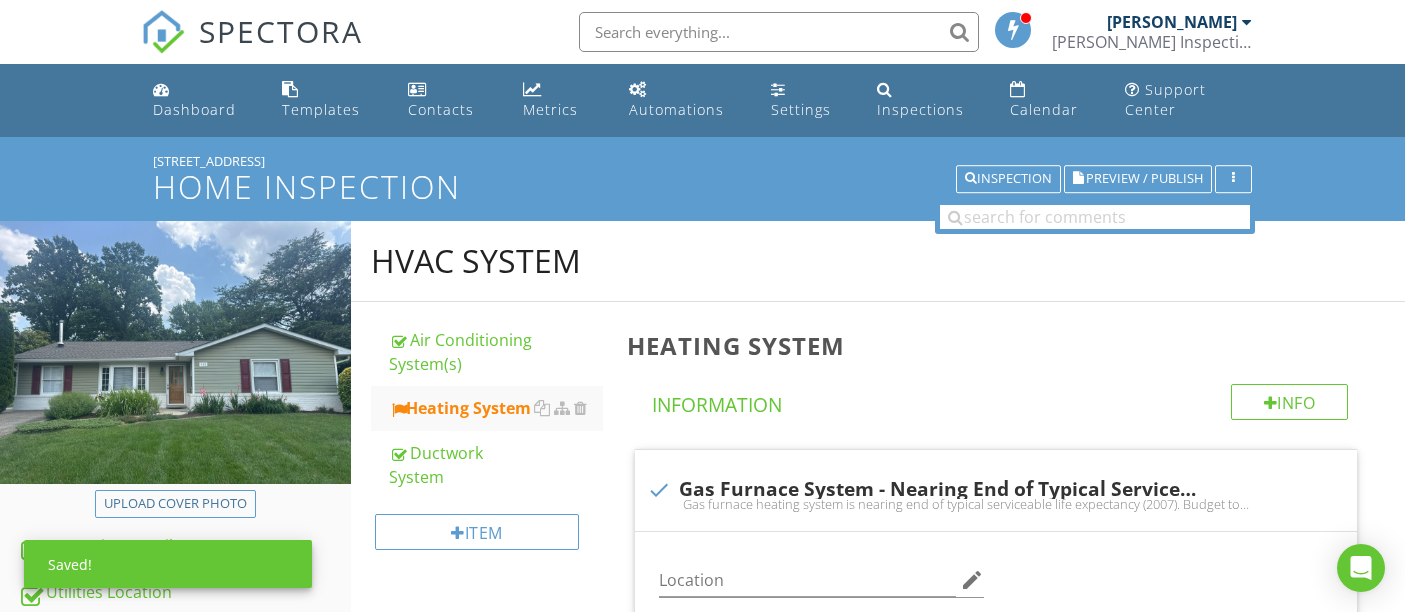 scroll, scrollTop: 2111, scrollLeft: 0, axis: vertical 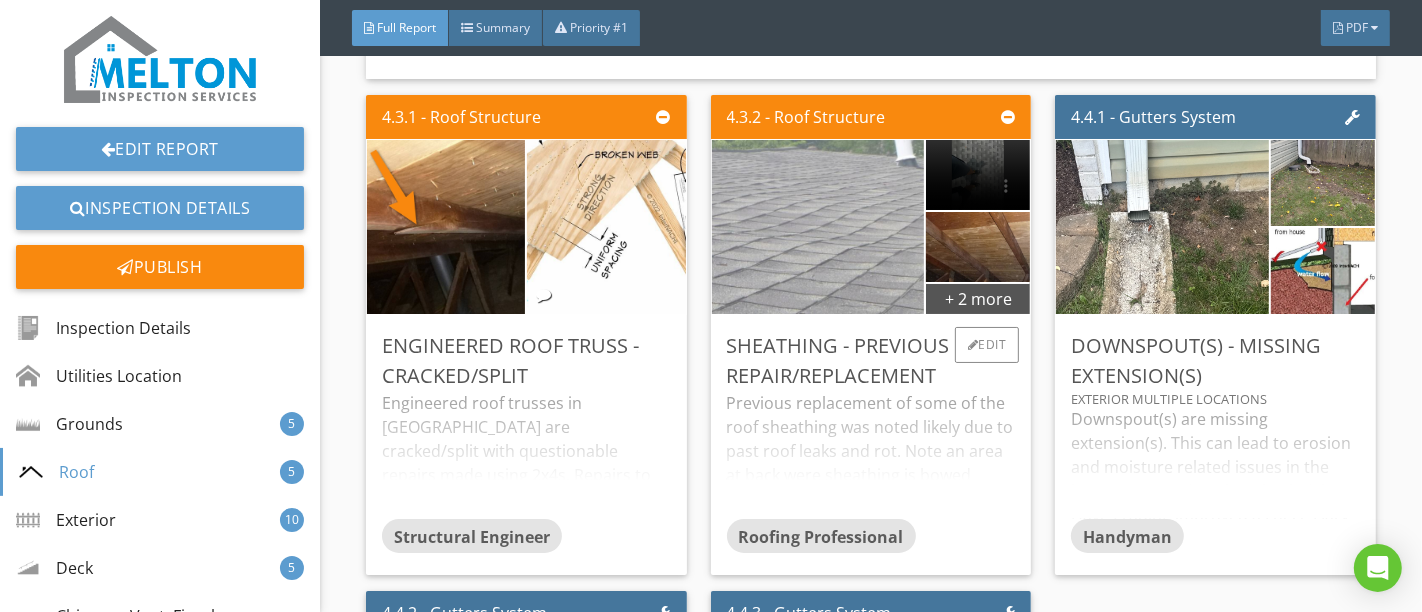 click at bounding box center (817, 227) 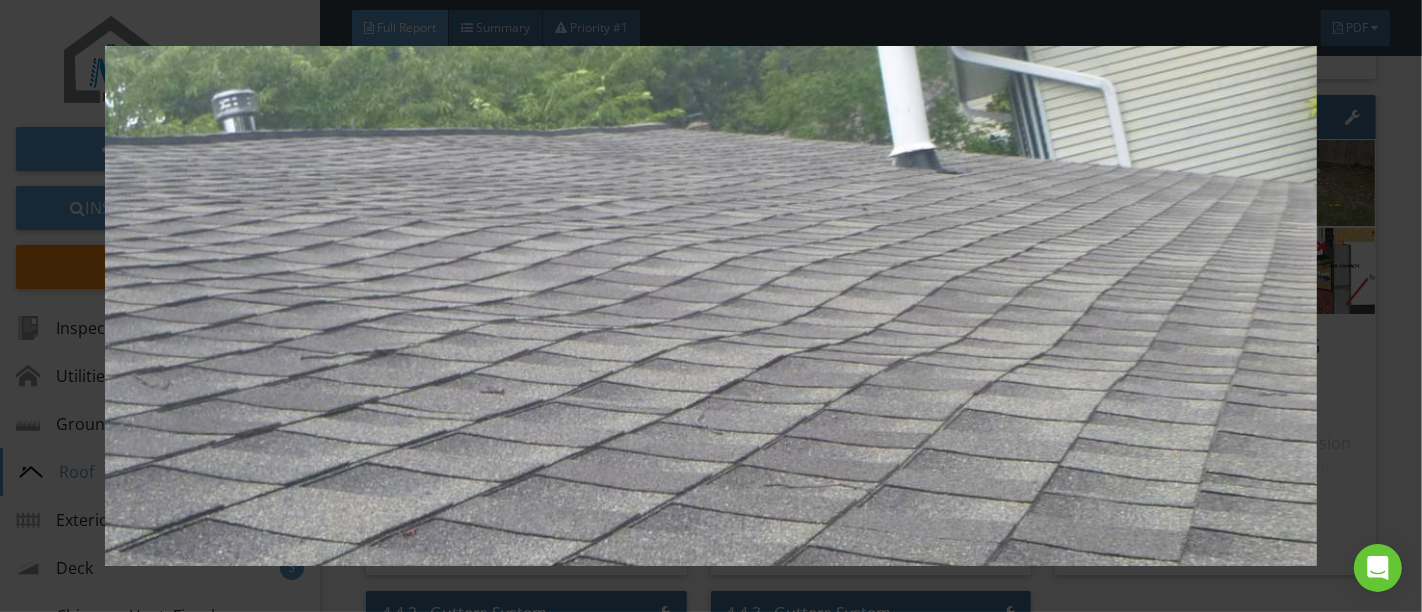click at bounding box center [711, 306] 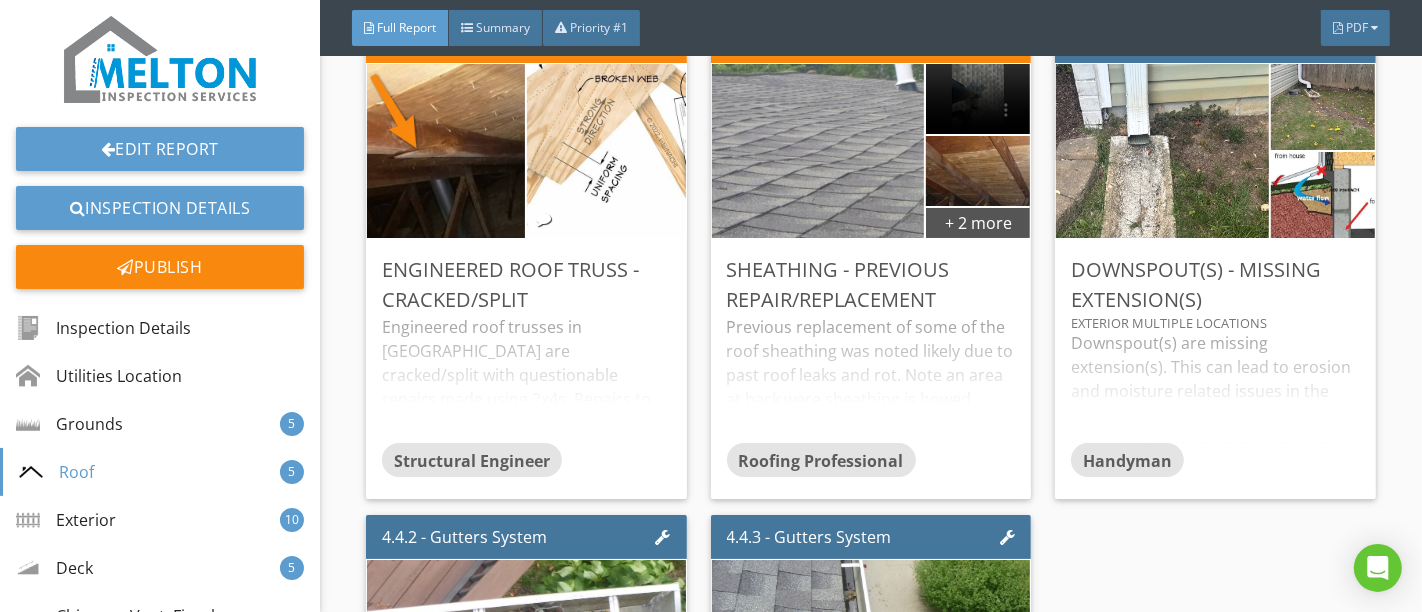 scroll, scrollTop: 6777, scrollLeft: 0, axis: vertical 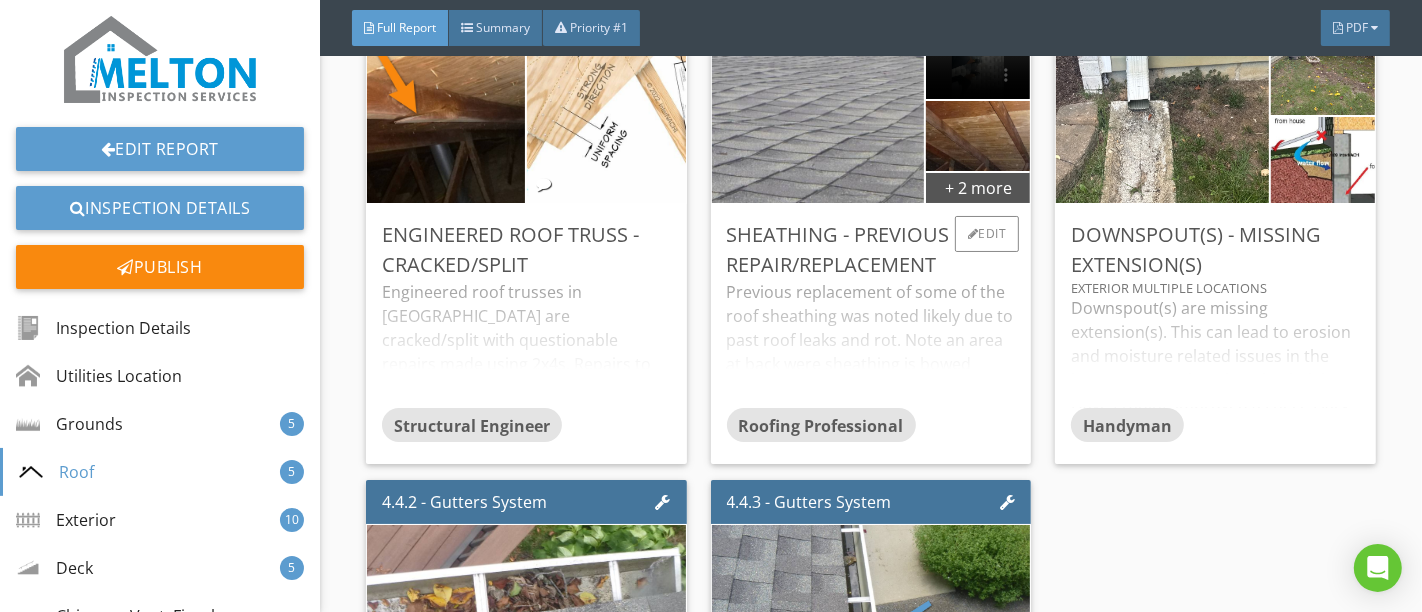 click on "Previous replacement of some of the roof sheathing was noted likely due to past roof leaks and rot. Note an area at back were sheathing is bowed inward, questionable "patch", and there were a few points where the roof sheathing was deflecting when walking on it. Refer to seller for more info/documentation on roof replacement and have sheathing further reviewed to verify adequate support." at bounding box center [871, 344] 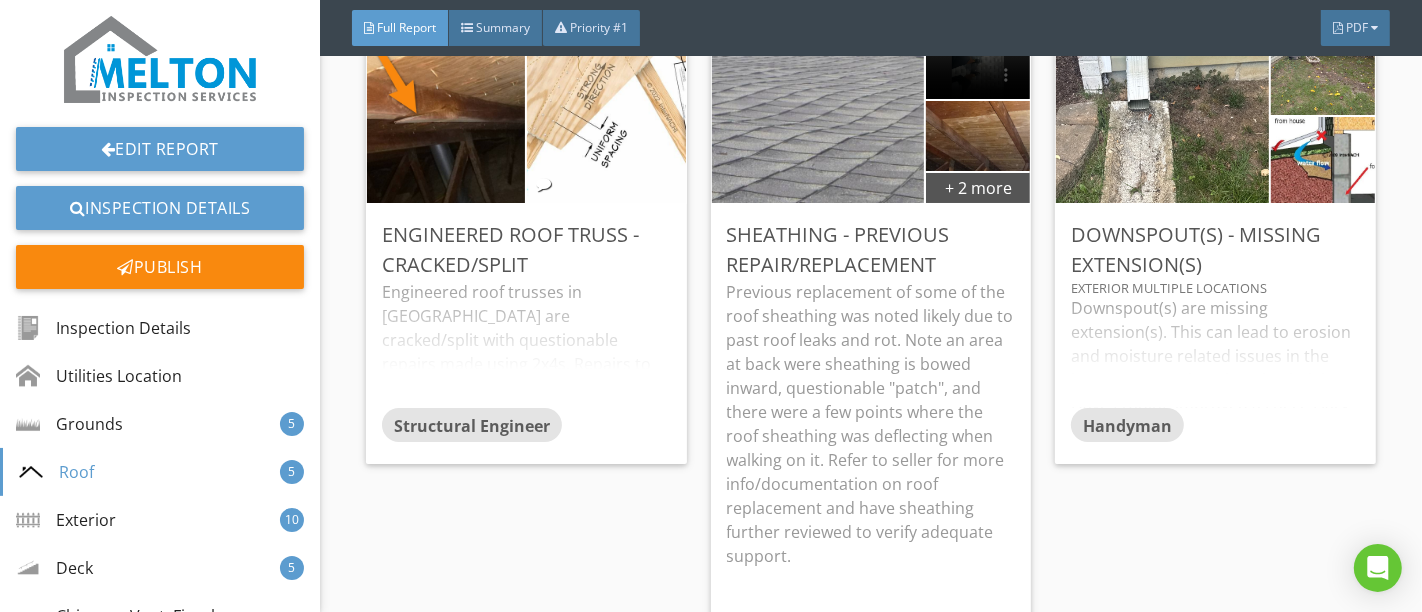 scroll, scrollTop: 6666, scrollLeft: 0, axis: vertical 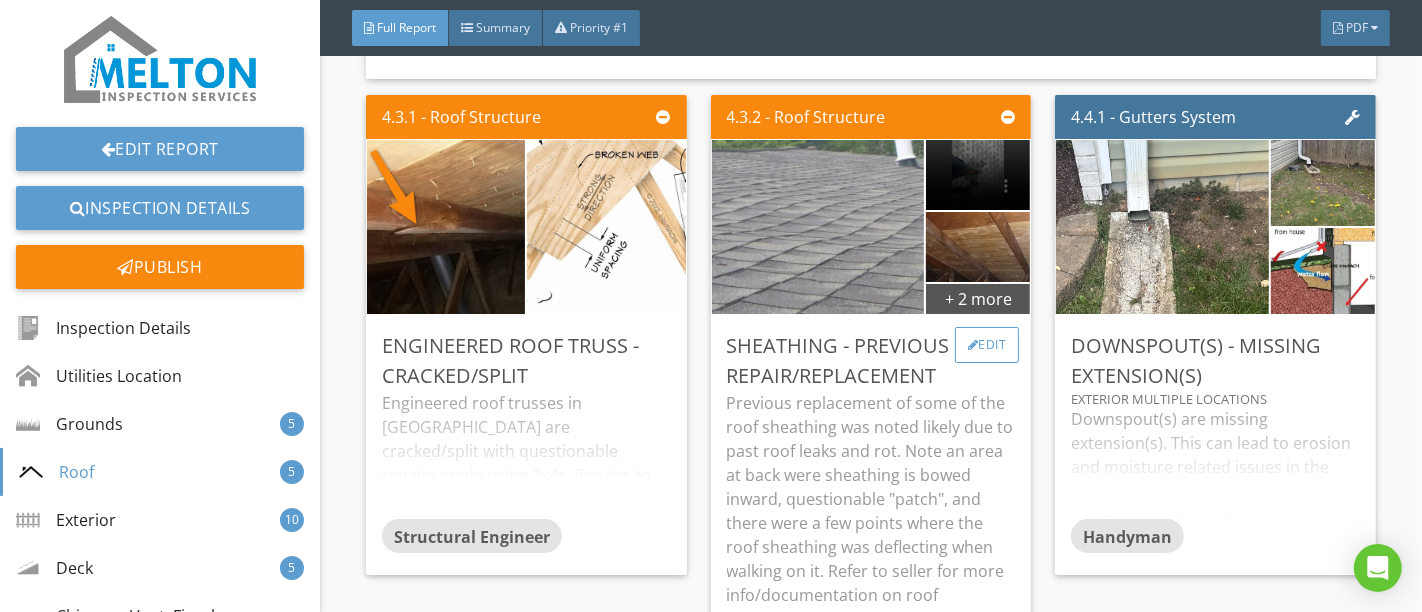 click on "Edit" at bounding box center [987, 345] 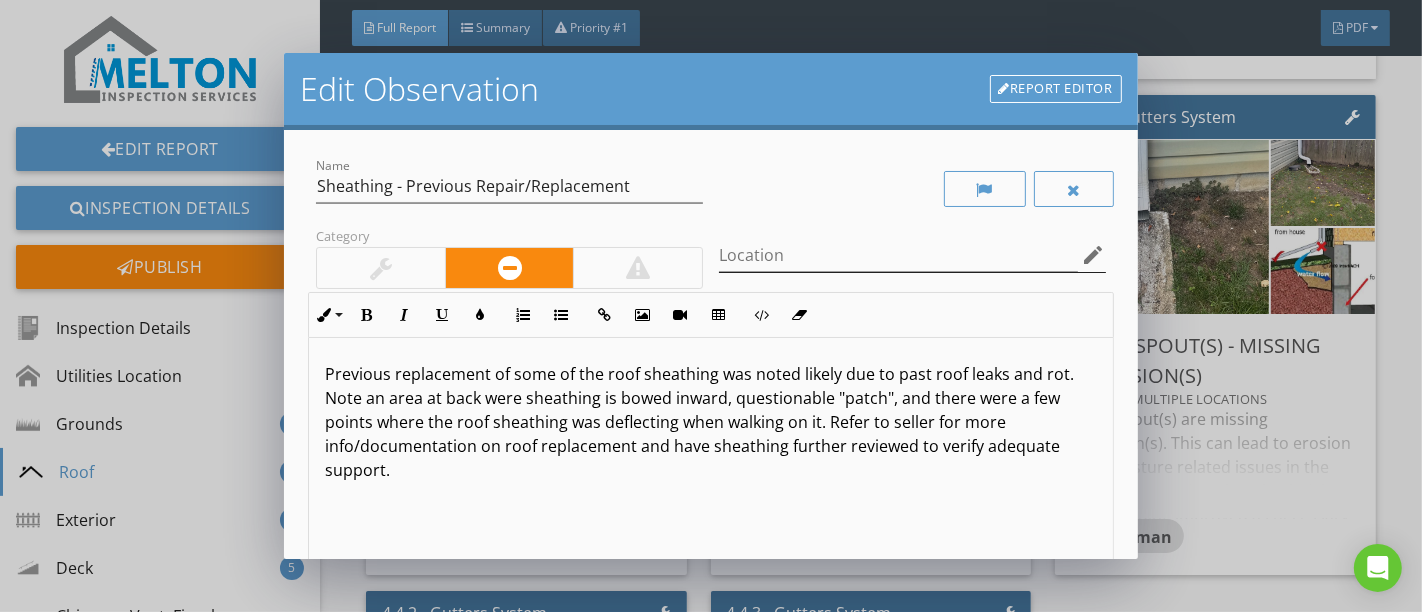 click on "edit" at bounding box center [1094, 255] 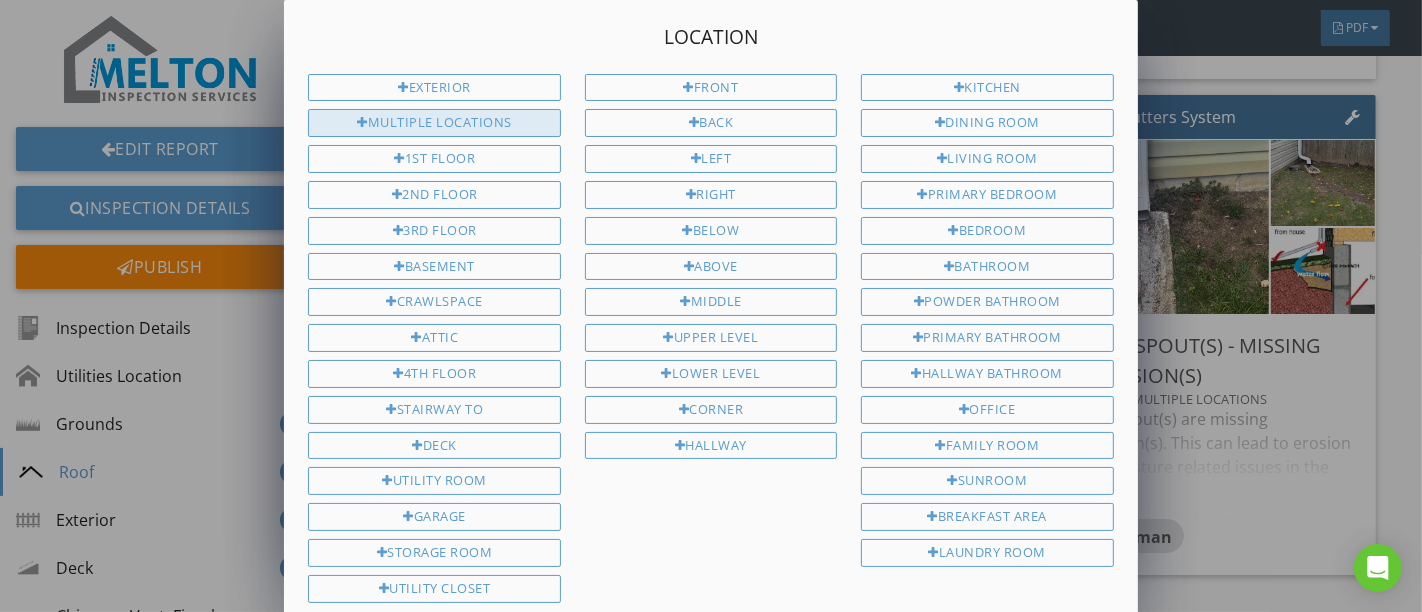 click on "Multiple Locations" at bounding box center (434, 123) 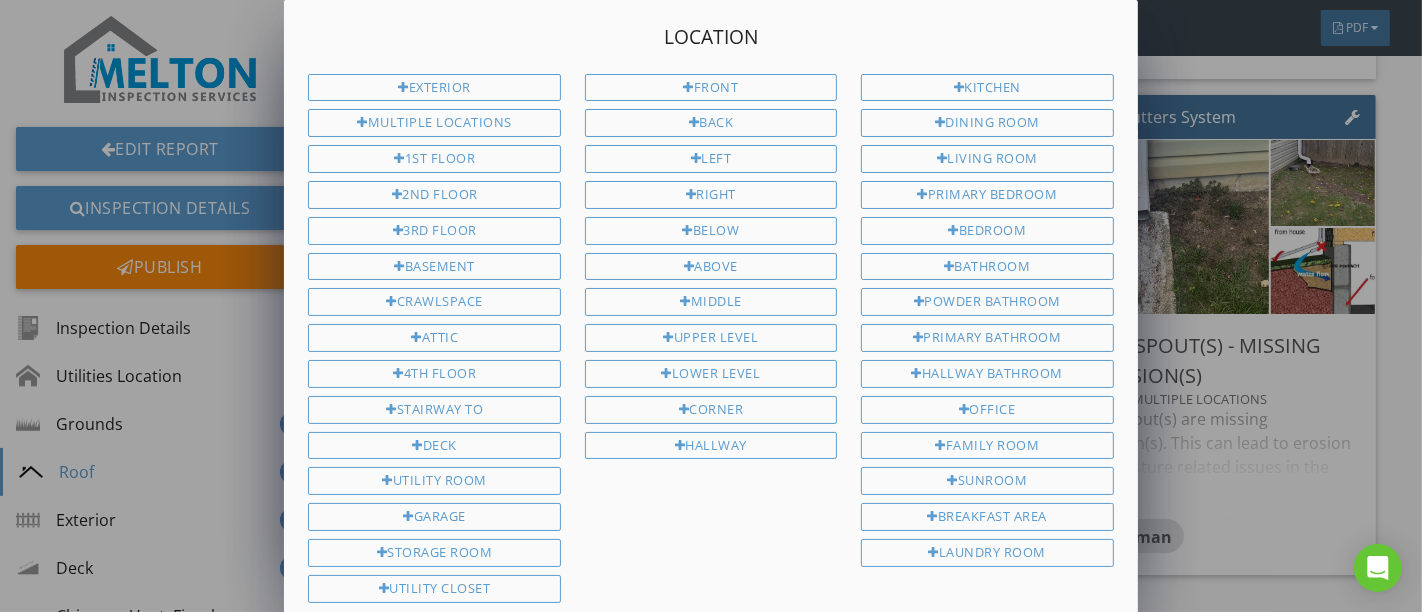 scroll, scrollTop: 187, scrollLeft: 0, axis: vertical 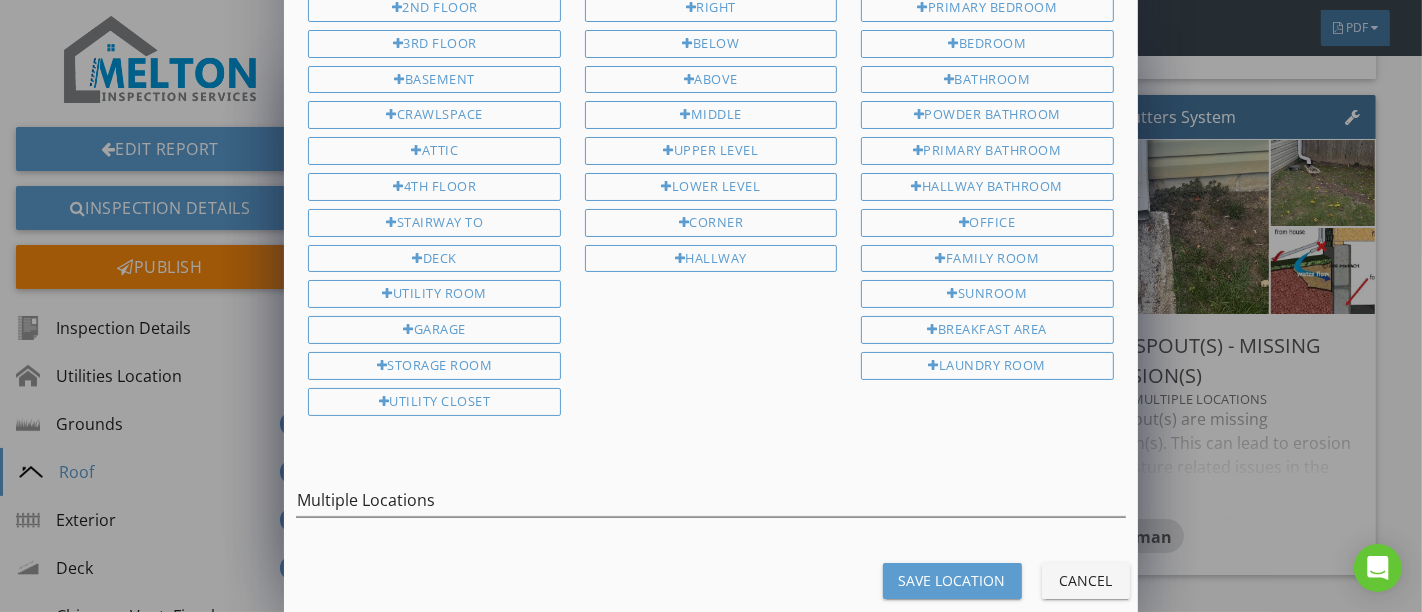 click on "Save Location" at bounding box center [952, 580] 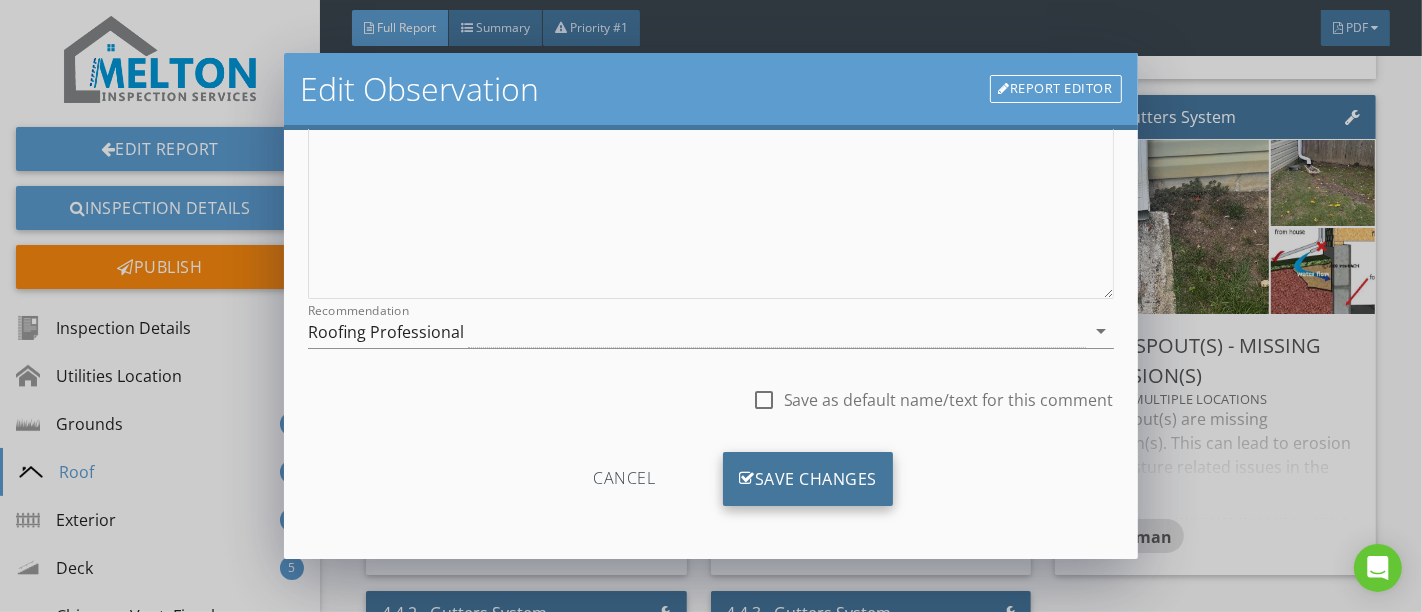 click on "Save Changes" at bounding box center [808, 479] 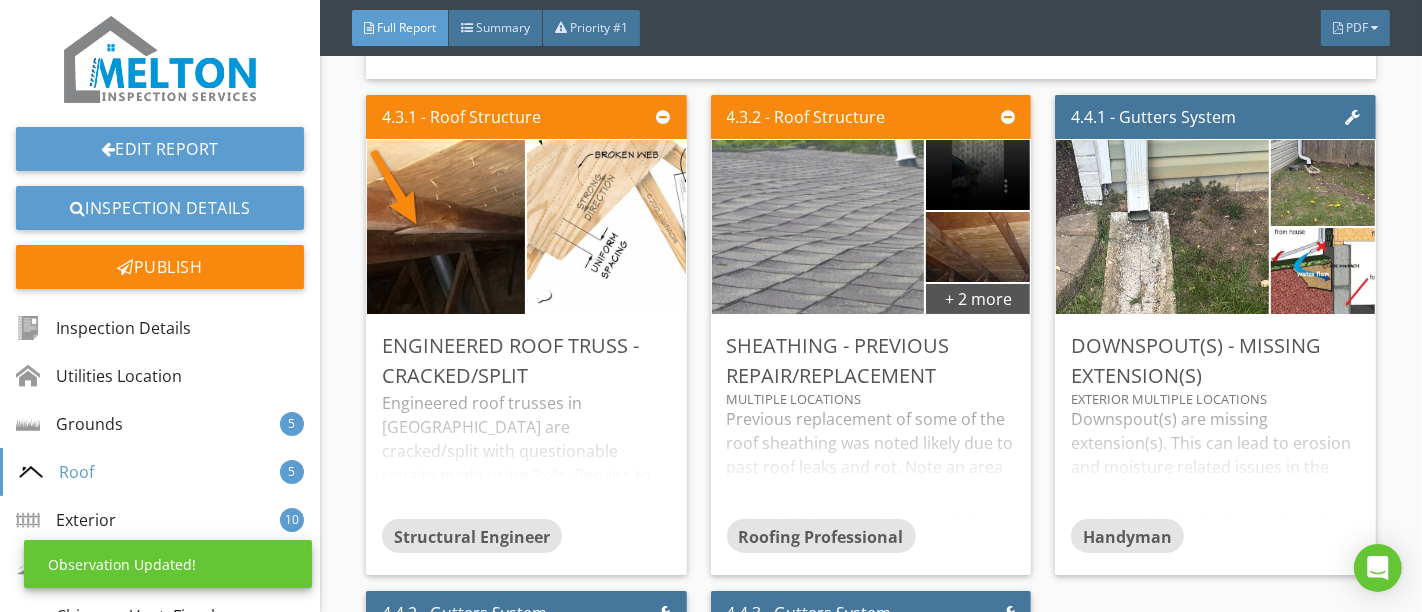 scroll, scrollTop: 120, scrollLeft: 0, axis: vertical 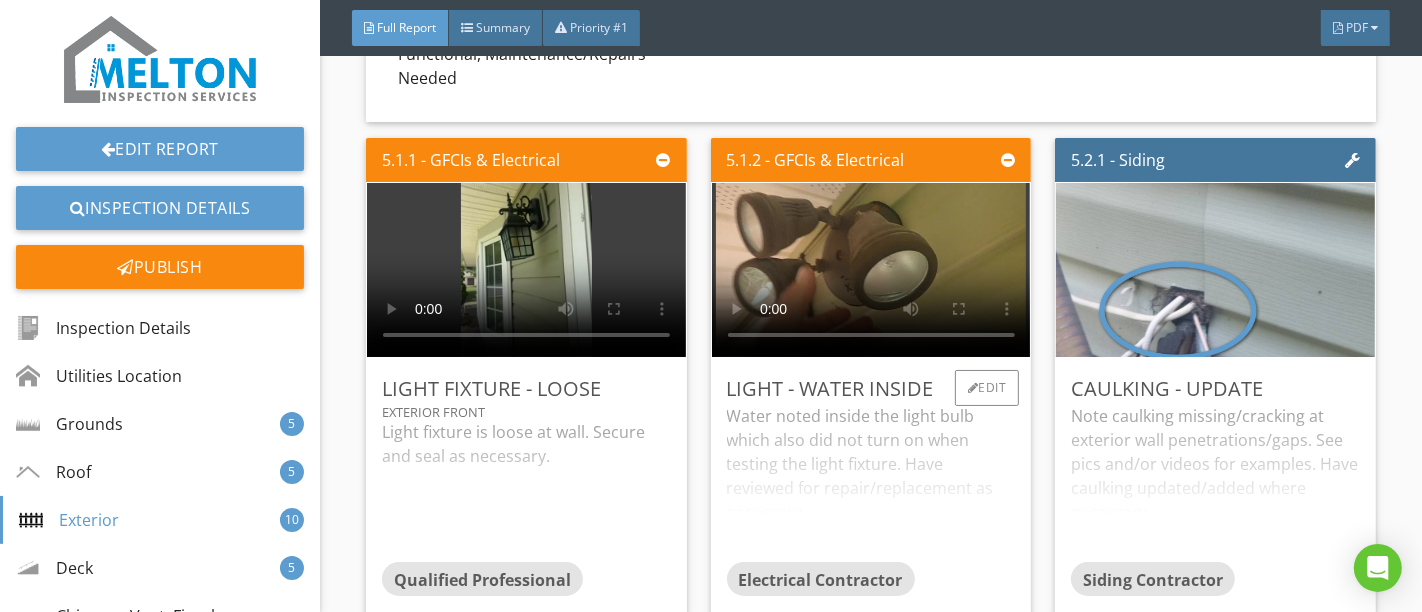 click on "Water noted inside the light bulb which also did not turn on when testing the light fixture. Have reviewed for repair/replacement as necessary." at bounding box center (871, 483) 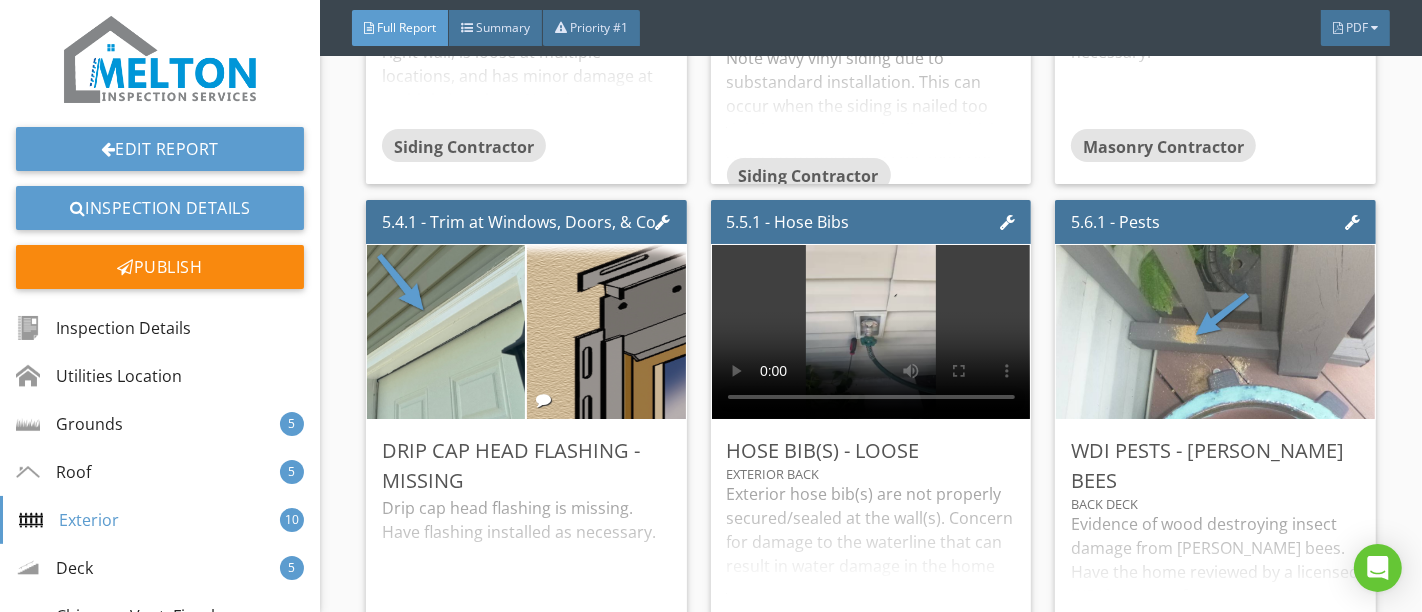 scroll, scrollTop: 9111, scrollLeft: 0, axis: vertical 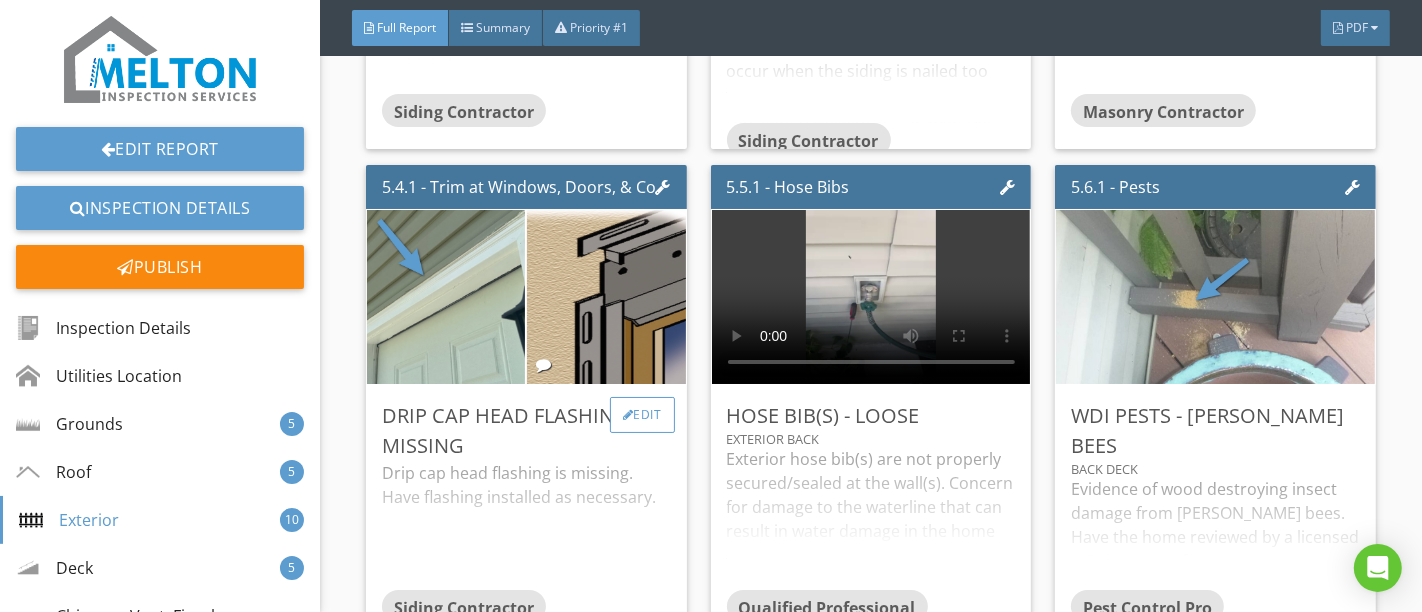 click on "Edit" at bounding box center [642, 415] 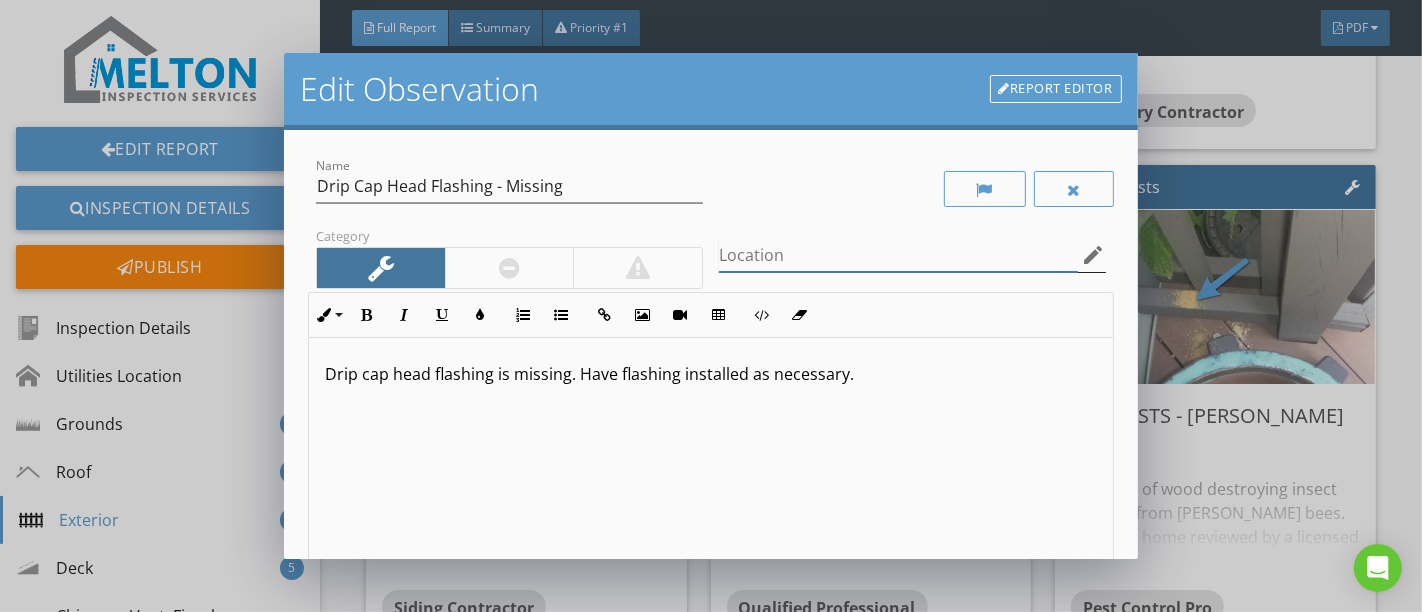 click on "Location edit" at bounding box center [912, 255] 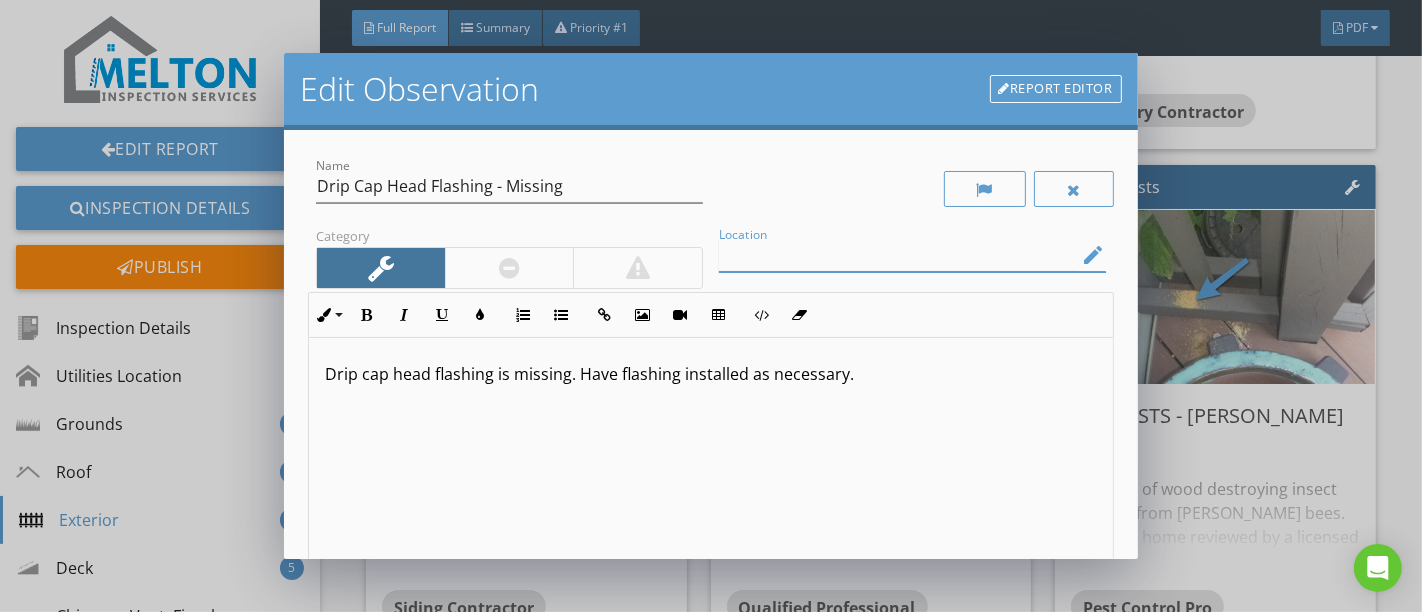 click on "edit" at bounding box center [1094, 255] 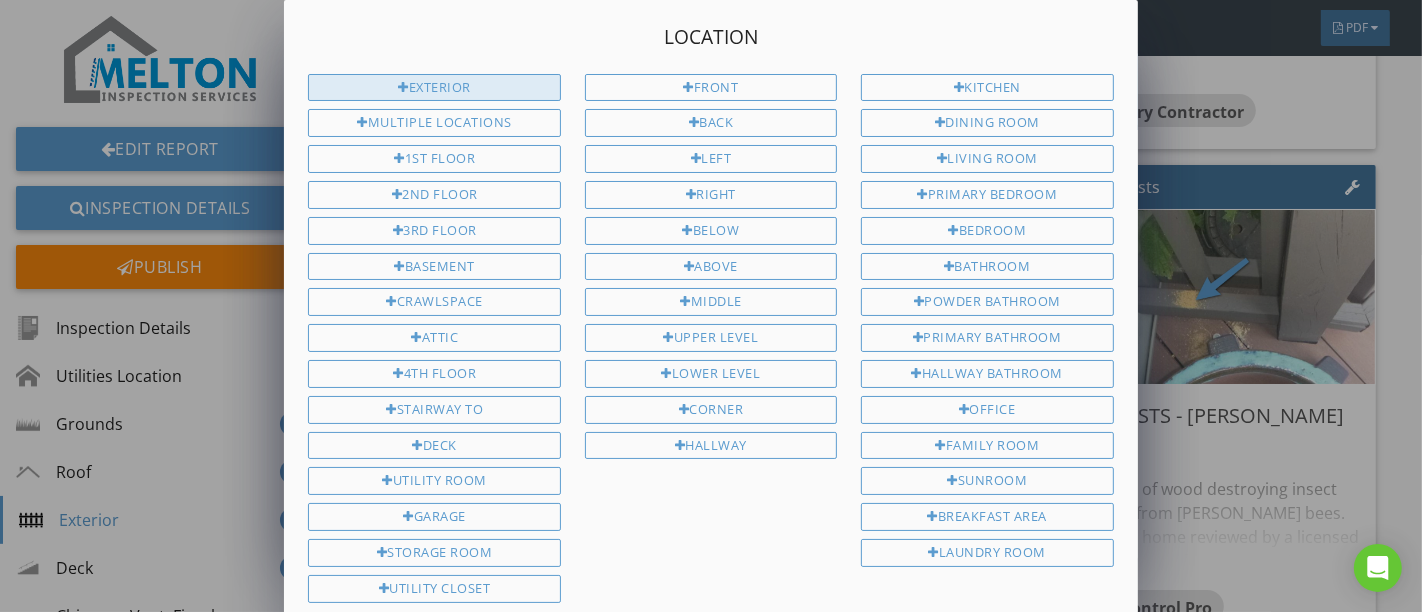 click on "Exterior" at bounding box center [434, 88] 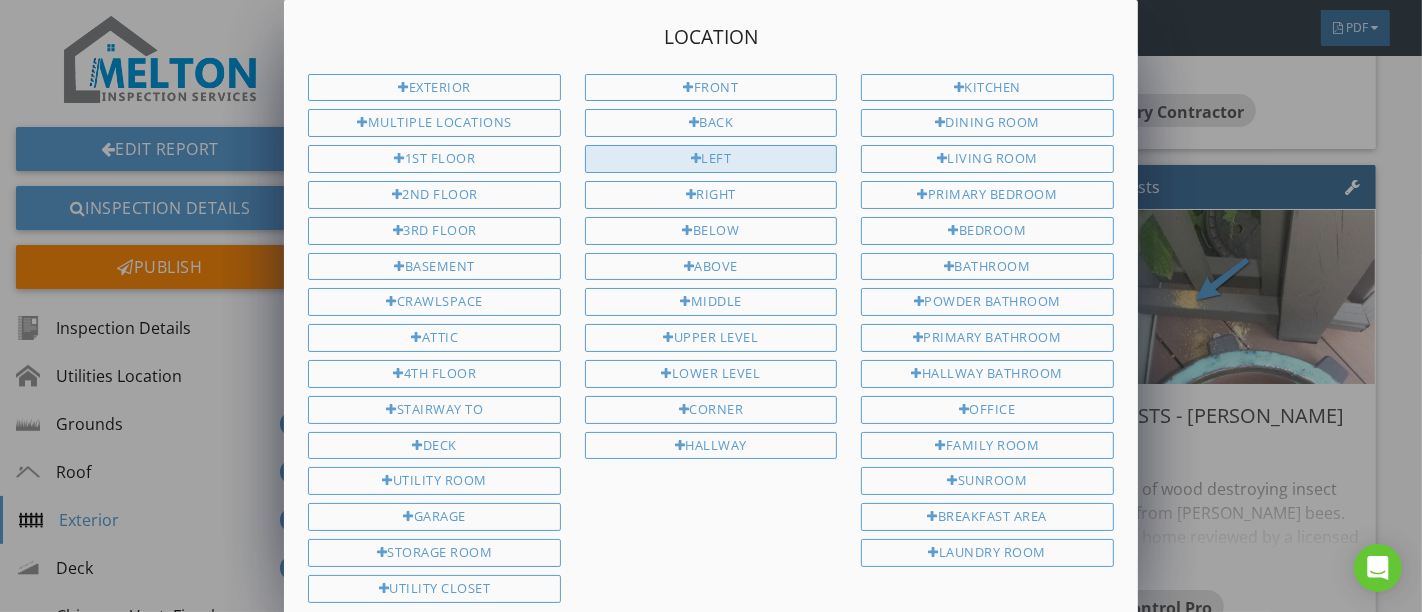 click at bounding box center (696, 159) 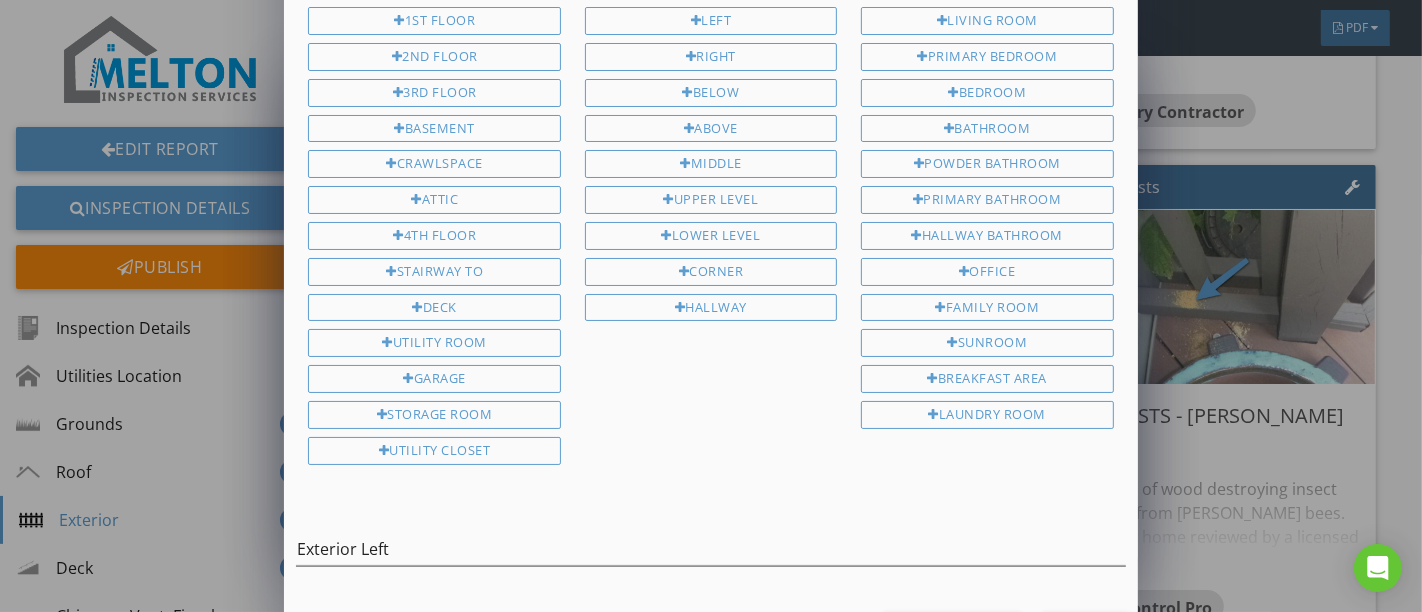 scroll, scrollTop: 187, scrollLeft: 0, axis: vertical 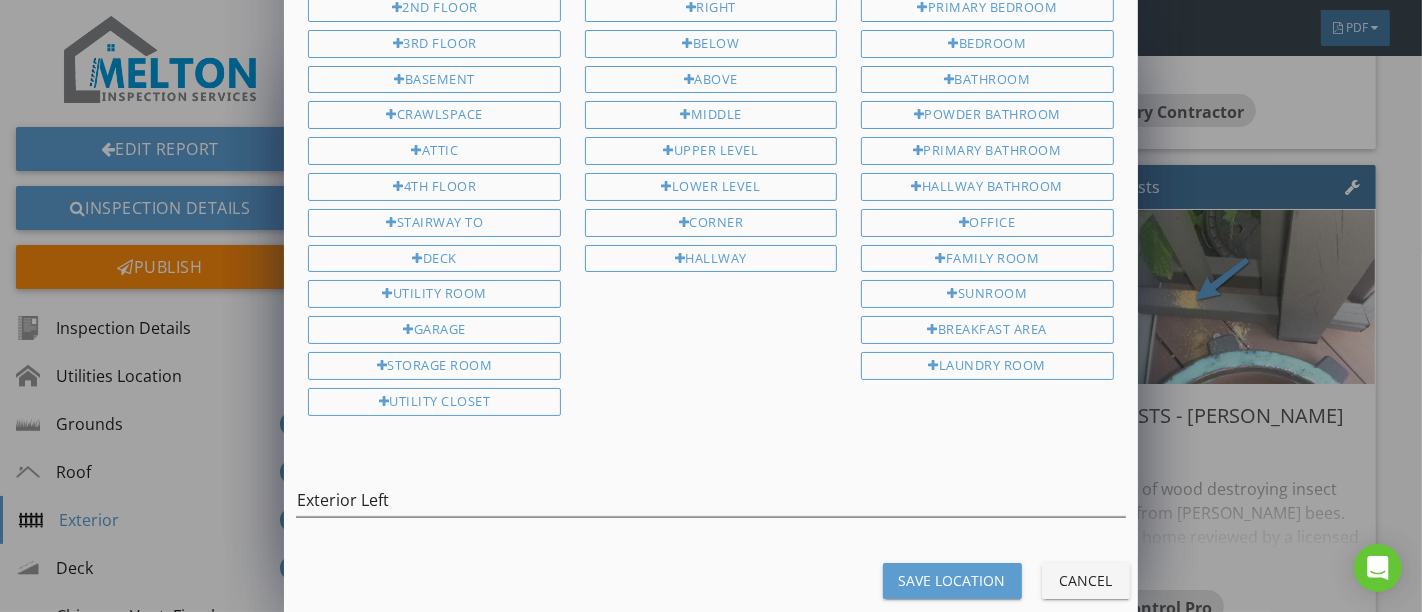 click on "Save Location" at bounding box center [952, 581] 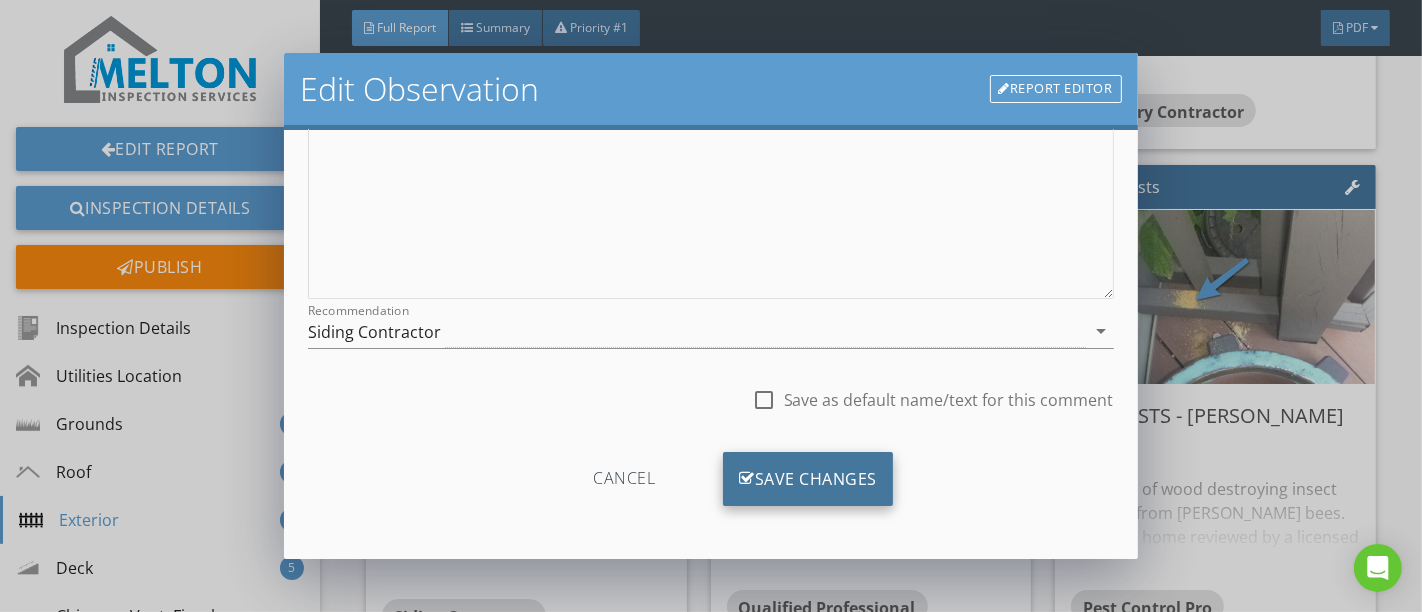 click on "Save Changes" at bounding box center (808, 479) 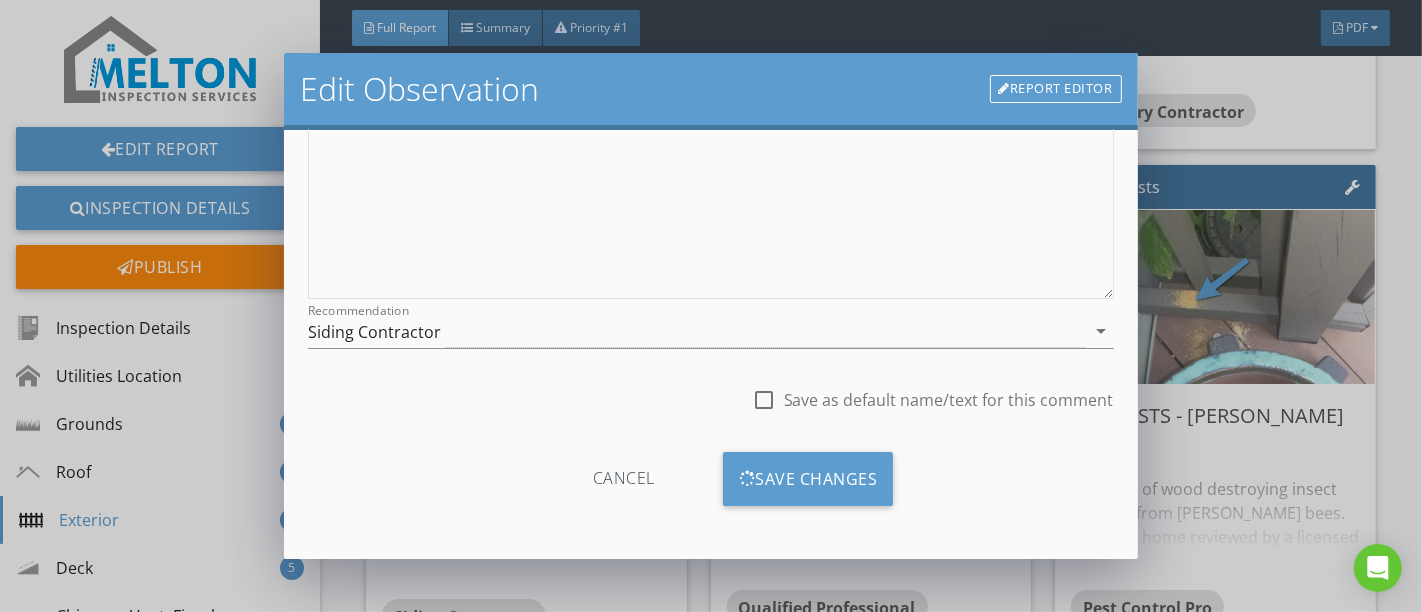 scroll, scrollTop: 120, scrollLeft: 0, axis: vertical 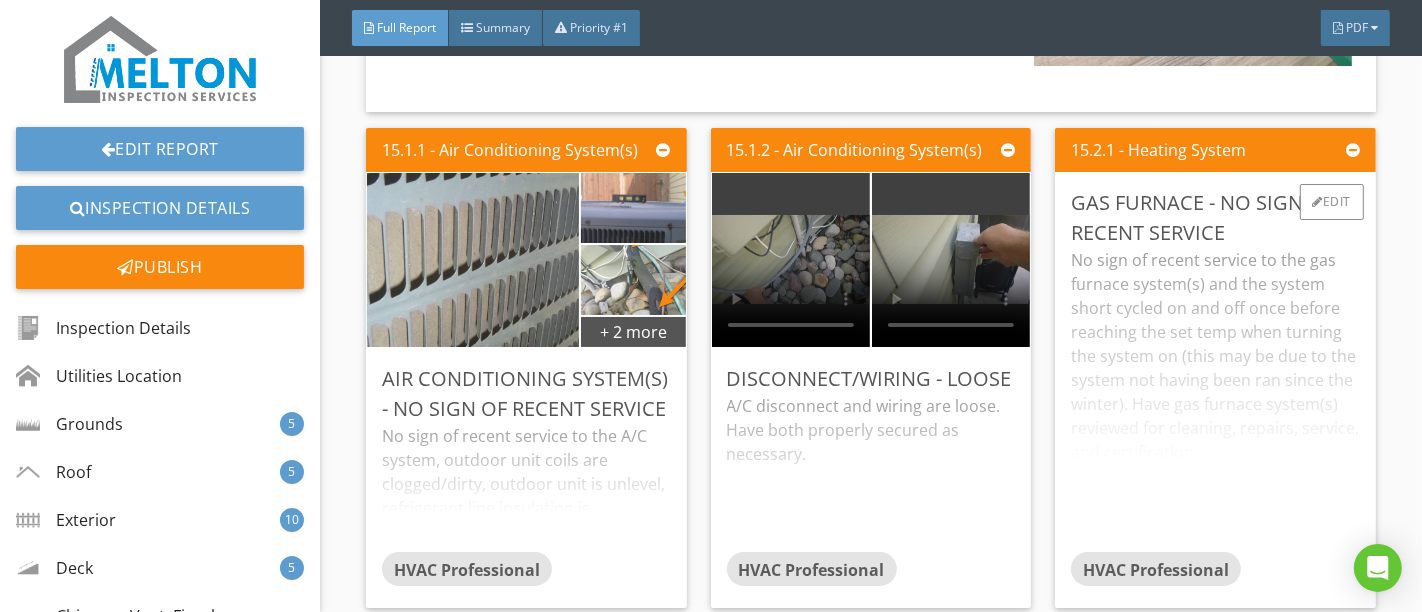 click on "No sign of recent service to the gas furnace system(s) and the system short cycled on and off once before reaching the set temp when turning the system on (this may be due to the system not having been ran since the winter). Have gas furnace system(s) reviewed for cleaning, repairs, service, and certification." at bounding box center (1215, 400) 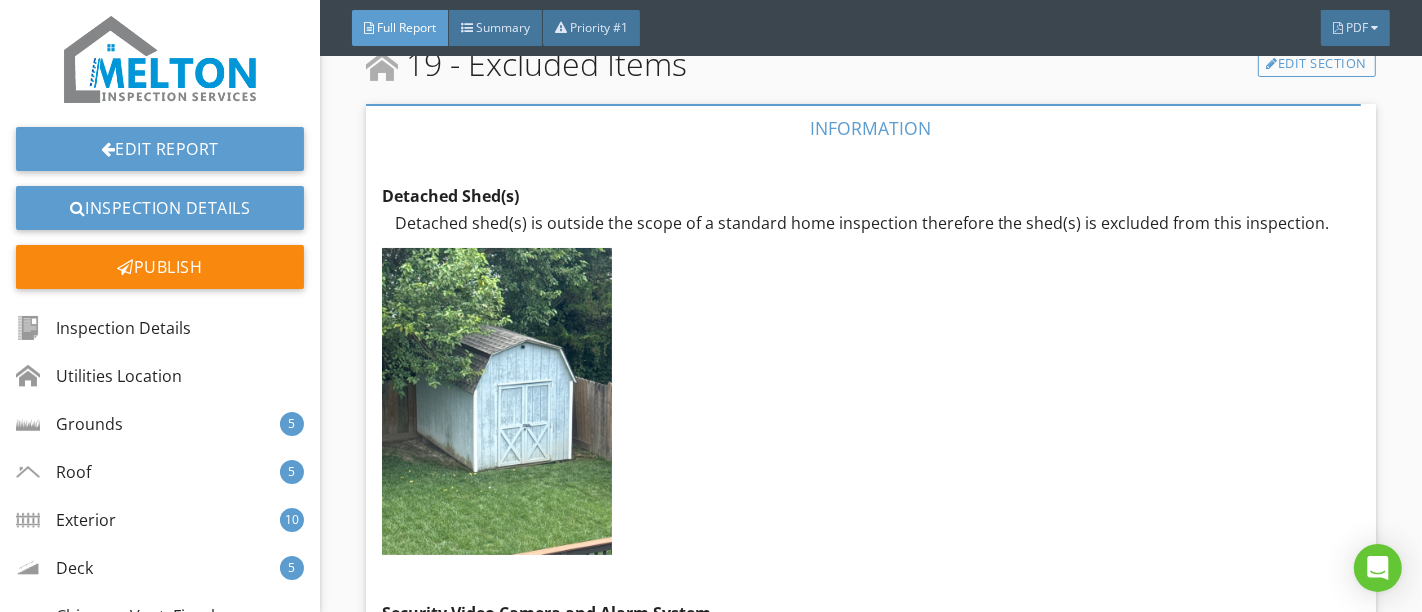 scroll, scrollTop: 28234, scrollLeft: 0, axis: vertical 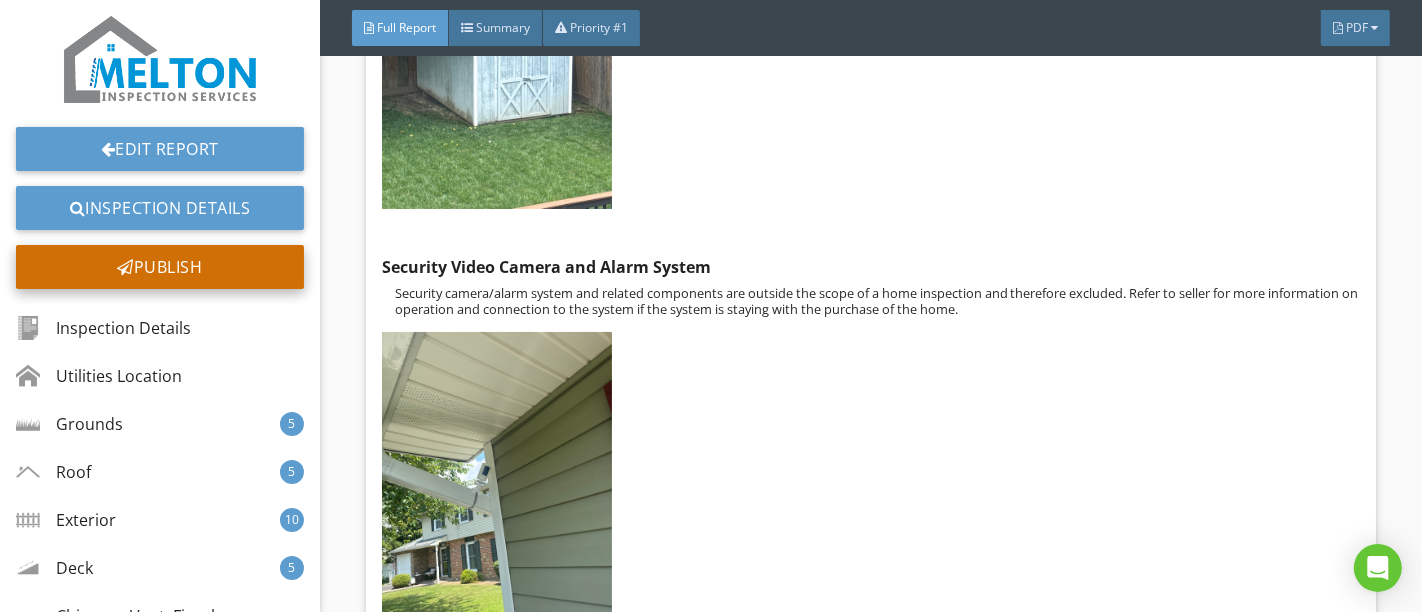 click on "Publish" at bounding box center (160, 267) 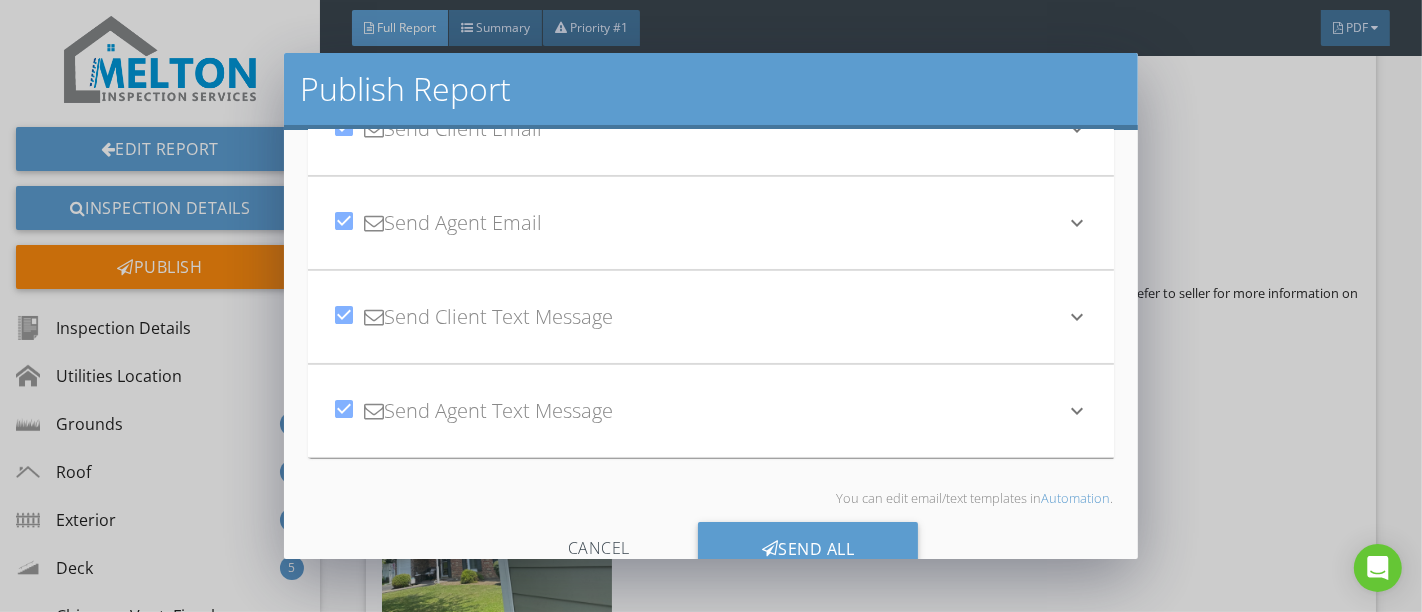 scroll, scrollTop: 157, scrollLeft: 0, axis: vertical 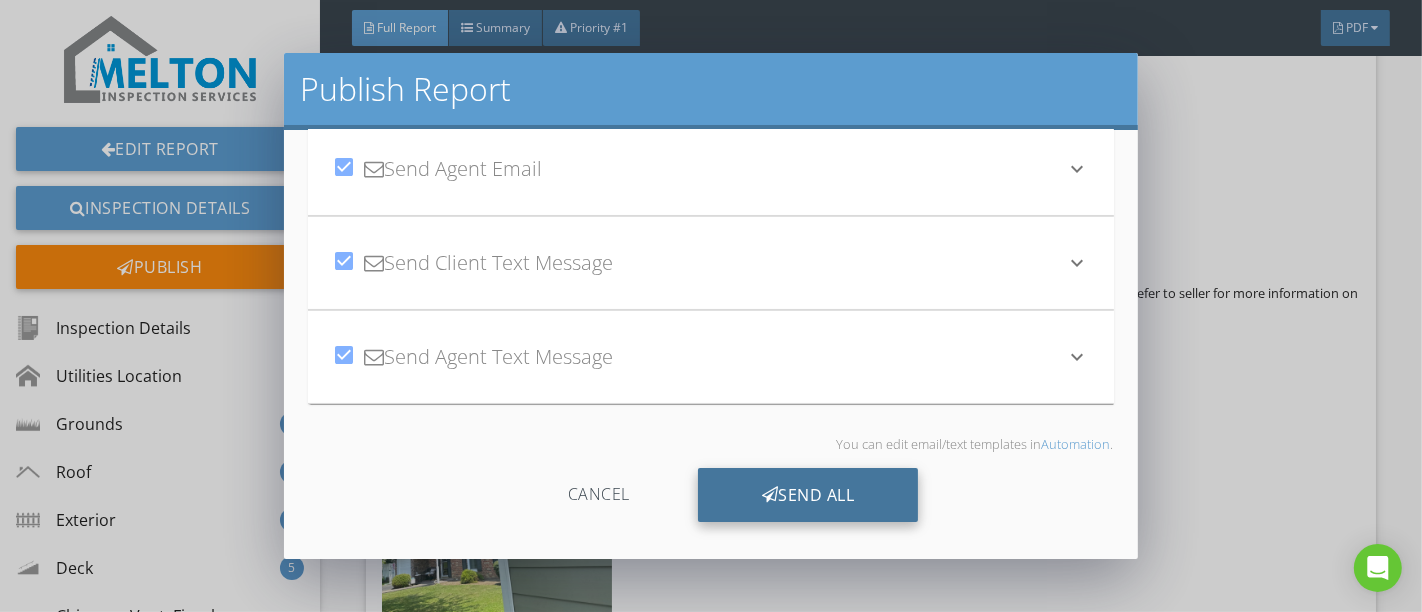 click on "Send All" at bounding box center (808, 495) 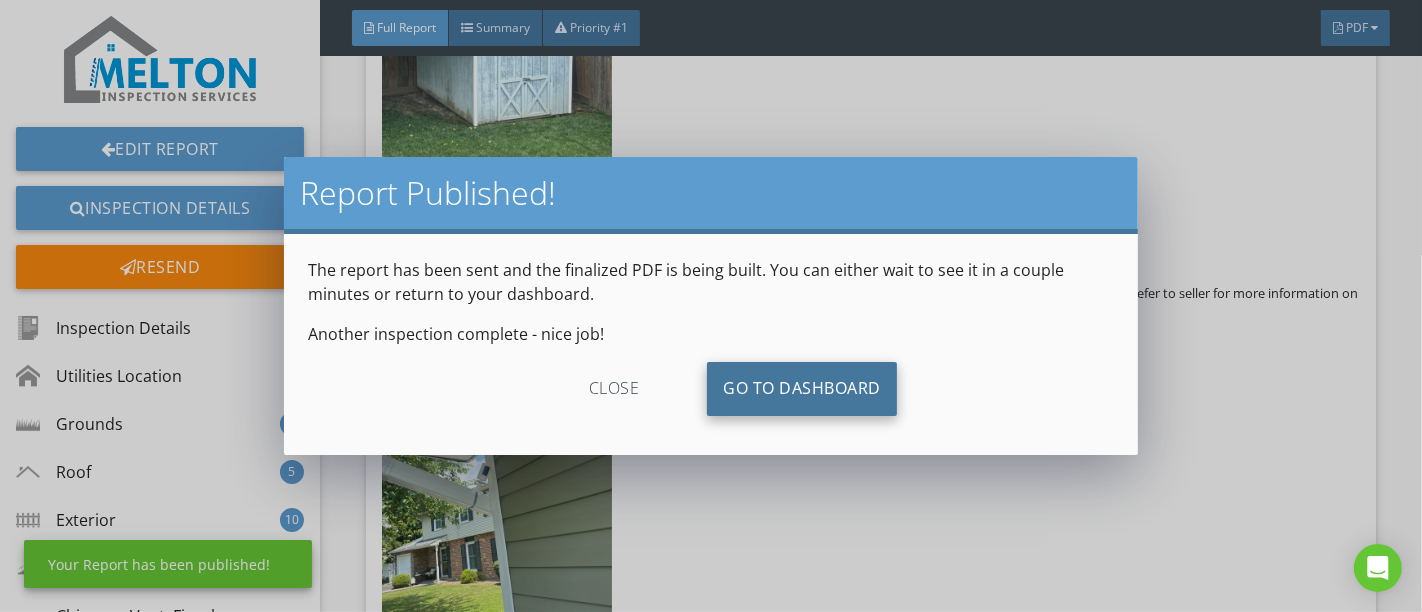 click on "Go To Dashboard" at bounding box center (802, 389) 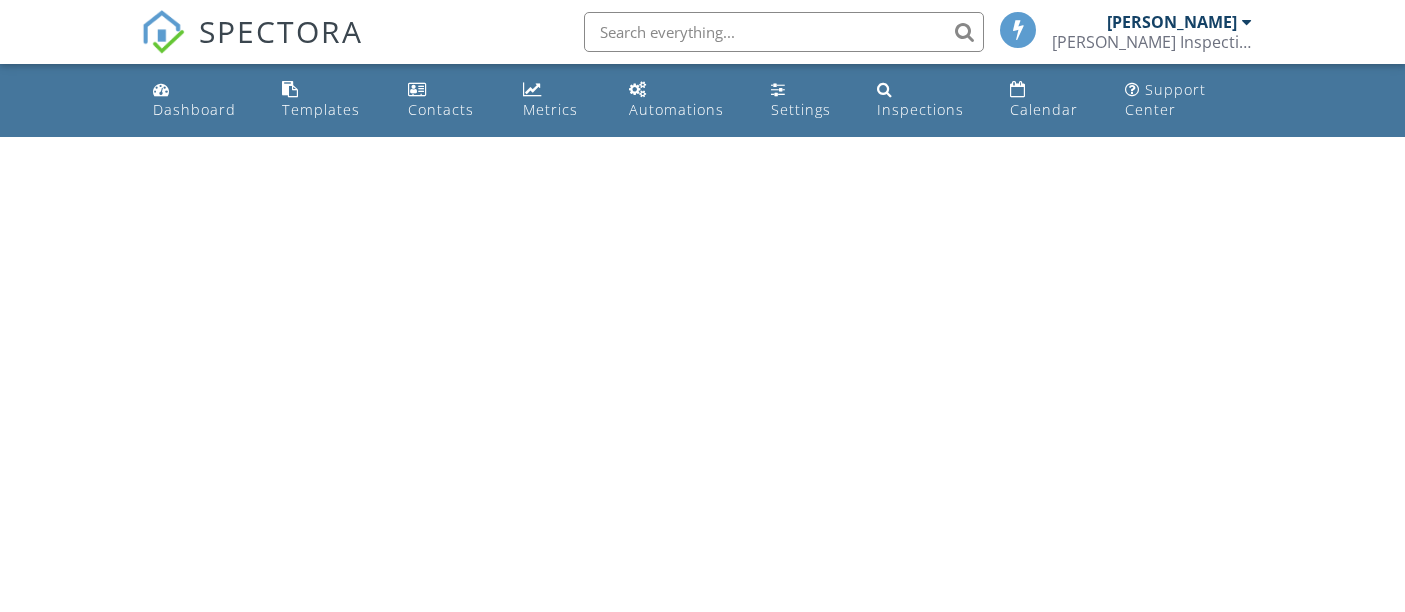 scroll, scrollTop: 0, scrollLeft: 0, axis: both 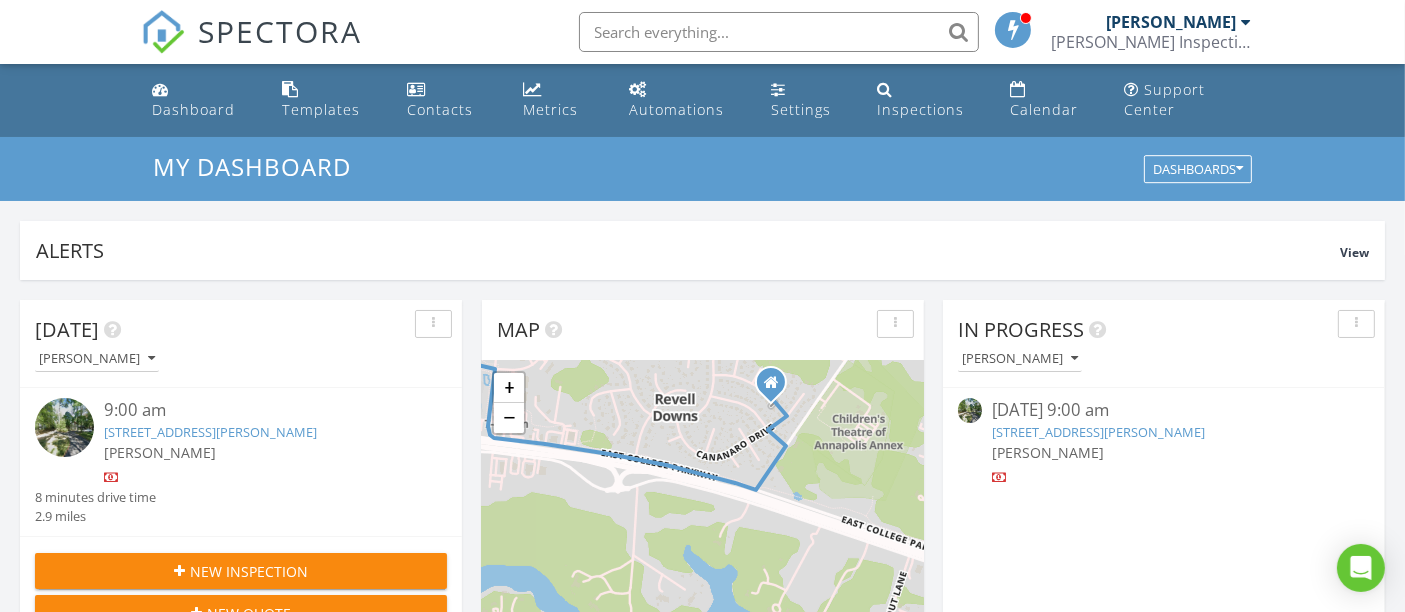 click on "[STREET_ADDRESS][PERSON_NAME]" at bounding box center (1098, 432) 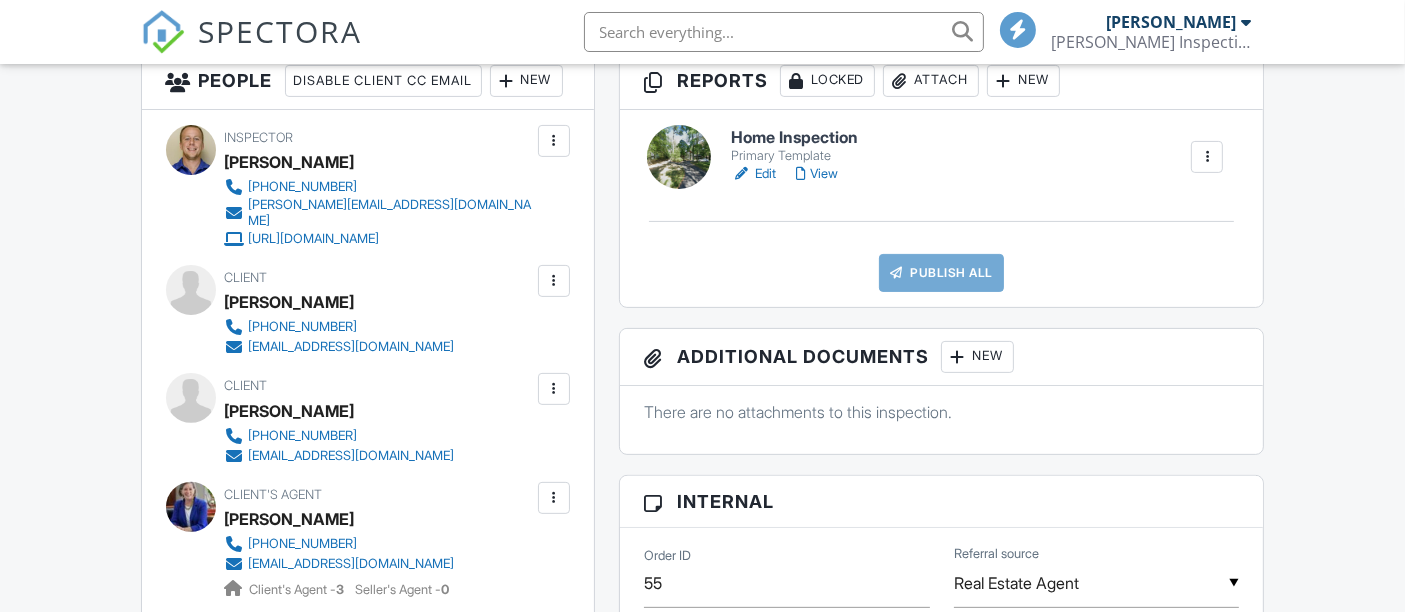 scroll, scrollTop: 1111, scrollLeft: 0, axis: vertical 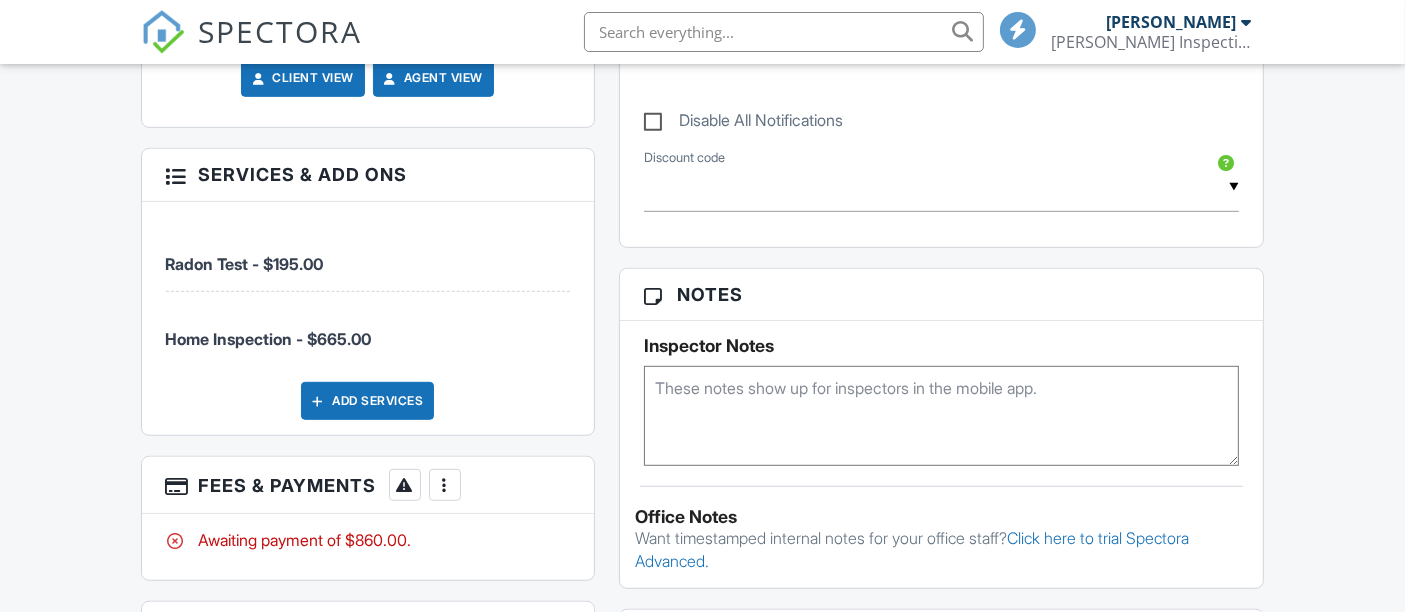 click at bounding box center (445, 485) 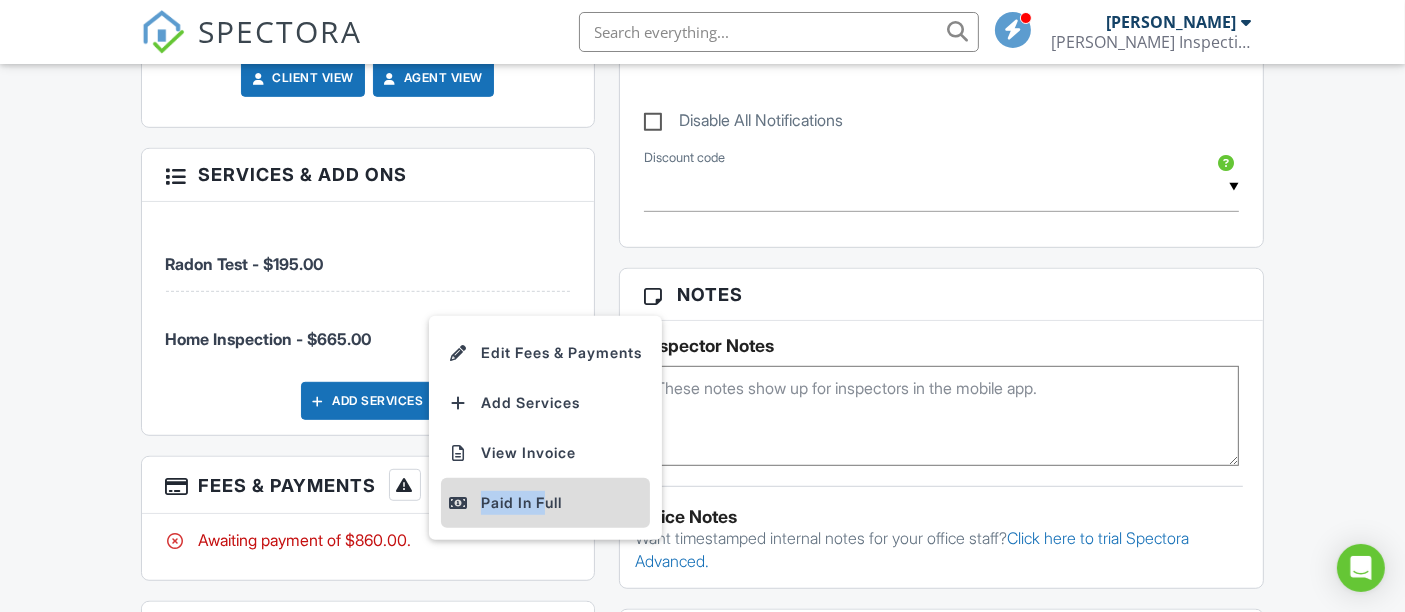 click on "Paid In Full" at bounding box center [545, 503] 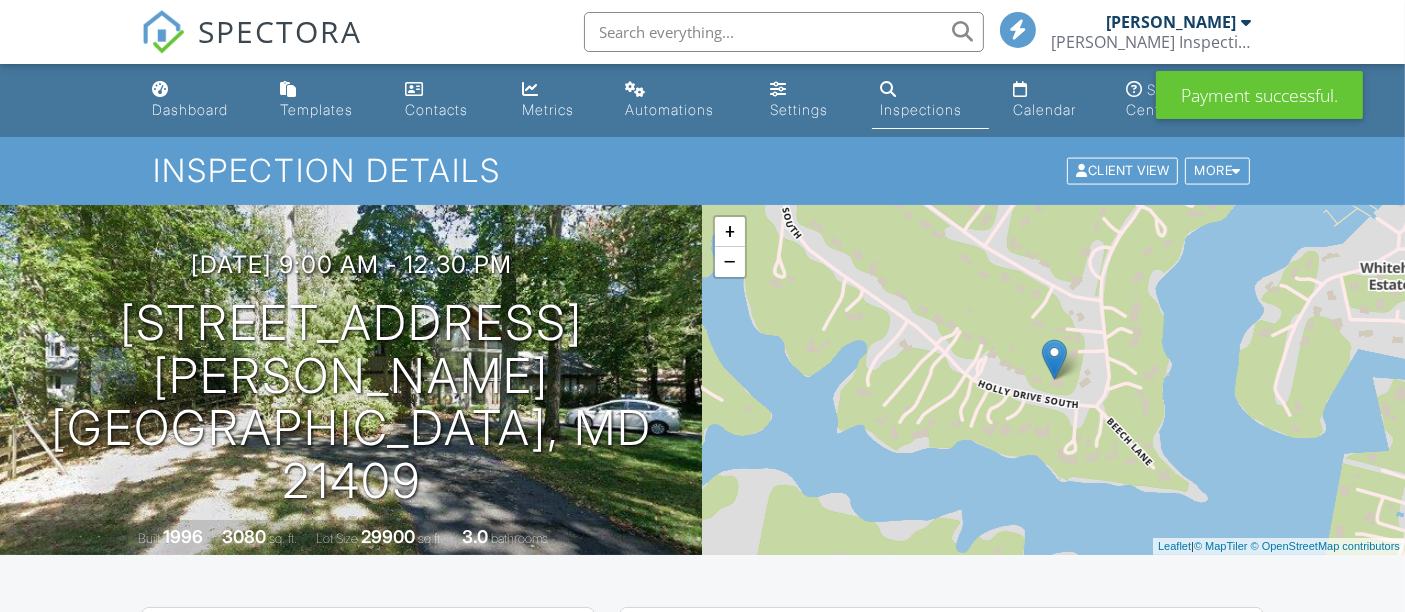 scroll, scrollTop: 444, scrollLeft: 0, axis: vertical 